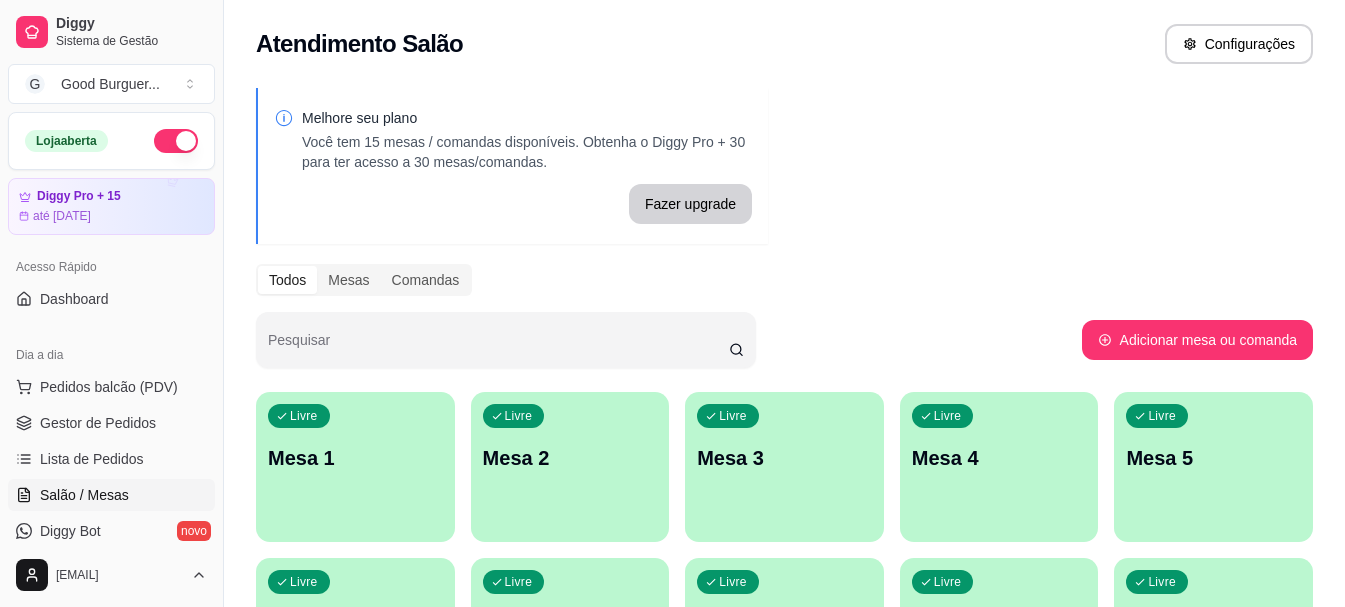 scroll, scrollTop: 0, scrollLeft: 0, axis: both 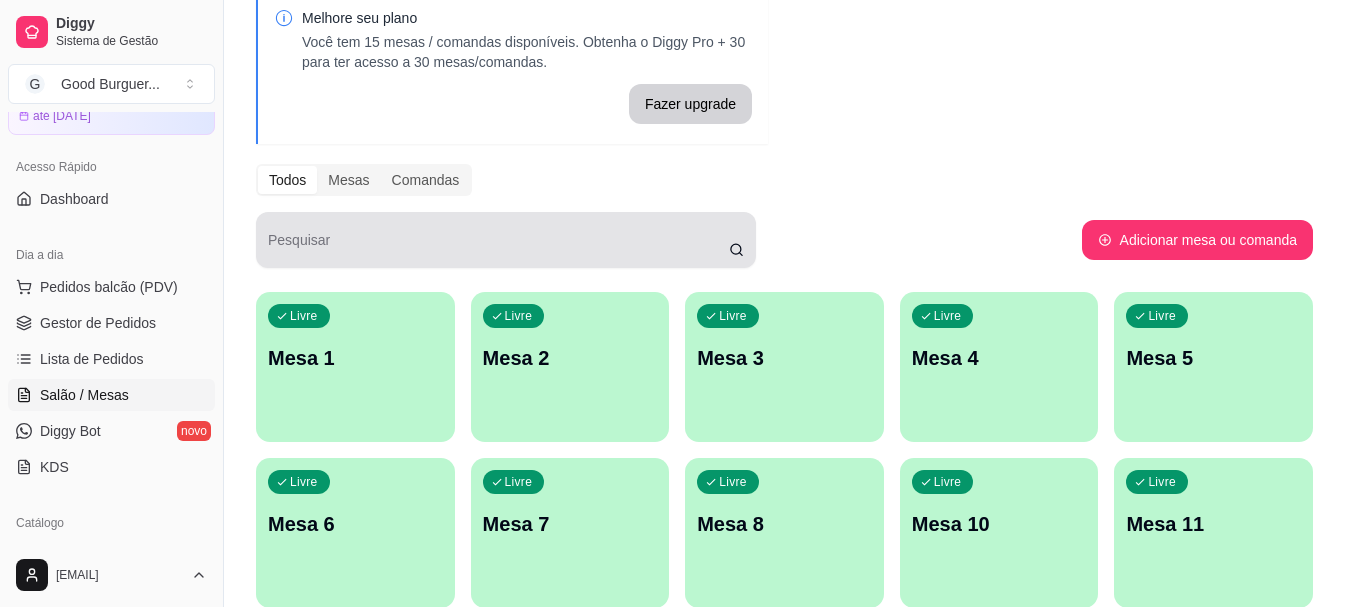 click on "Livre Mesa 1" at bounding box center [355, 355] 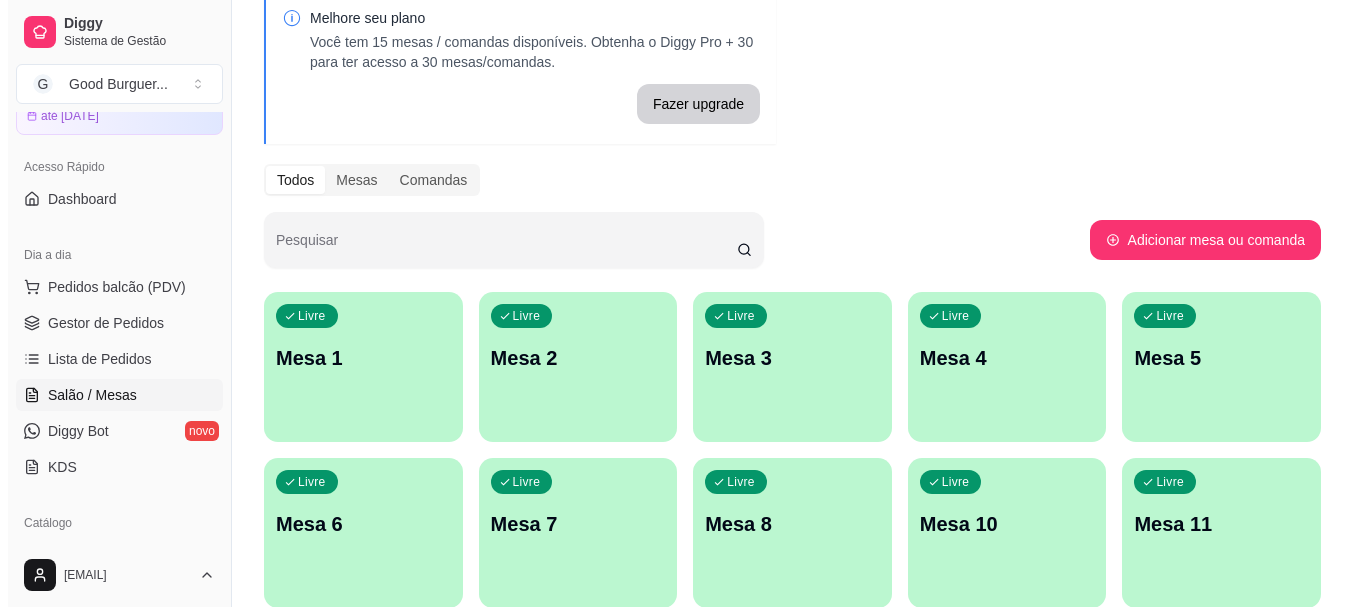 scroll, scrollTop: 200, scrollLeft: 0, axis: vertical 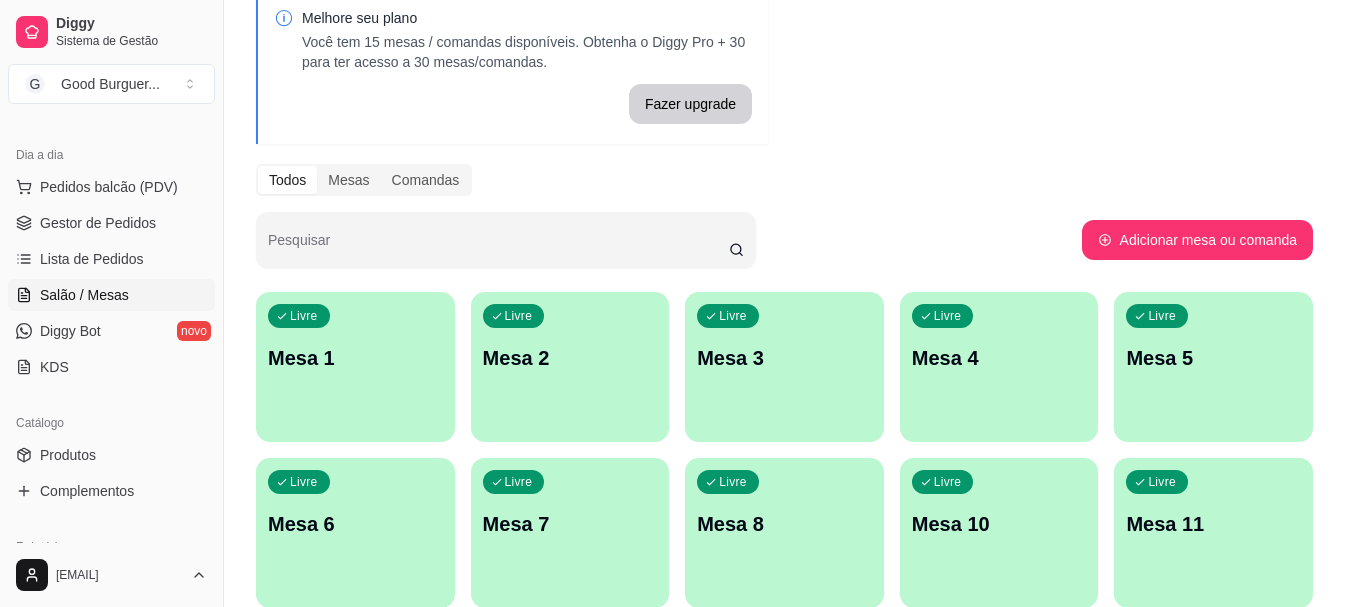 click on "Livre Mesa 1" at bounding box center [355, 355] 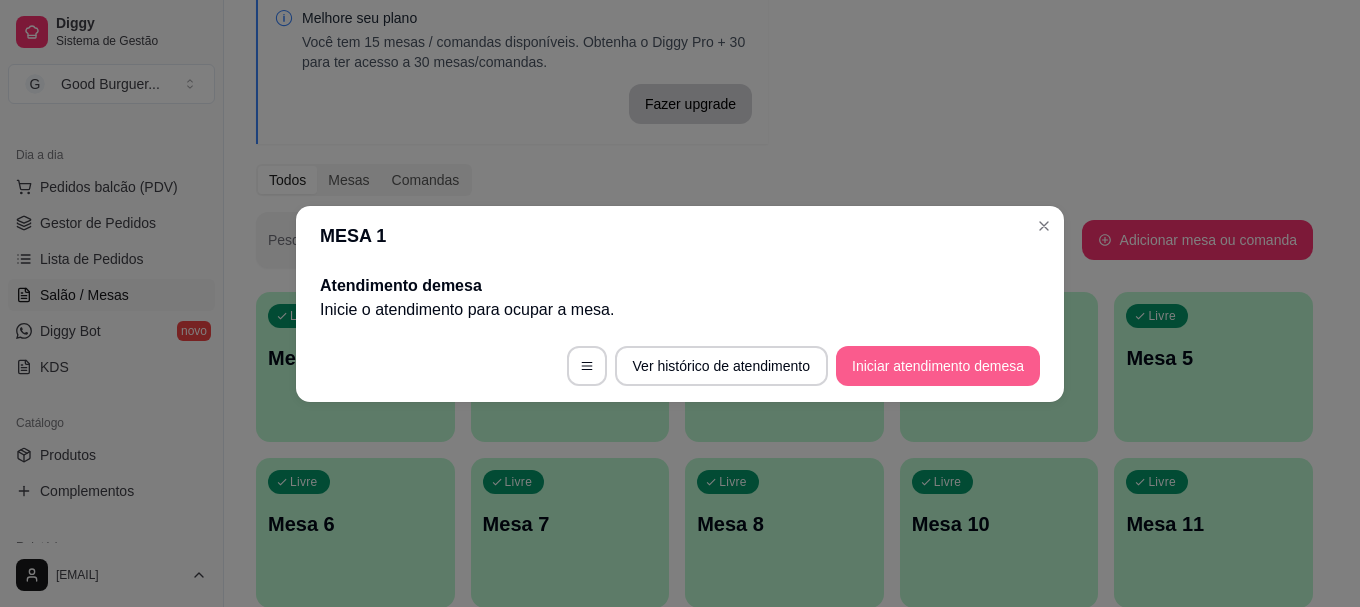 click on "Iniciar atendimento de  mesa" at bounding box center [938, 366] 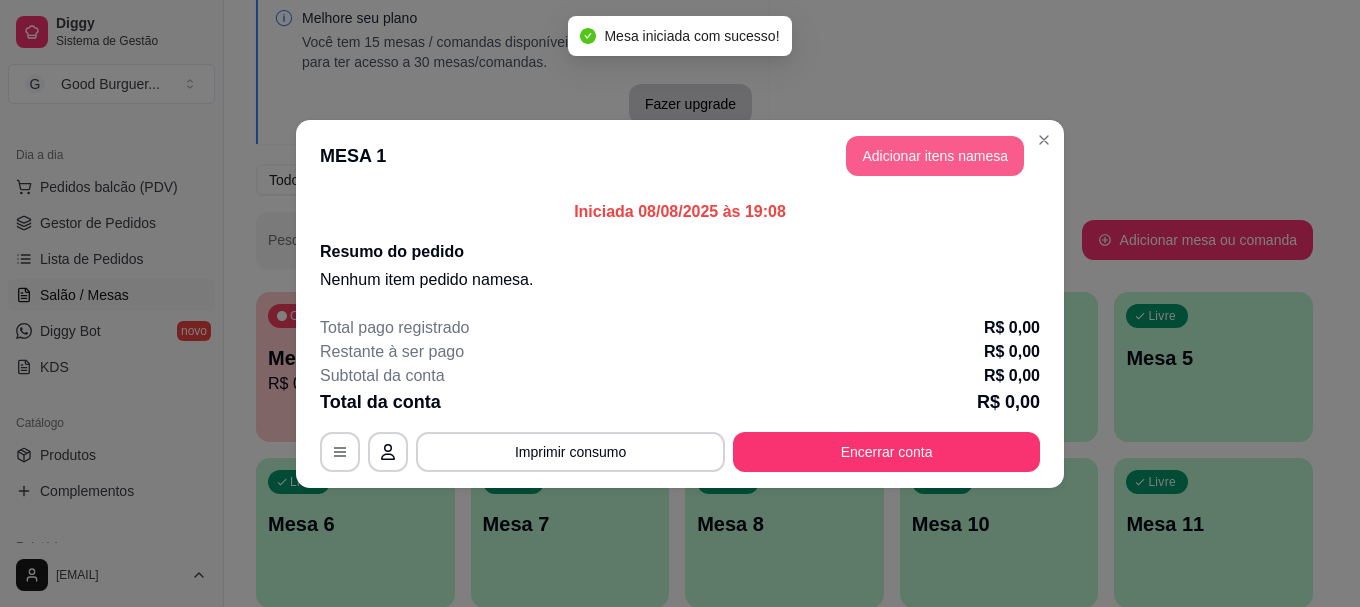 click on "Adicionar itens na  mesa" at bounding box center (935, 156) 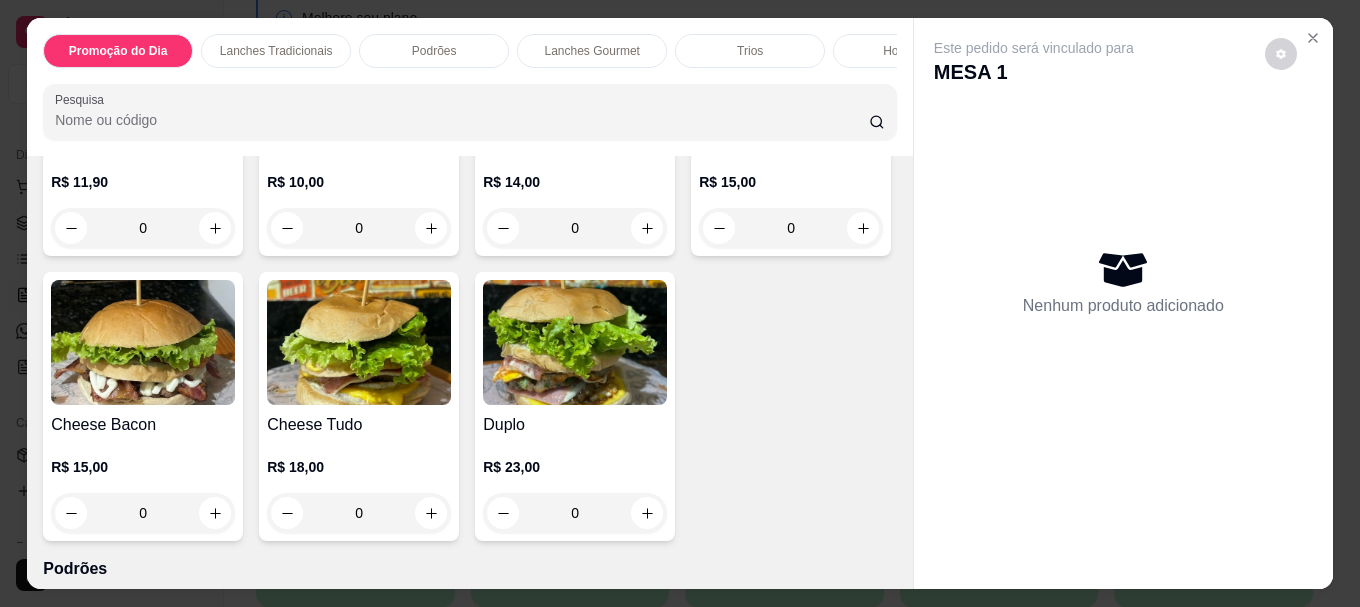 scroll, scrollTop: 1000, scrollLeft: 0, axis: vertical 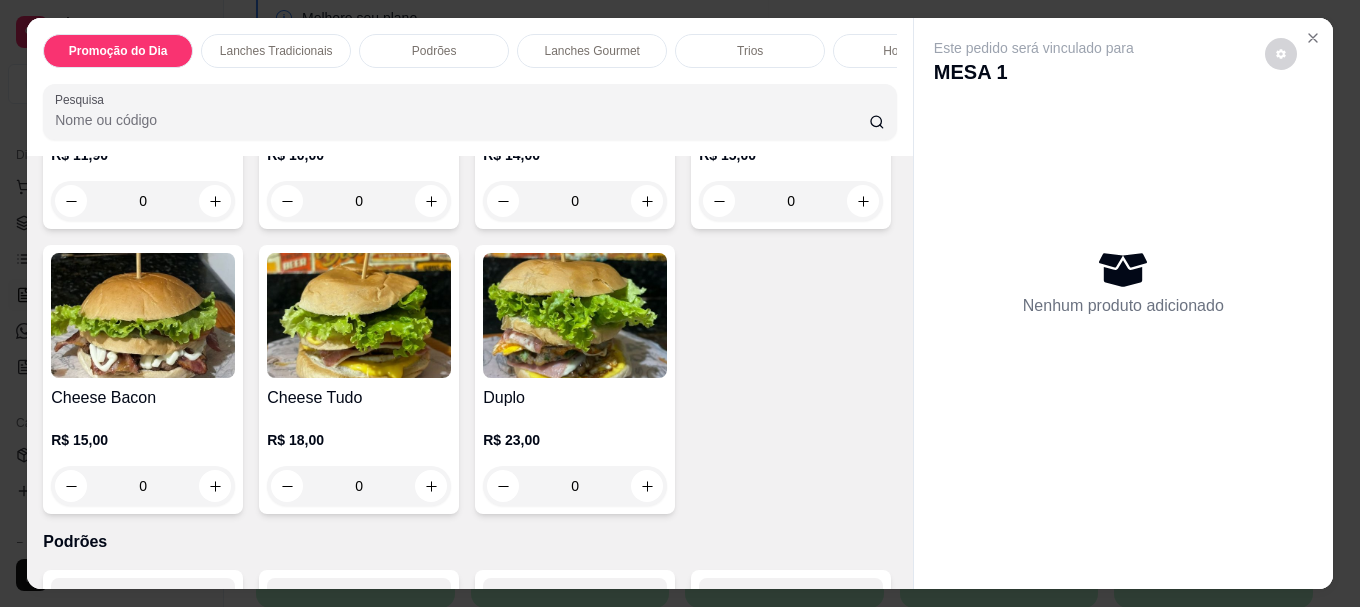 click at bounding box center (359, 315) 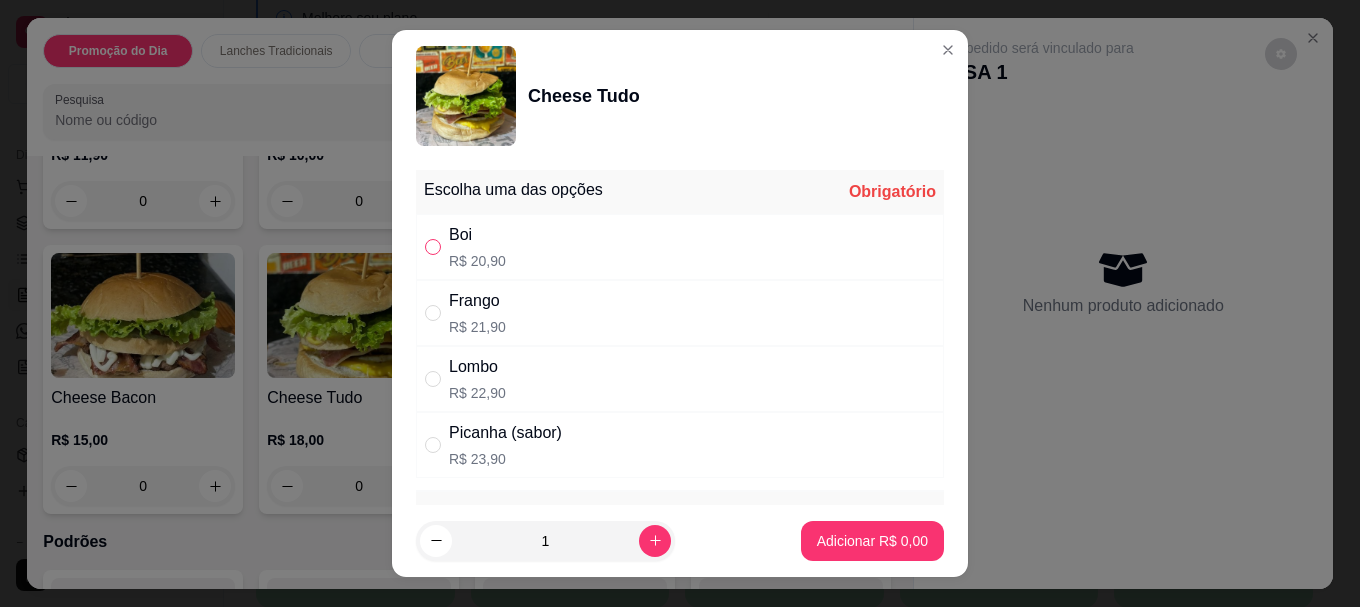 click at bounding box center (433, 247) 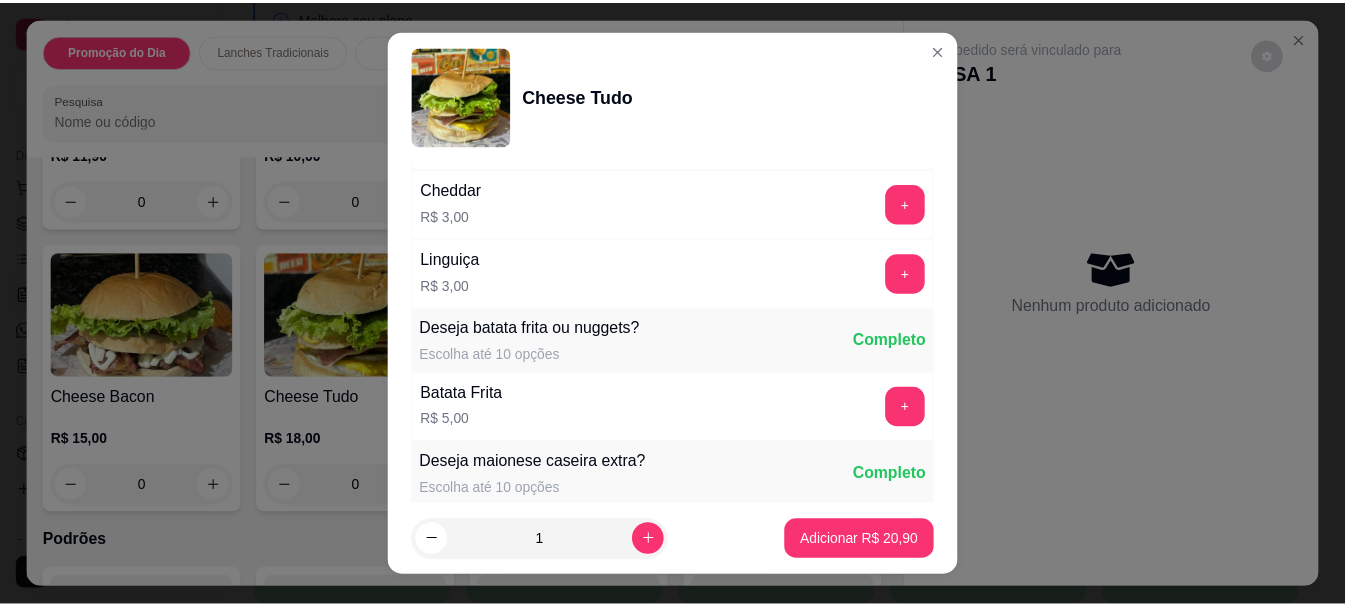 scroll, scrollTop: 1500, scrollLeft: 0, axis: vertical 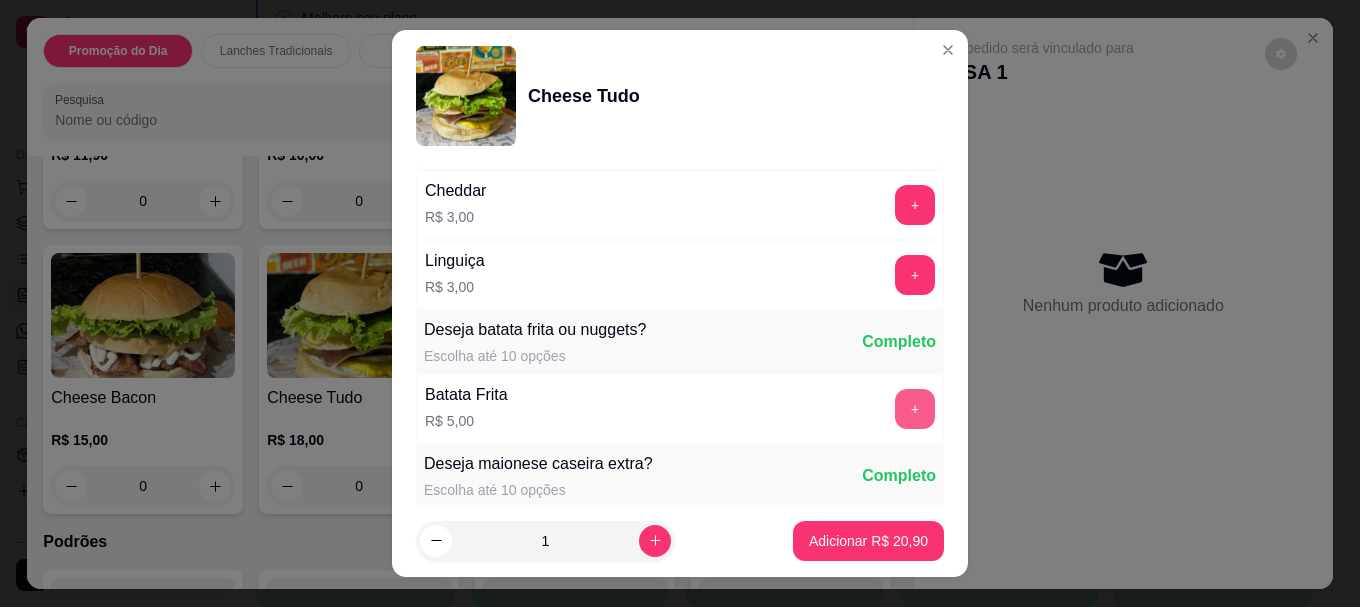 click on "+" at bounding box center (915, 409) 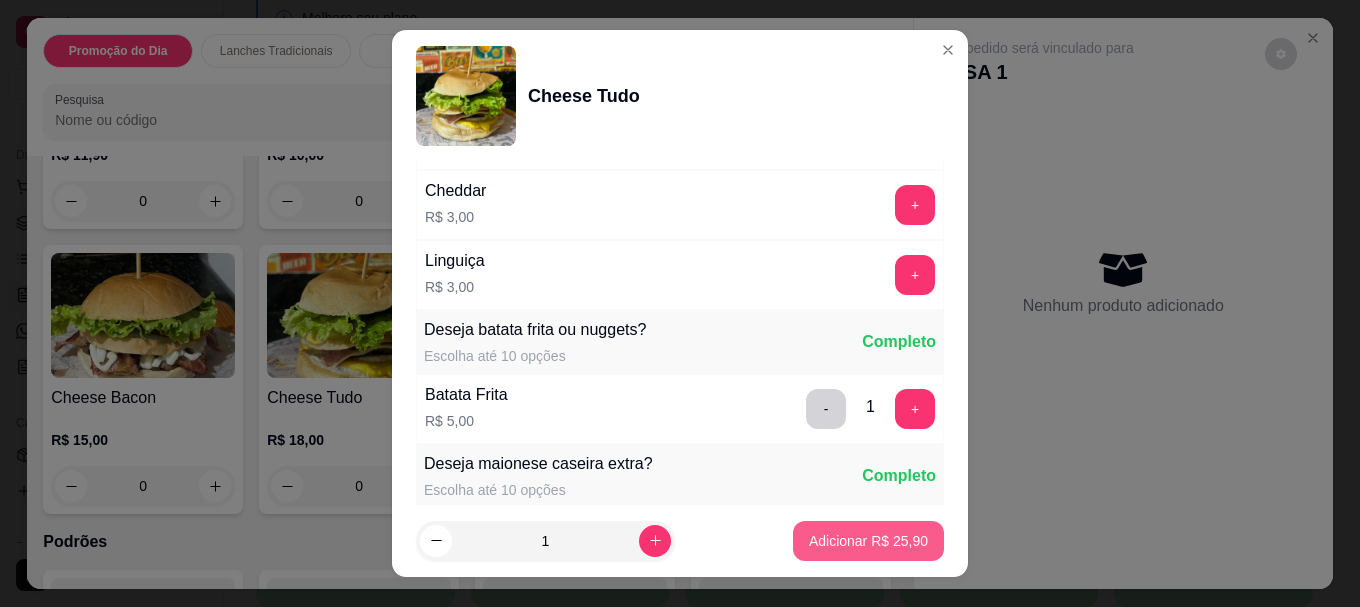 click on "Adicionar   R$ 25,90" at bounding box center (868, 541) 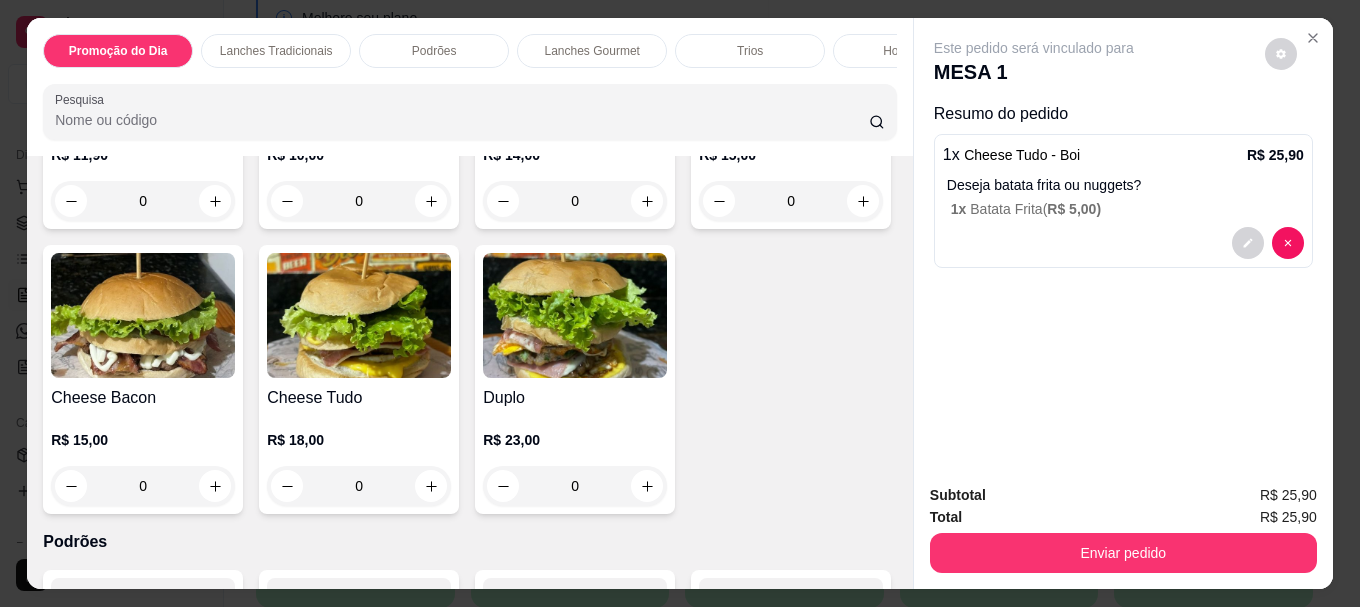 click at bounding box center [359, 315] 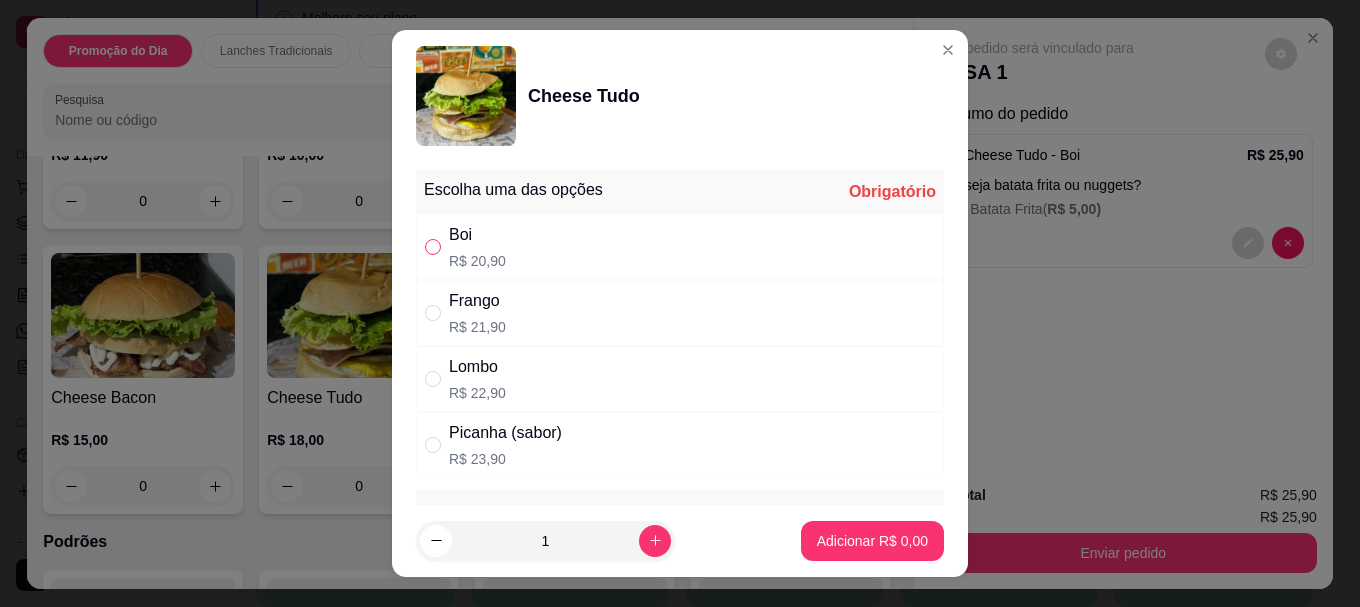 click at bounding box center (433, 247) 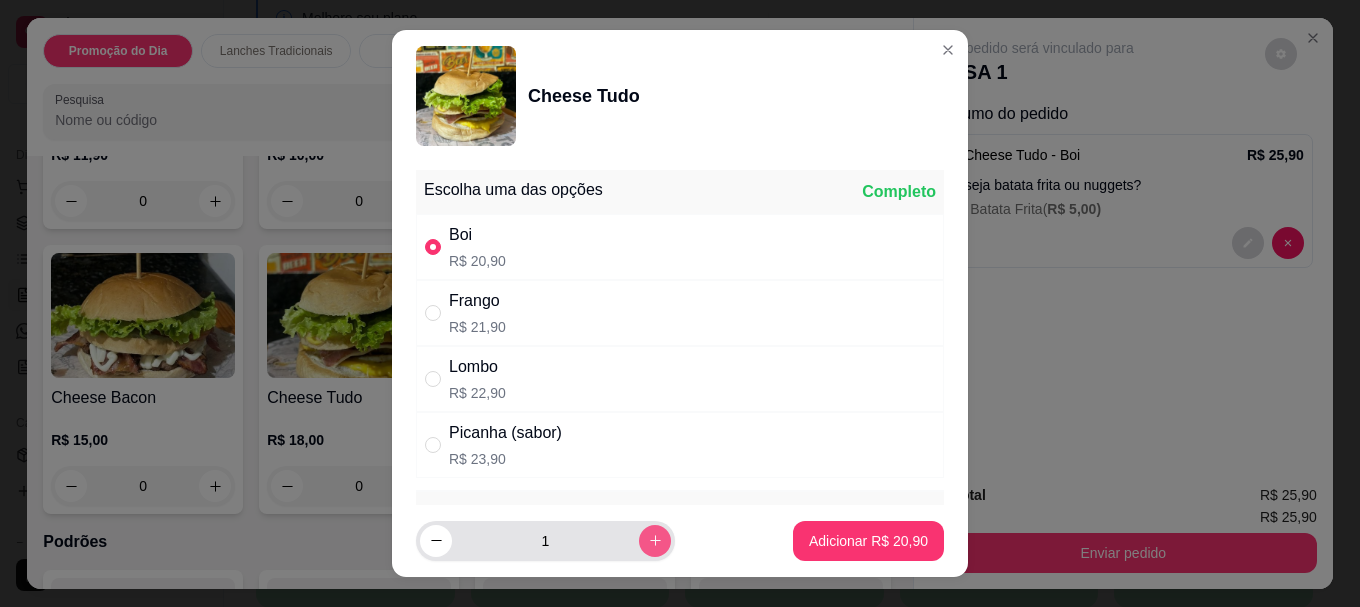 click at bounding box center (655, 541) 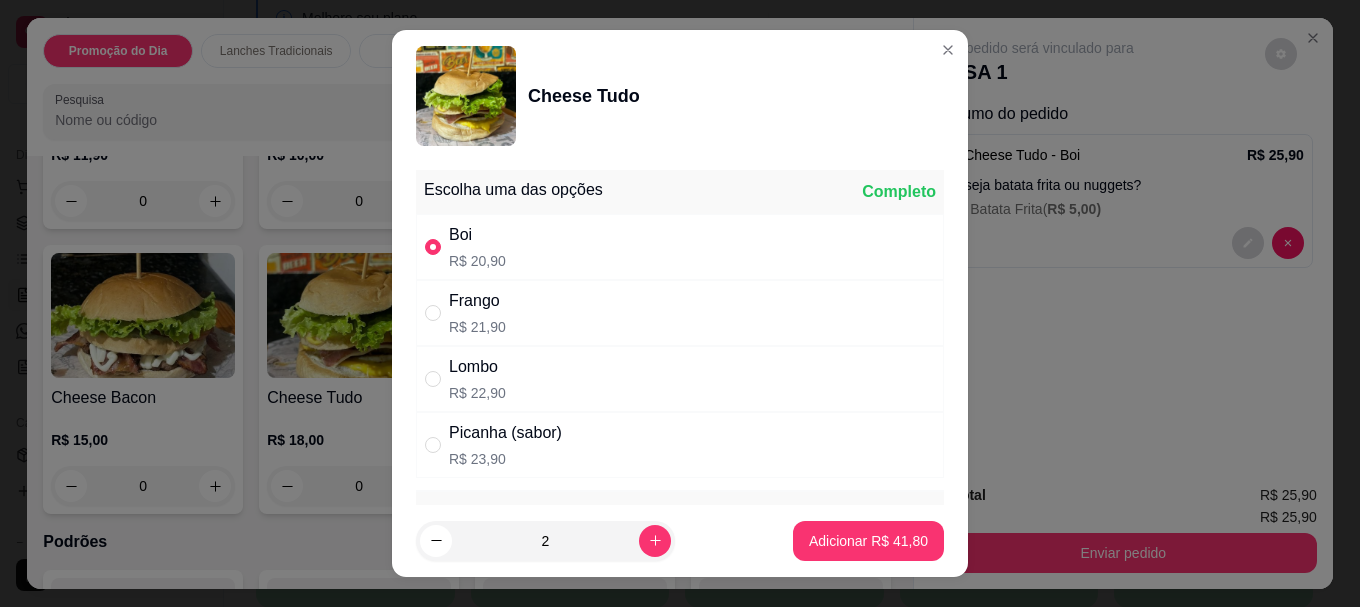 click on "Adicionar   R$ 41,80" at bounding box center [868, 541] 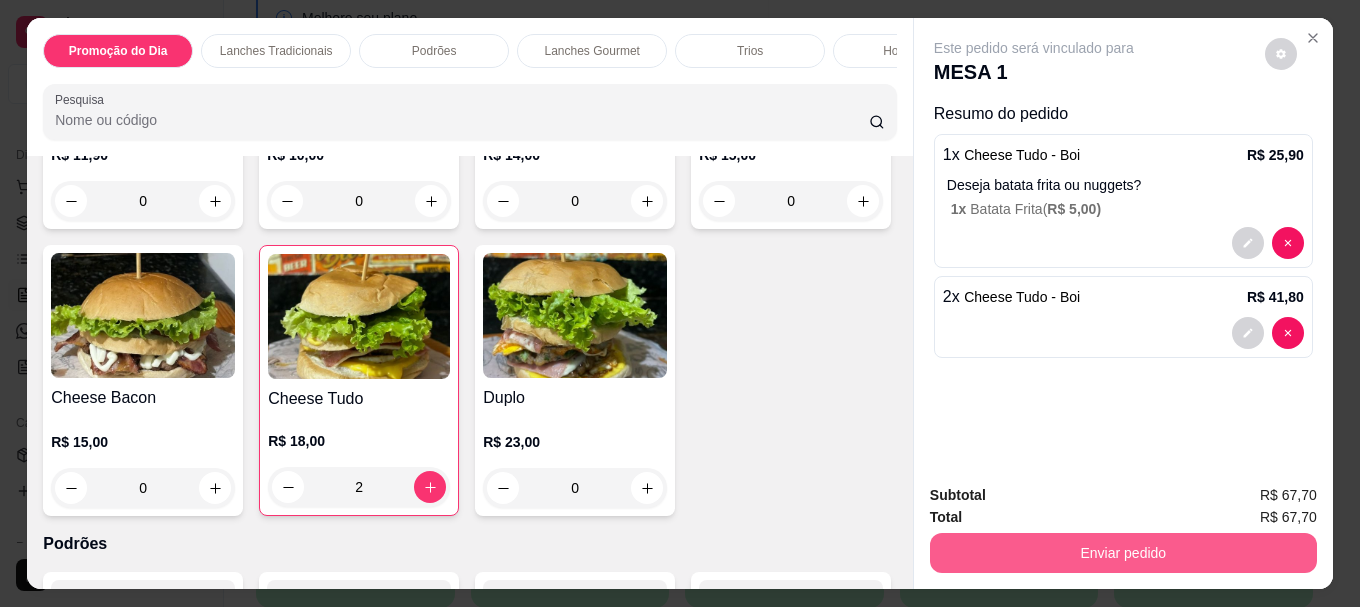 click on "Enviar pedido" at bounding box center [1123, 553] 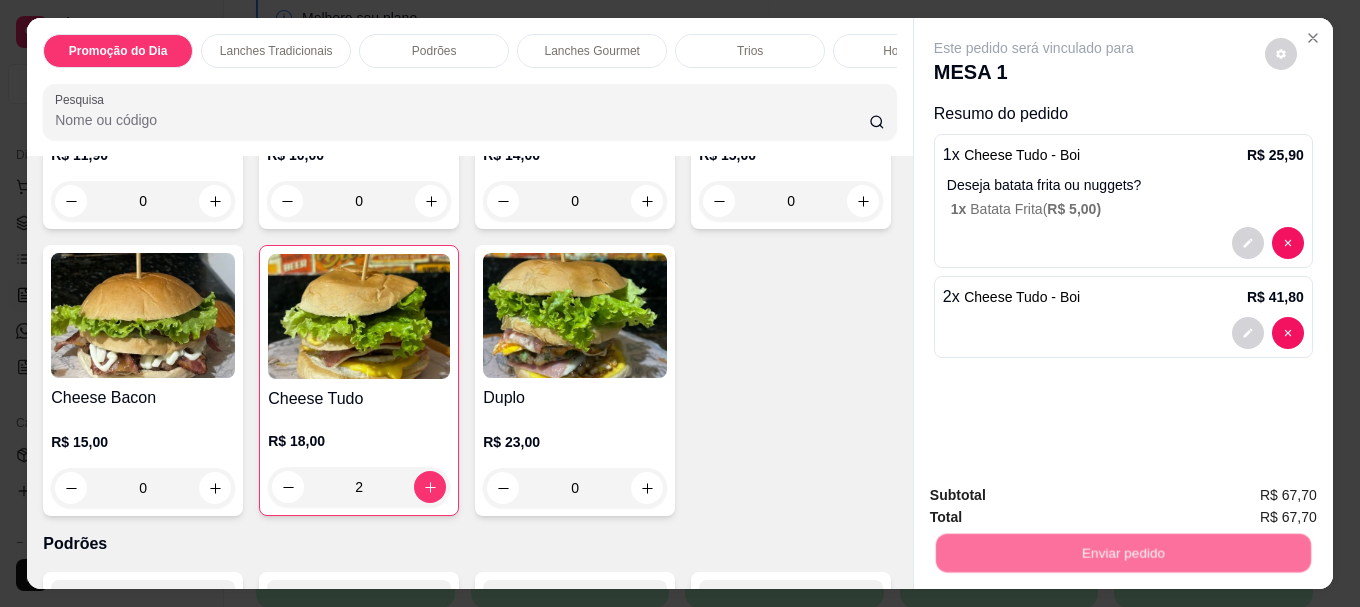 click on "Não registrar e enviar pedido" at bounding box center (1057, 495) 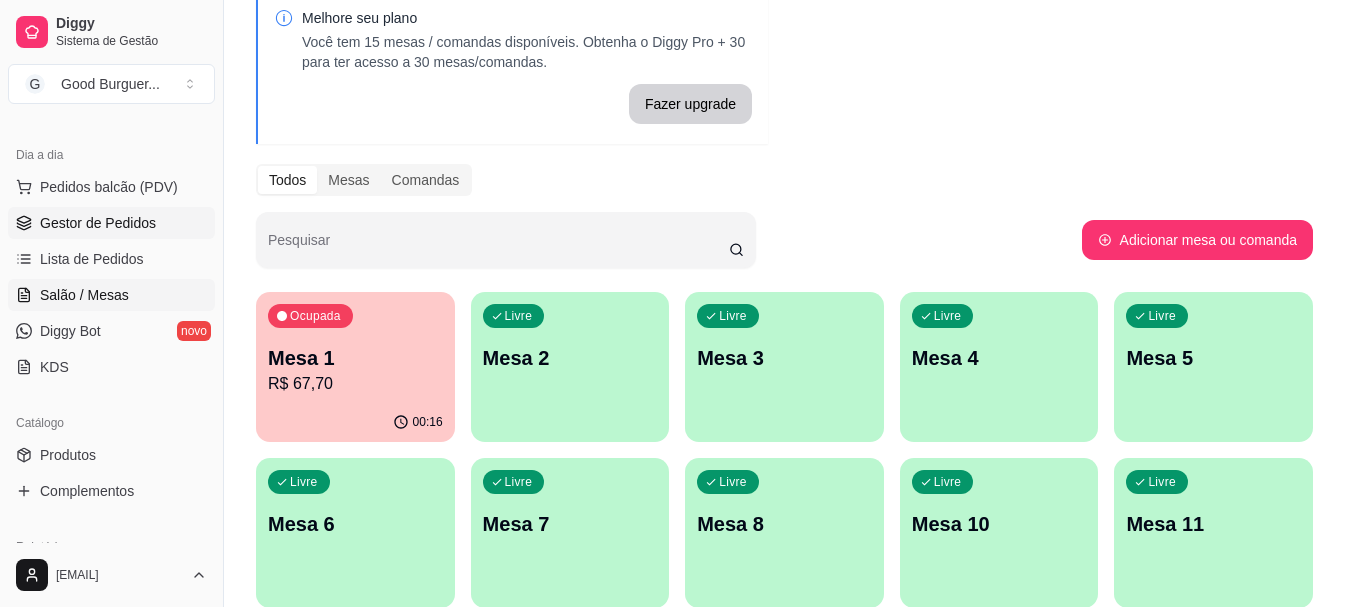 click on "Gestor de Pedidos" at bounding box center [98, 223] 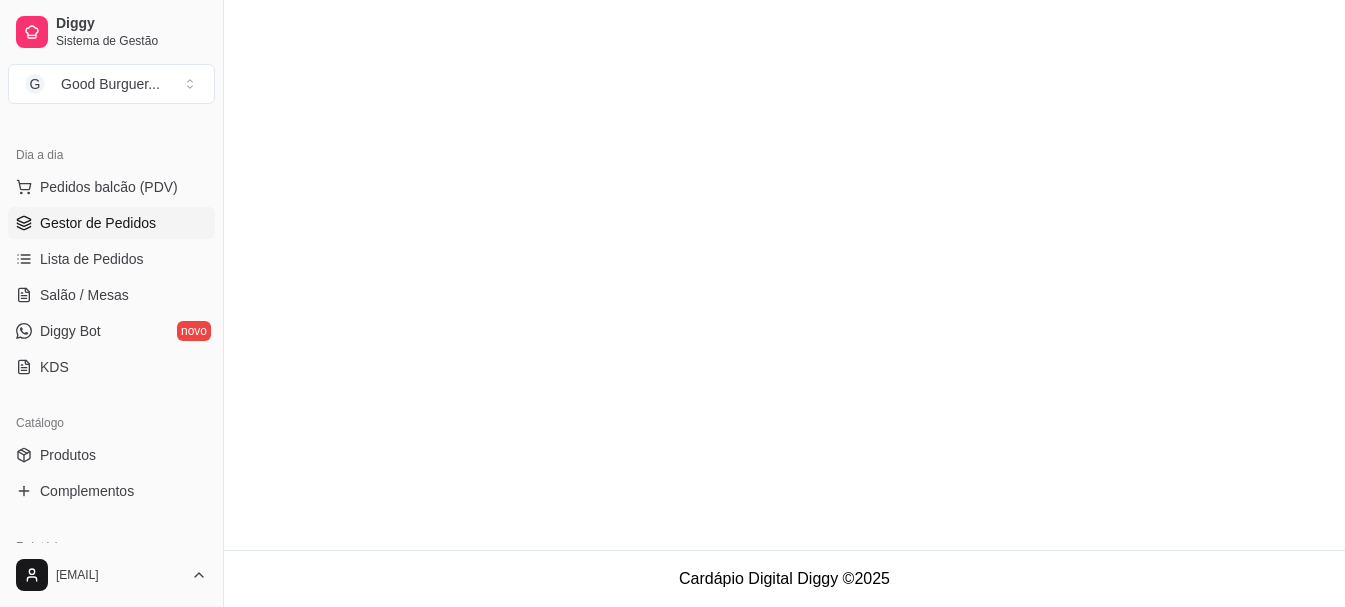 scroll, scrollTop: 0, scrollLeft: 0, axis: both 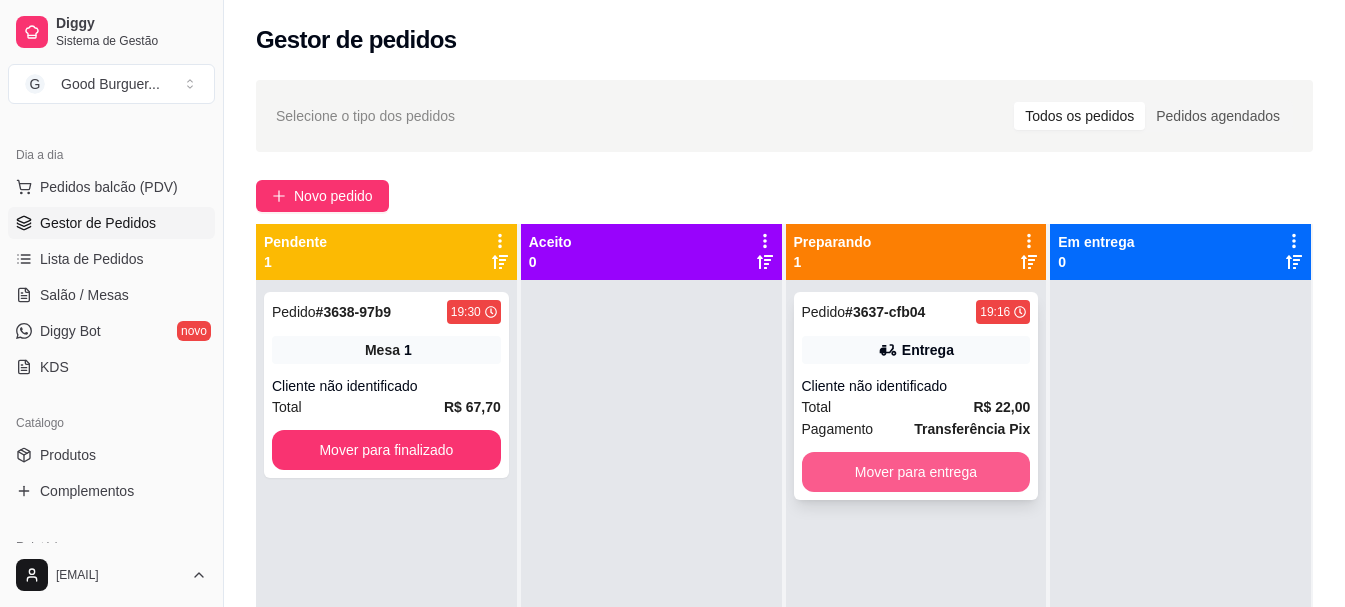 click on "Mover para entrega" at bounding box center [916, 472] 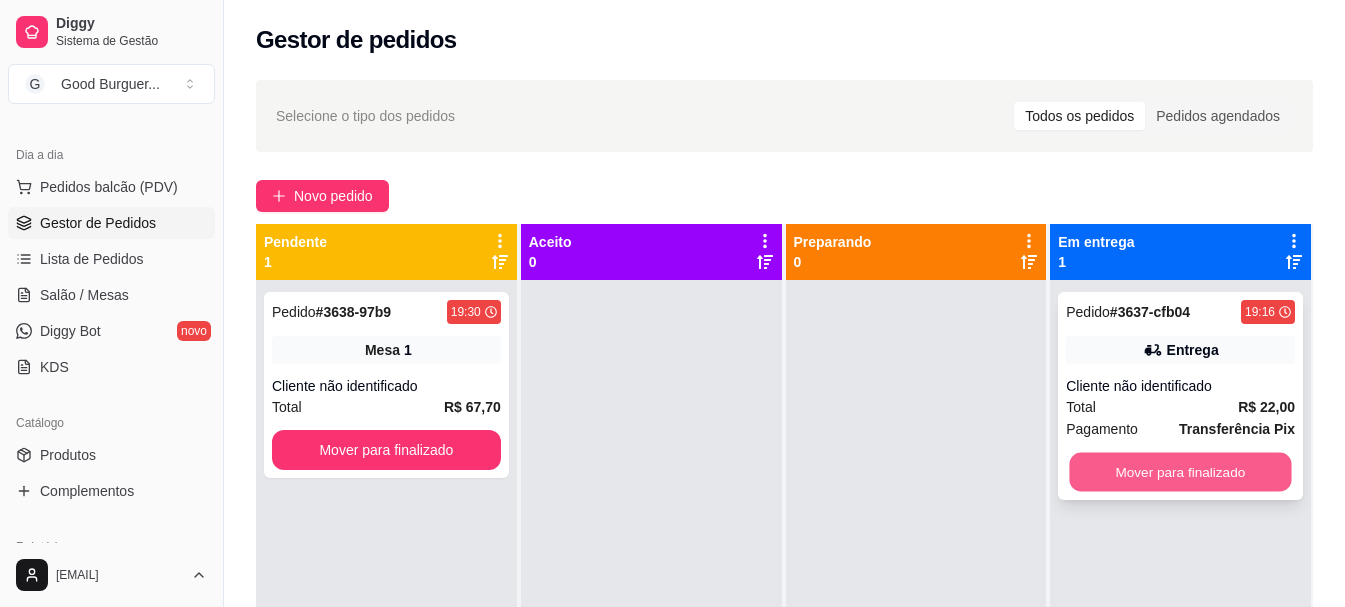 click on "Mover para finalizado" at bounding box center (1181, 472) 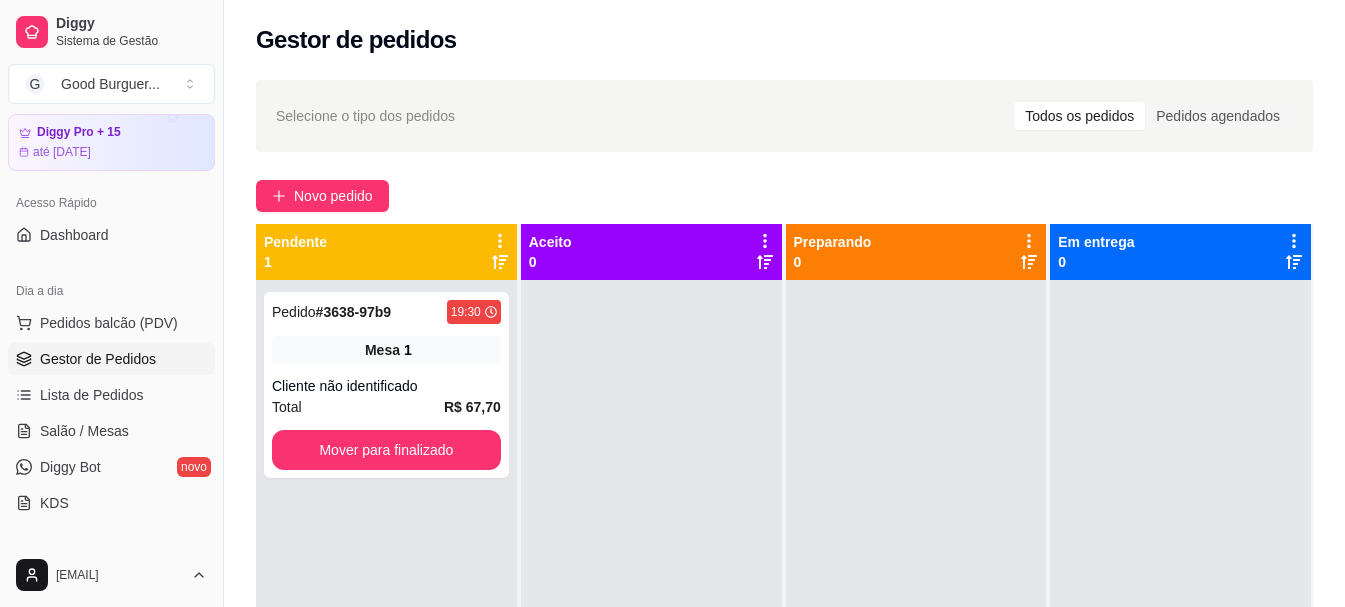 scroll, scrollTop: 100, scrollLeft: 0, axis: vertical 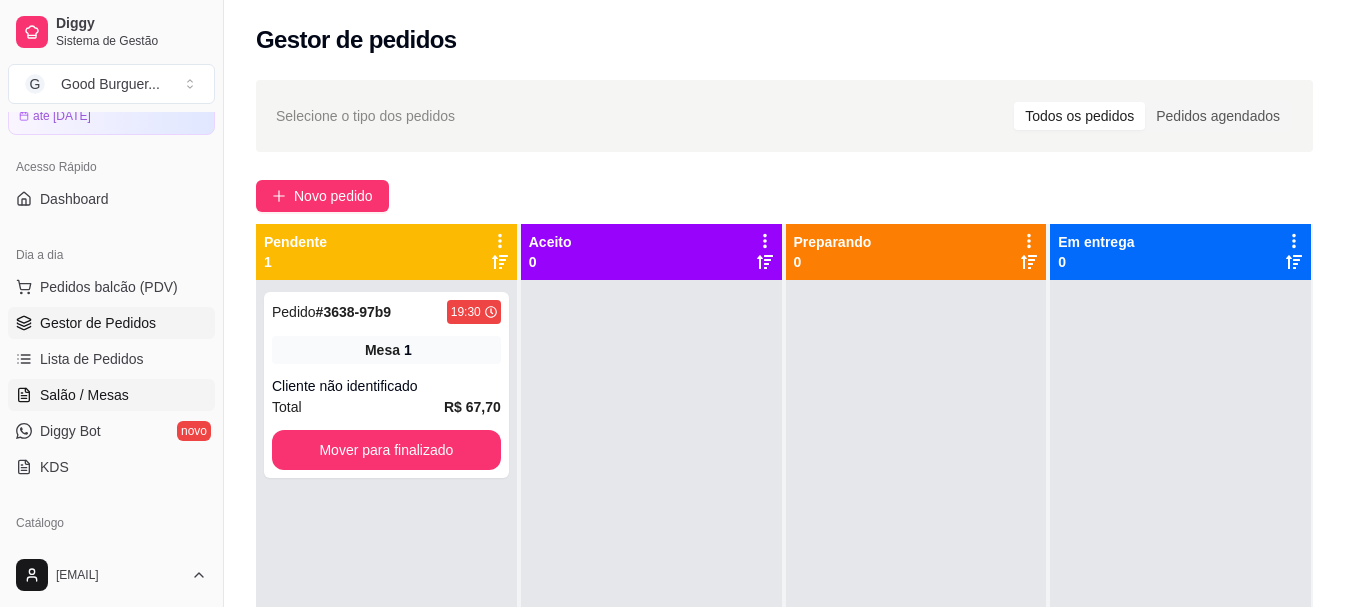 click on "Salão / Mesas" at bounding box center [84, 395] 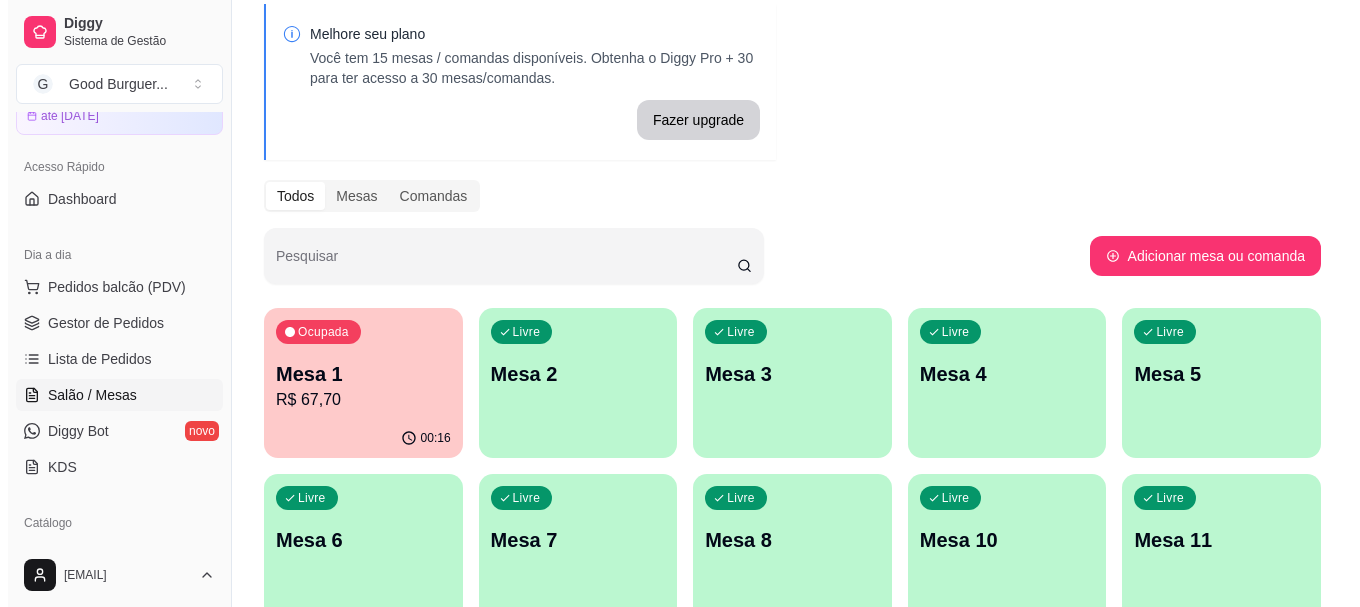 scroll, scrollTop: 200, scrollLeft: 0, axis: vertical 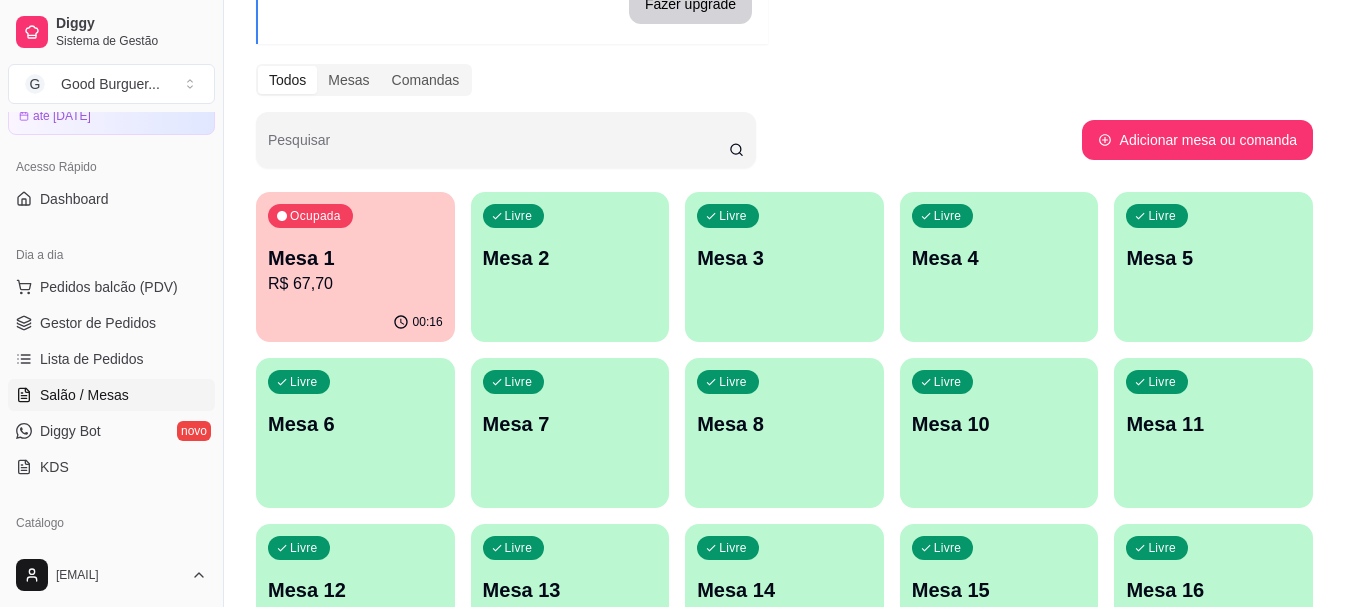 click on "R$ 67,70" at bounding box center [355, 284] 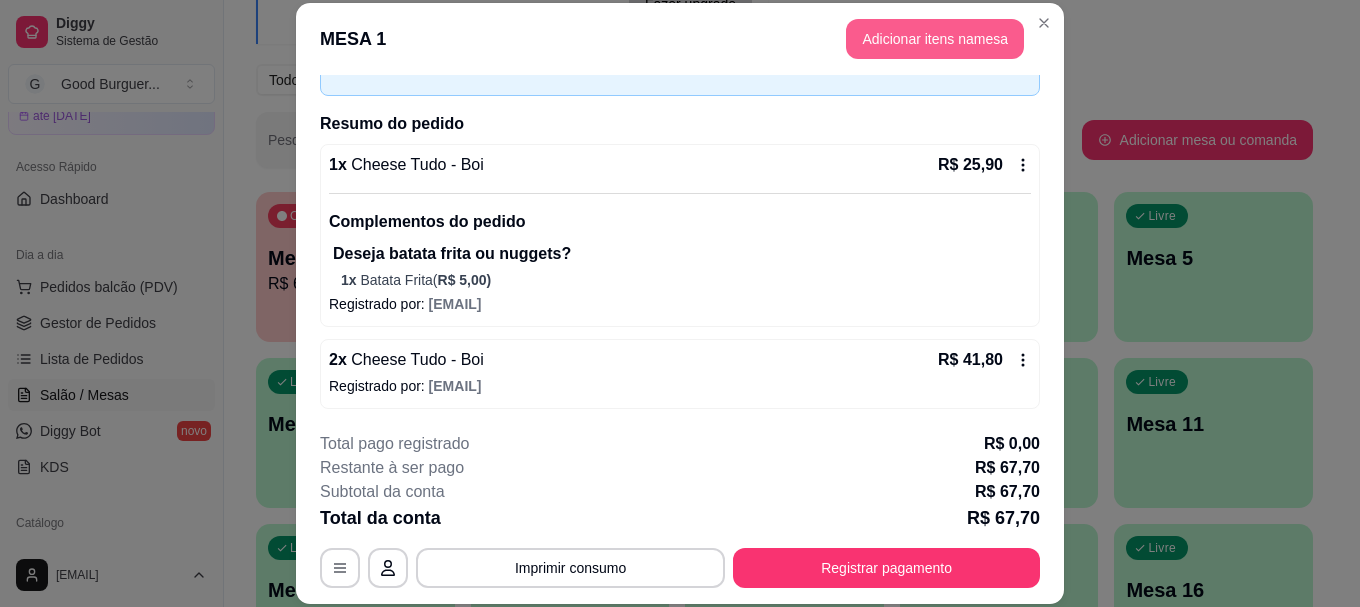 scroll, scrollTop: 121, scrollLeft: 0, axis: vertical 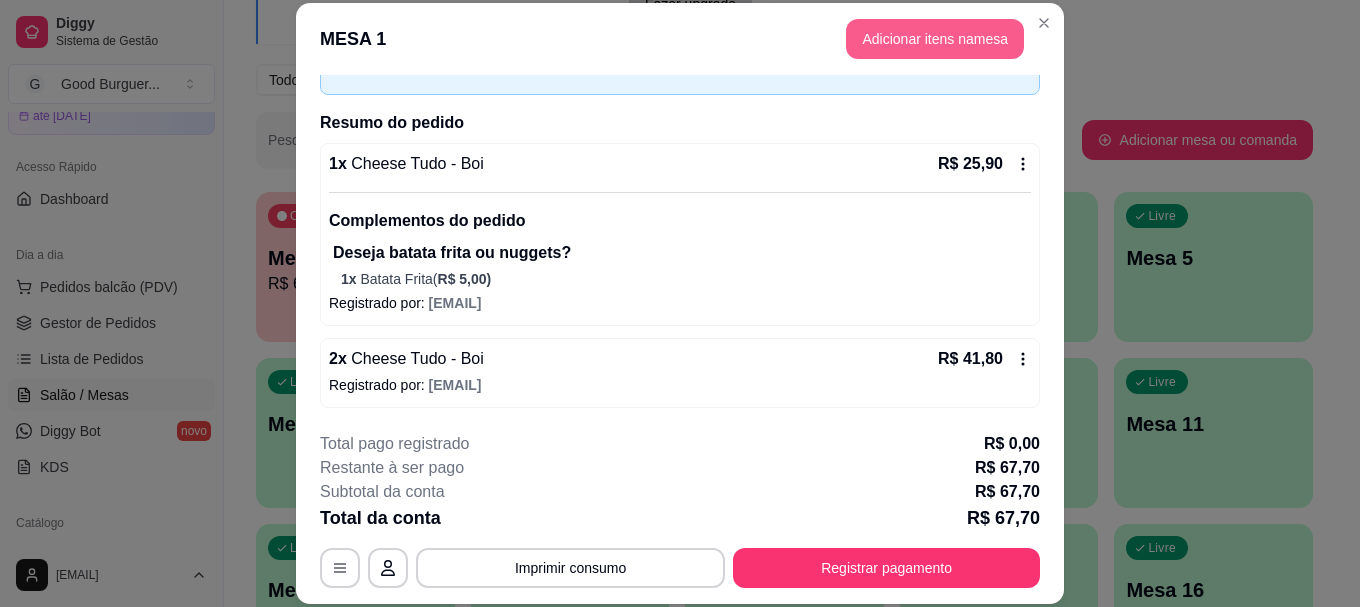 click on "Adicionar itens na  mesa" at bounding box center (935, 39) 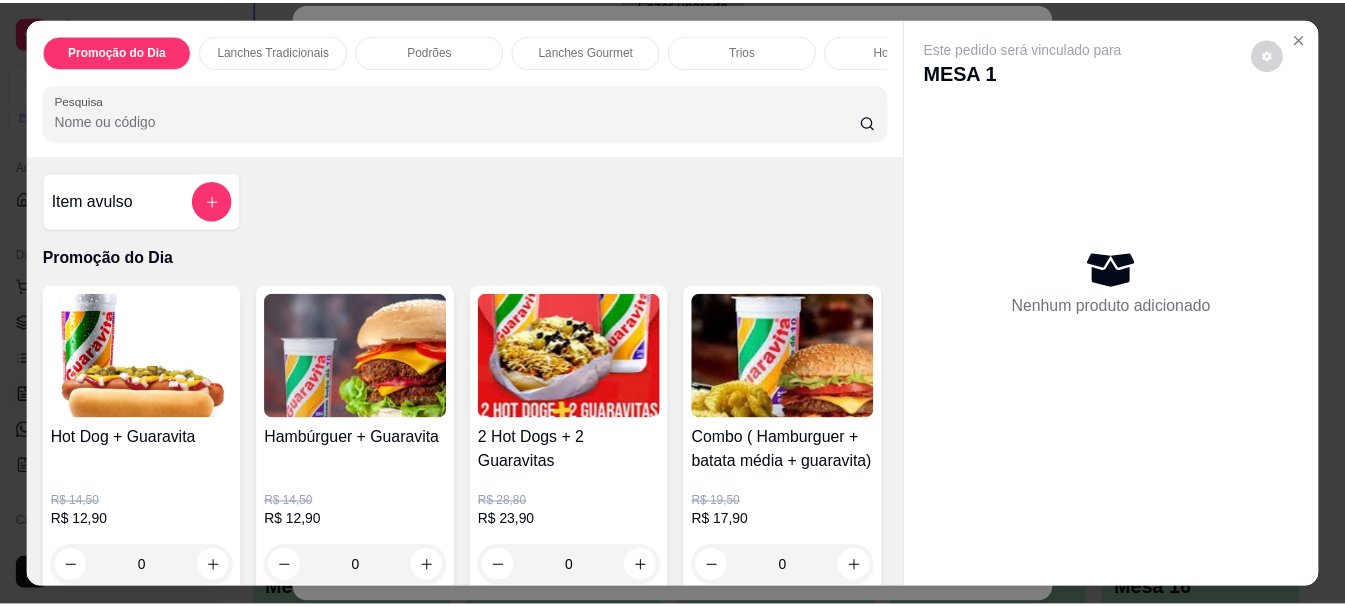 scroll, scrollTop: 6602, scrollLeft: 0, axis: vertical 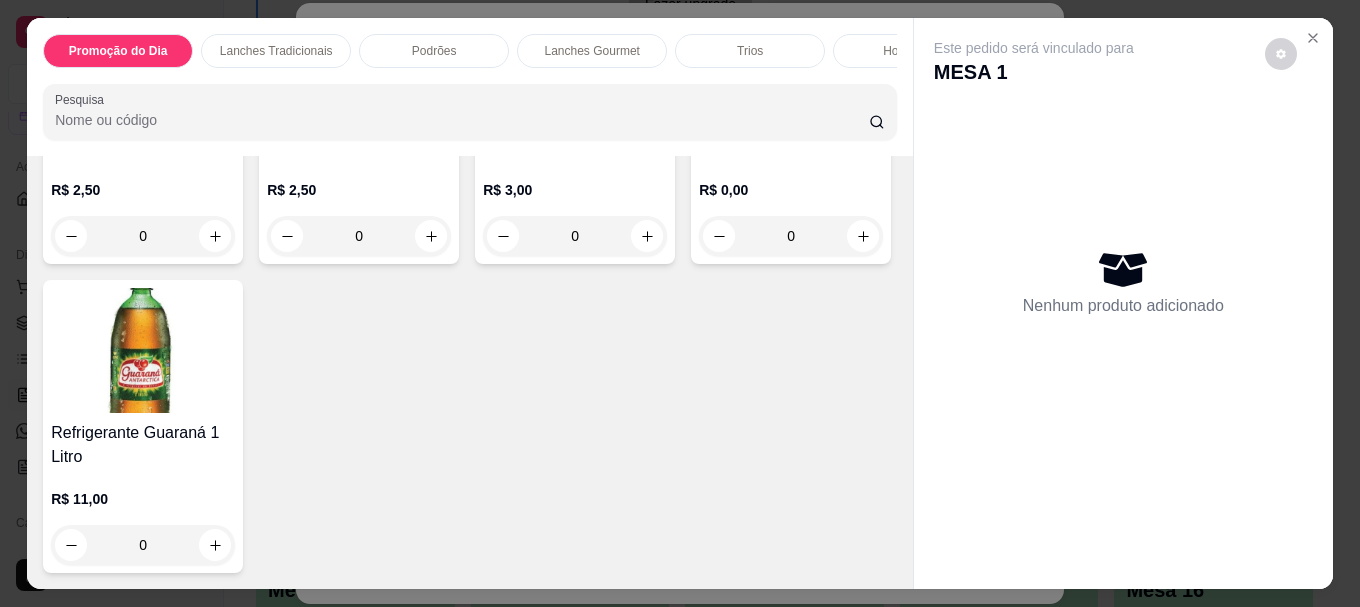 click at bounding box center [143, 350] 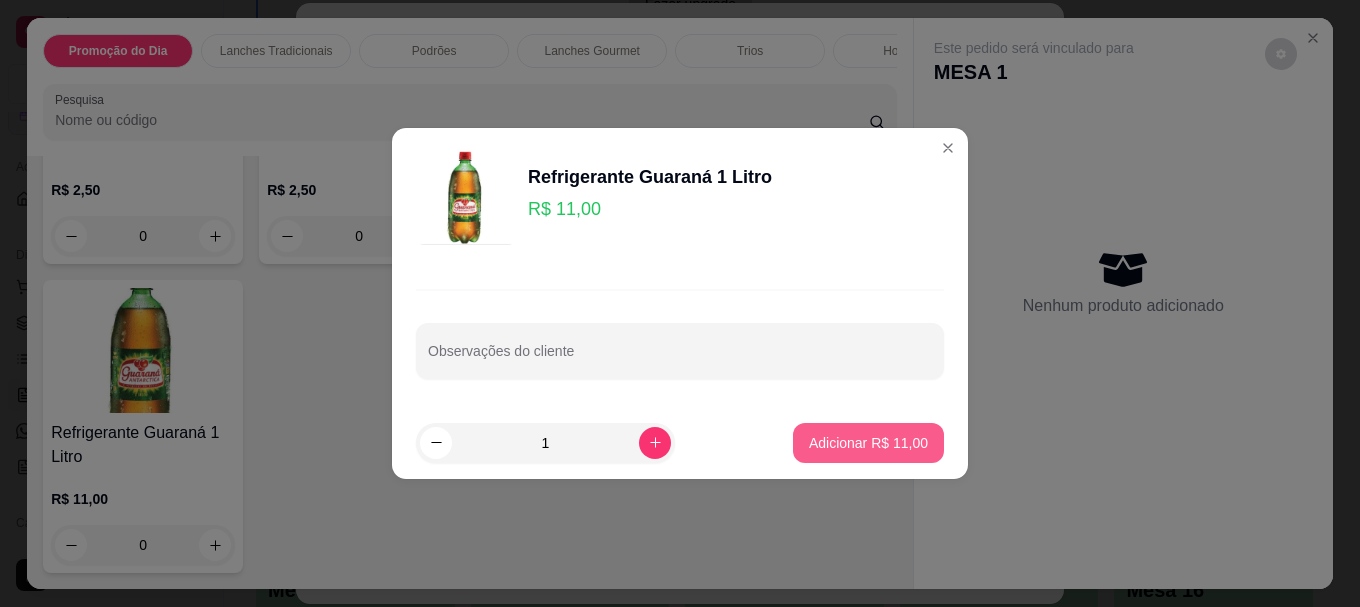 click on "Adicionar   R$ 11,00" at bounding box center [868, 443] 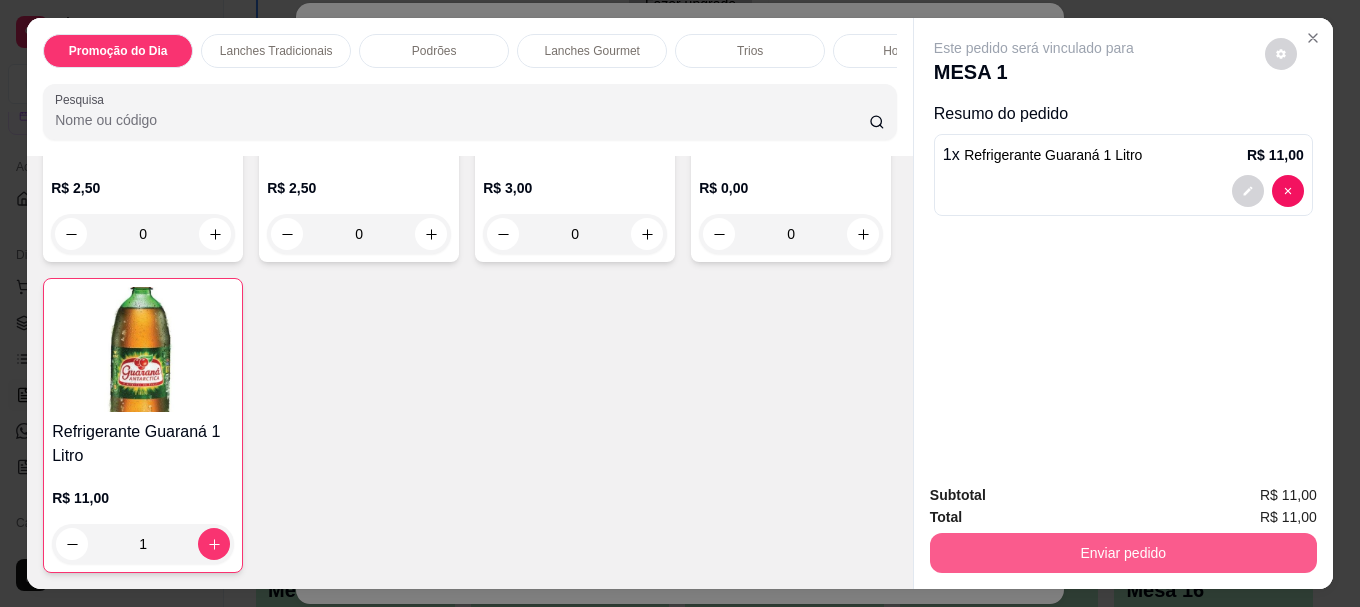click on "Enviar pedido" at bounding box center (1123, 553) 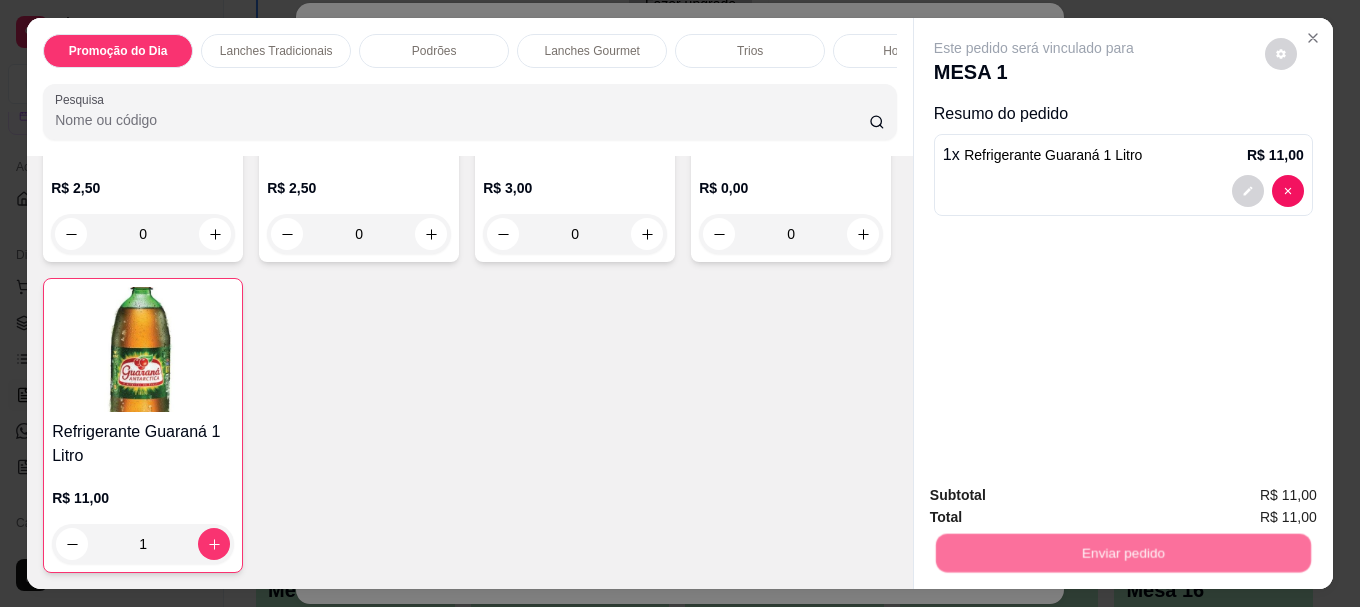 click on "Não registrar e enviar pedido" at bounding box center [1057, 496] 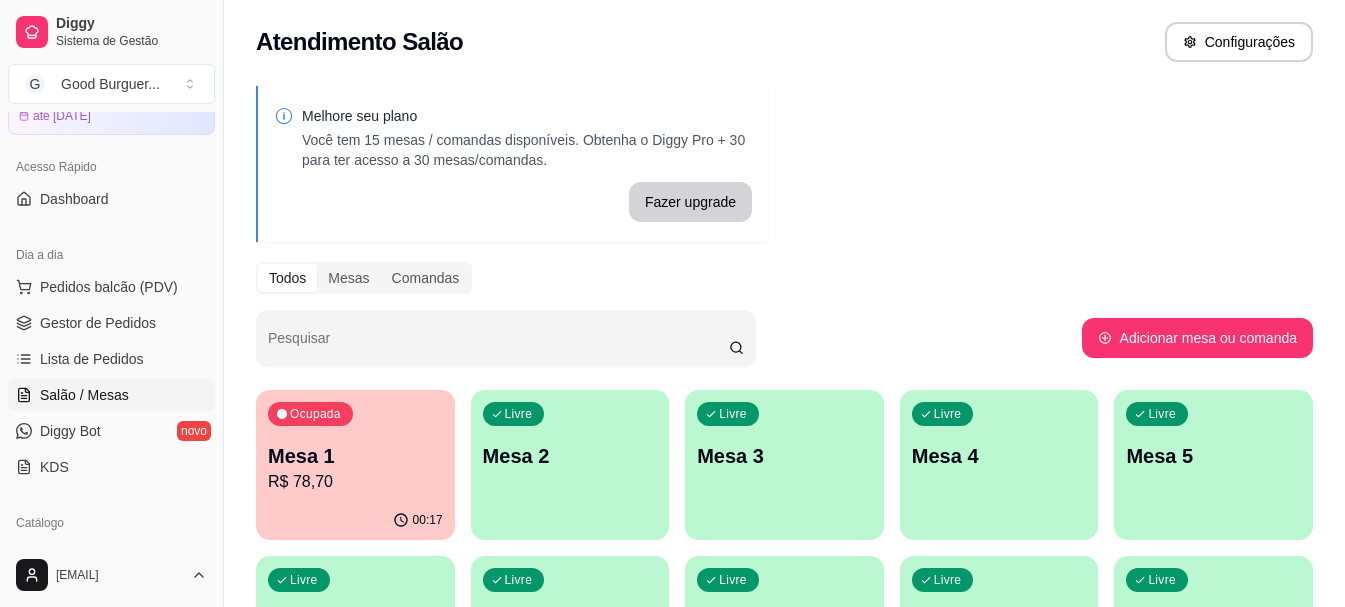 scroll, scrollTop: 0, scrollLeft: 0, axis: both 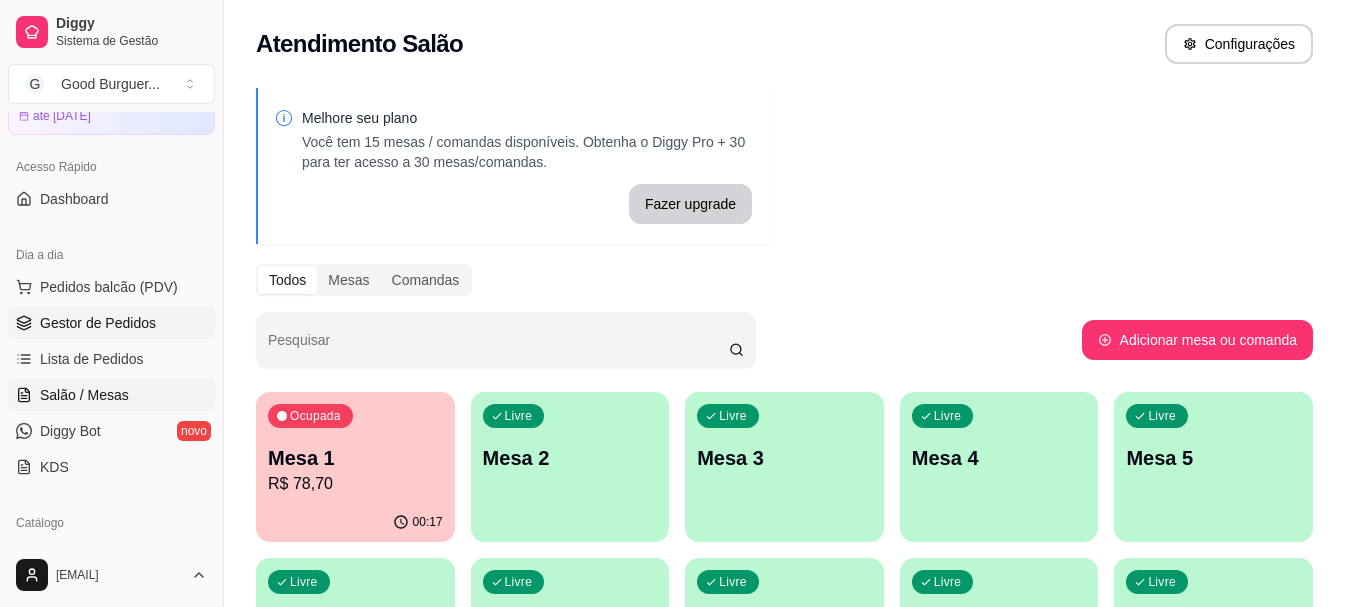 click on "Gestor de Pedidos" at bounding box center [98, 323] 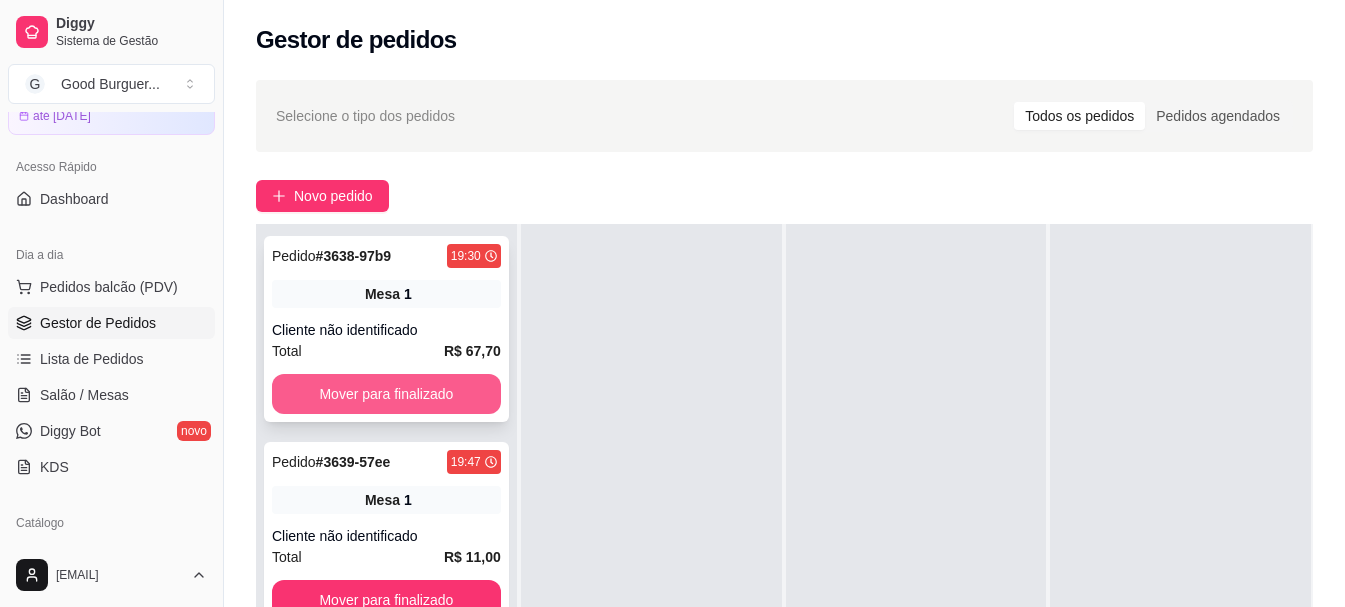 scroll, scrollTop: 0, scrollLeft: 0, axis: both 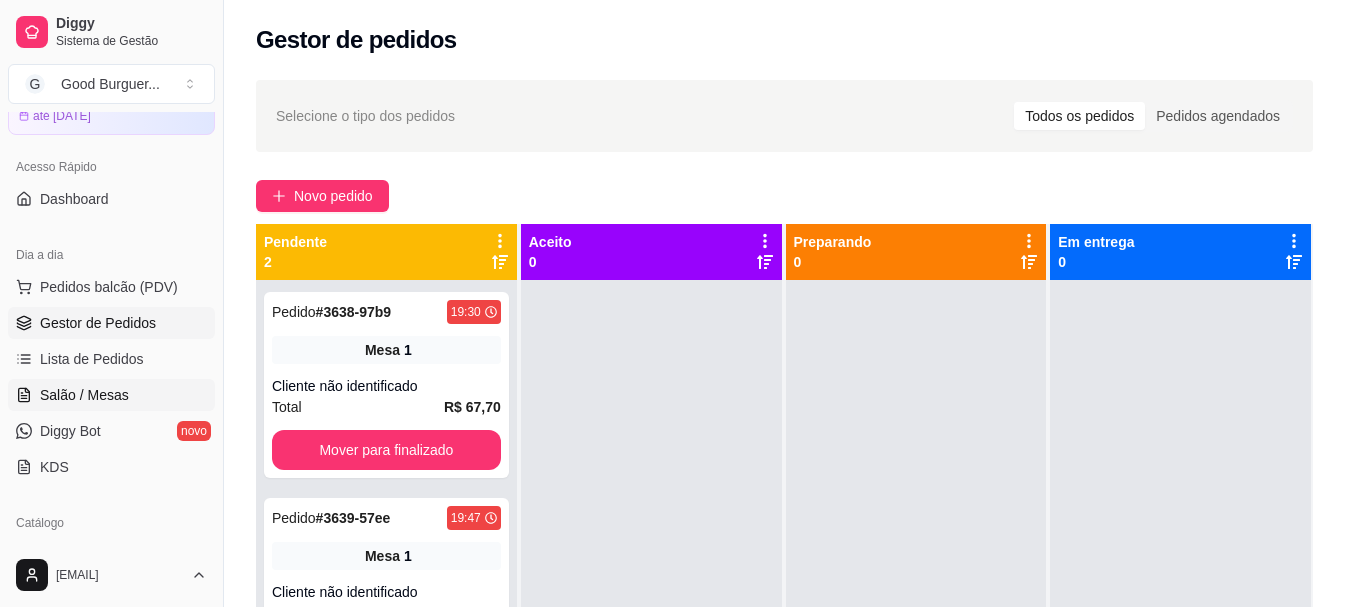 click on "Salão / Mesas" at bounding box center [84, 395] 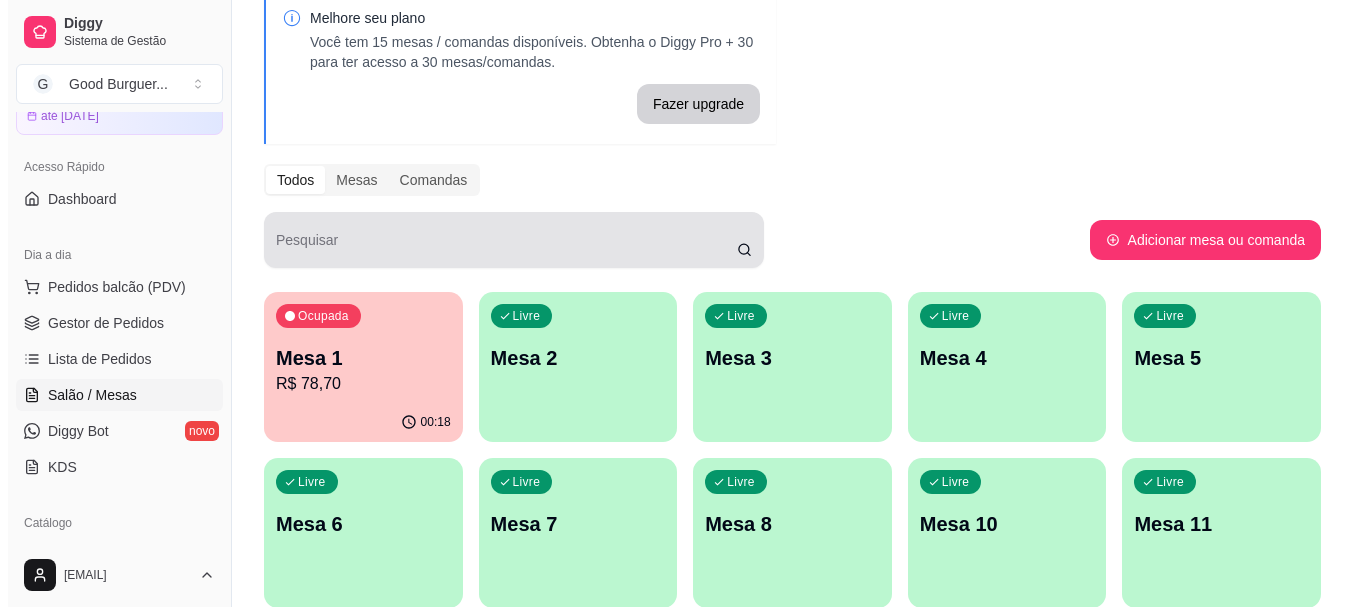scroll, scrollTop: 0, scrollLeft: 0, axis: both 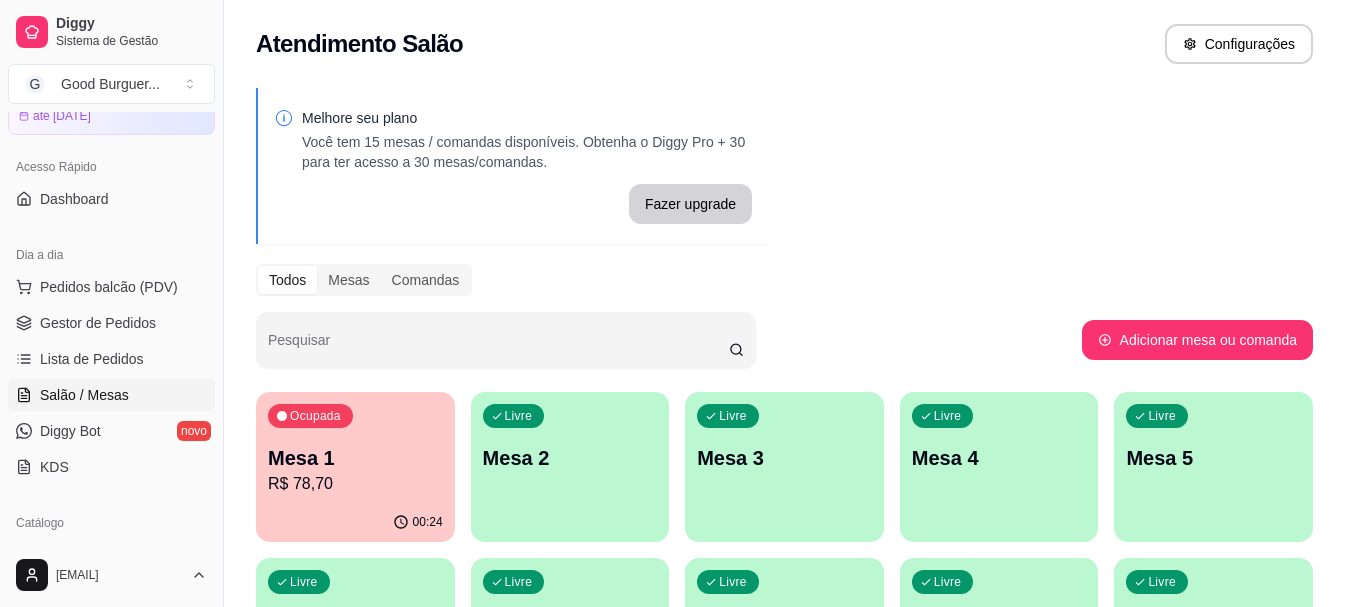 click on "Mesa 1" at bounding box center [355, 458] 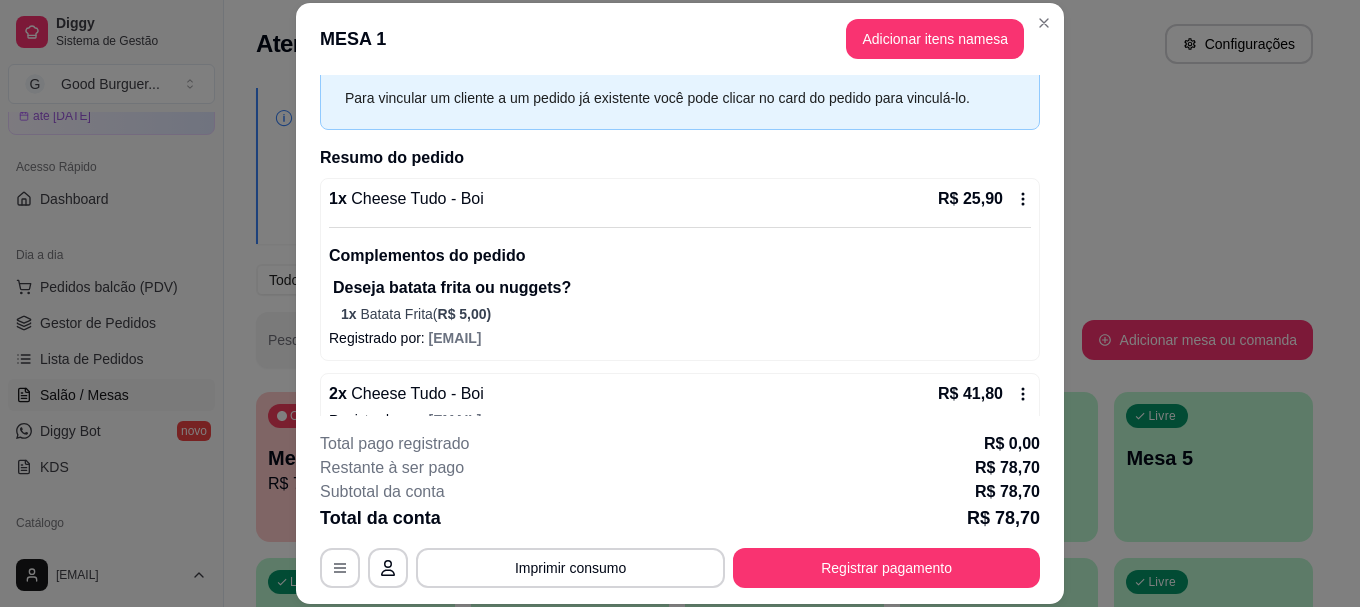 scroll, scrollTop: 203, scrollLeft: 0, axis: vertical 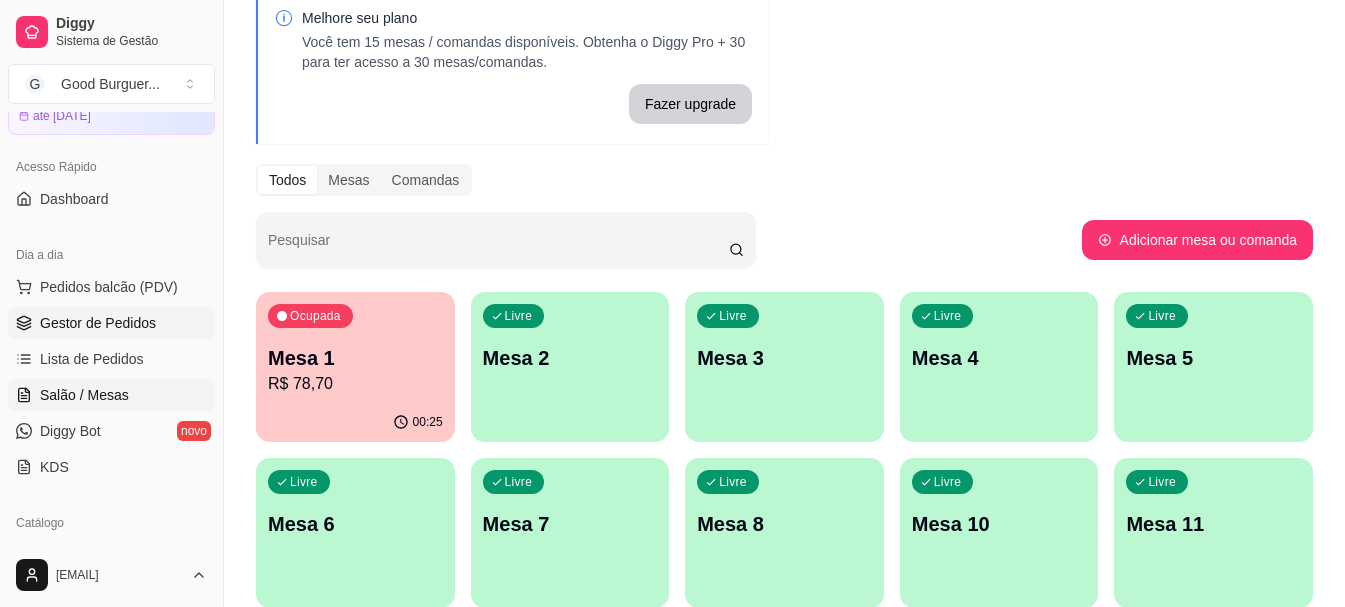 click on "Gestor de Pedidos" at bounding box center [98, 323] 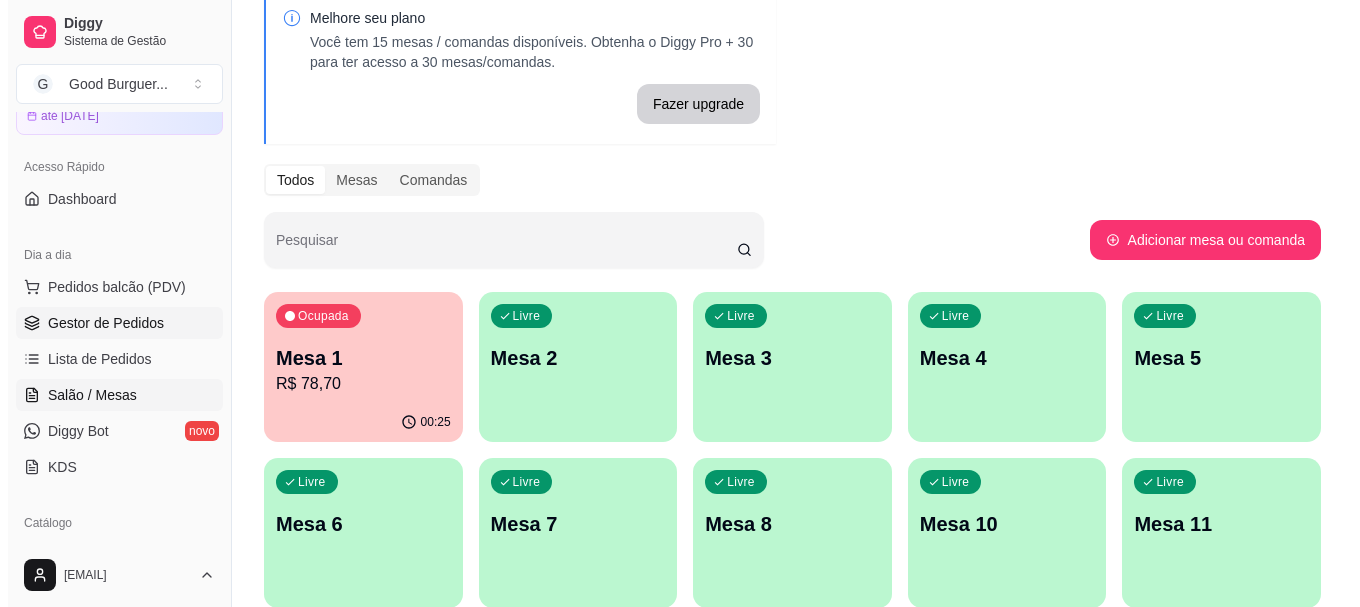 scroll, scrollTop: 0, scrollLeft: 0, axis: both 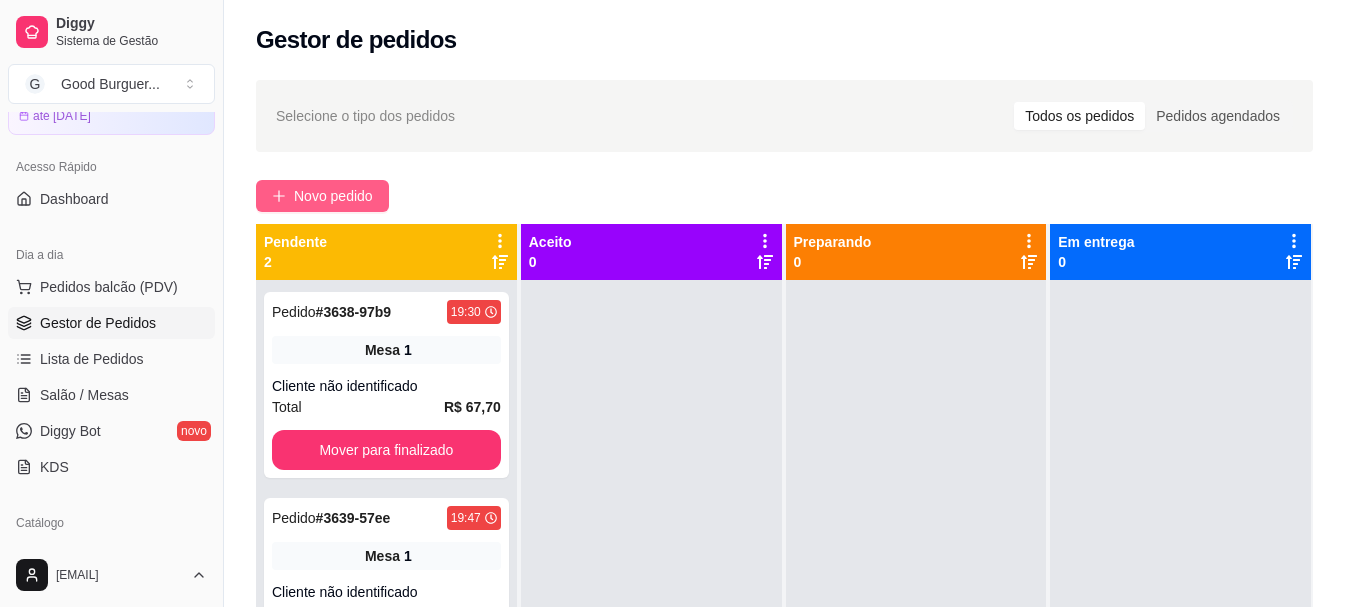 click on "Novo pedido" at bounding box center (333, 196) 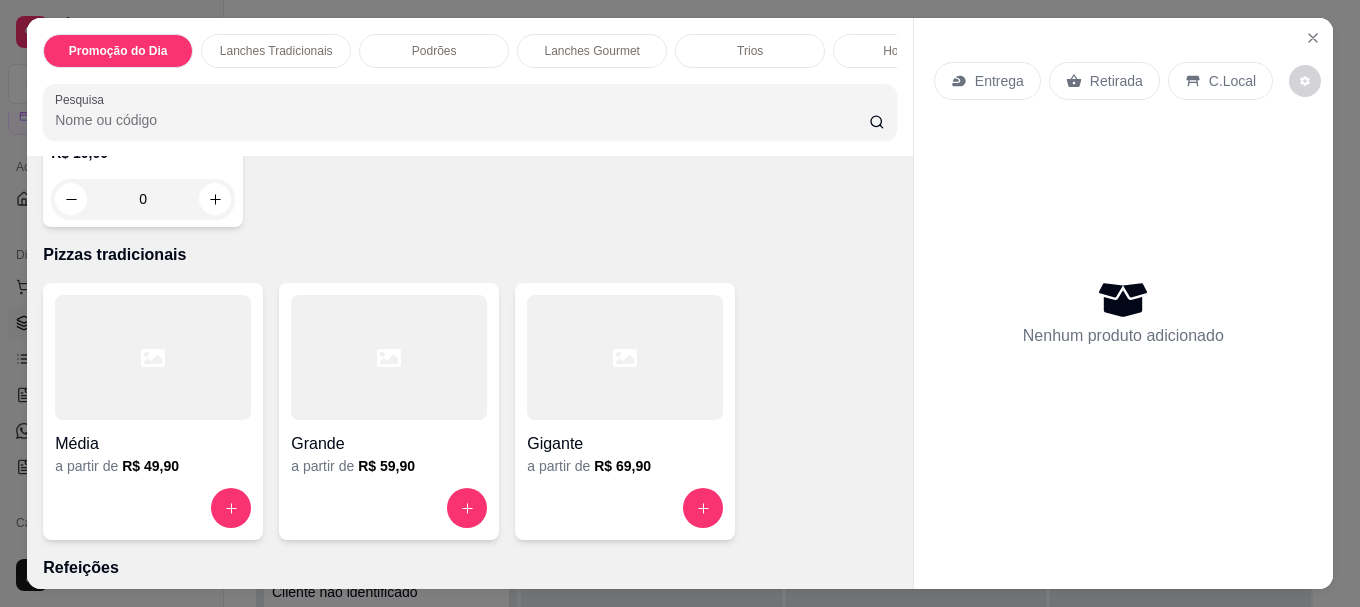 scroll, scrollTop: 3800, scrollLeft: 0, axis: vertical 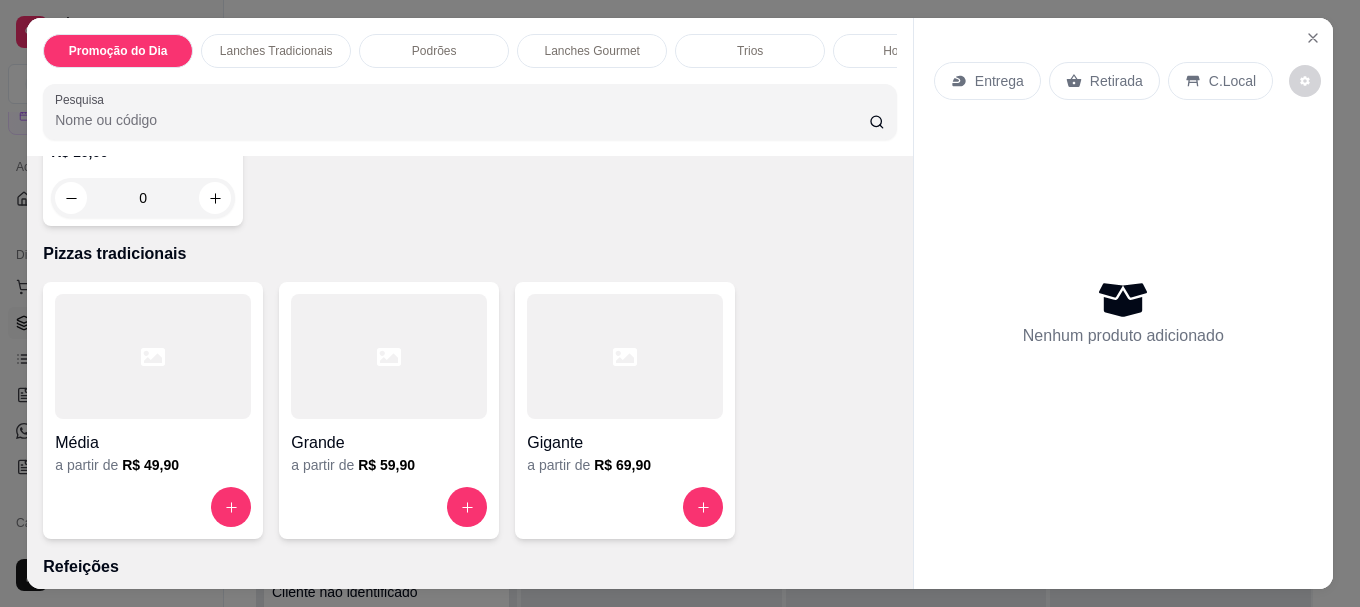 click at bounding box center [143, 27] 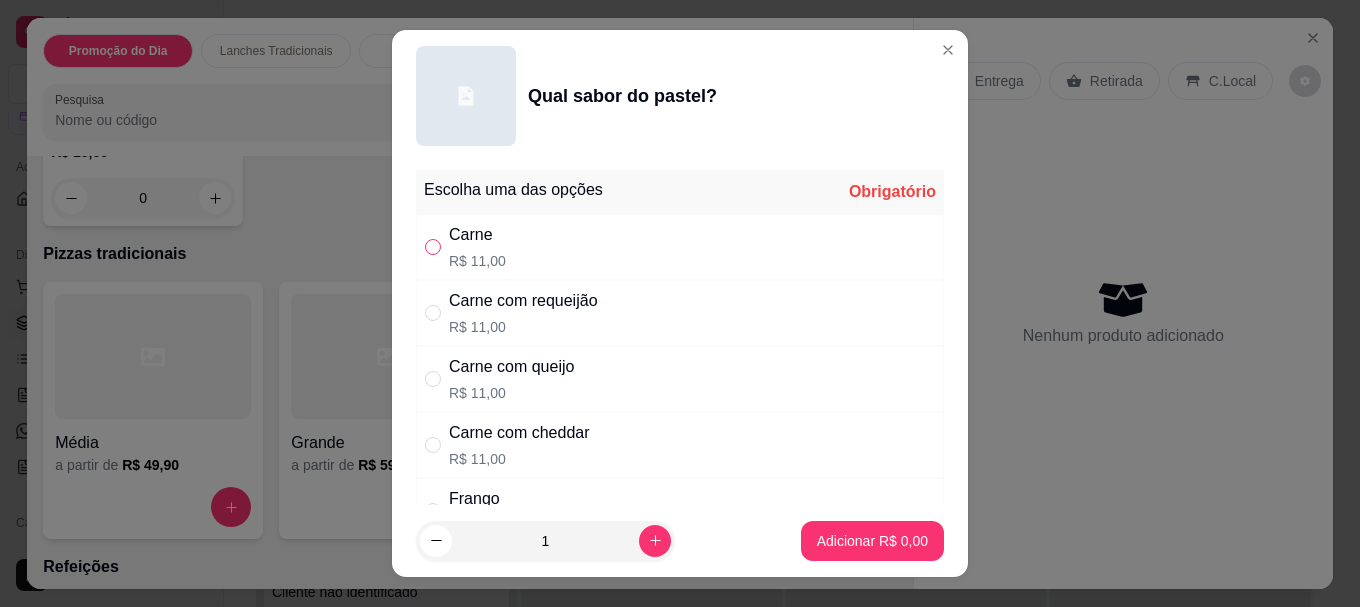 click at bounding box center (433, 247) 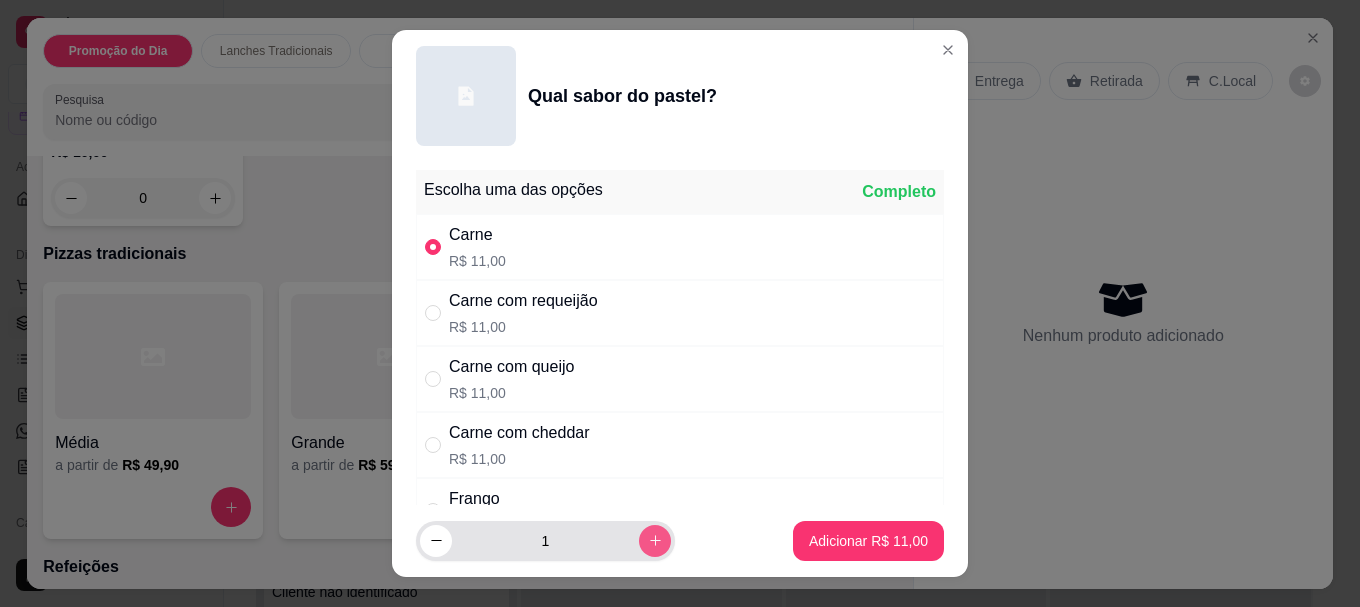click 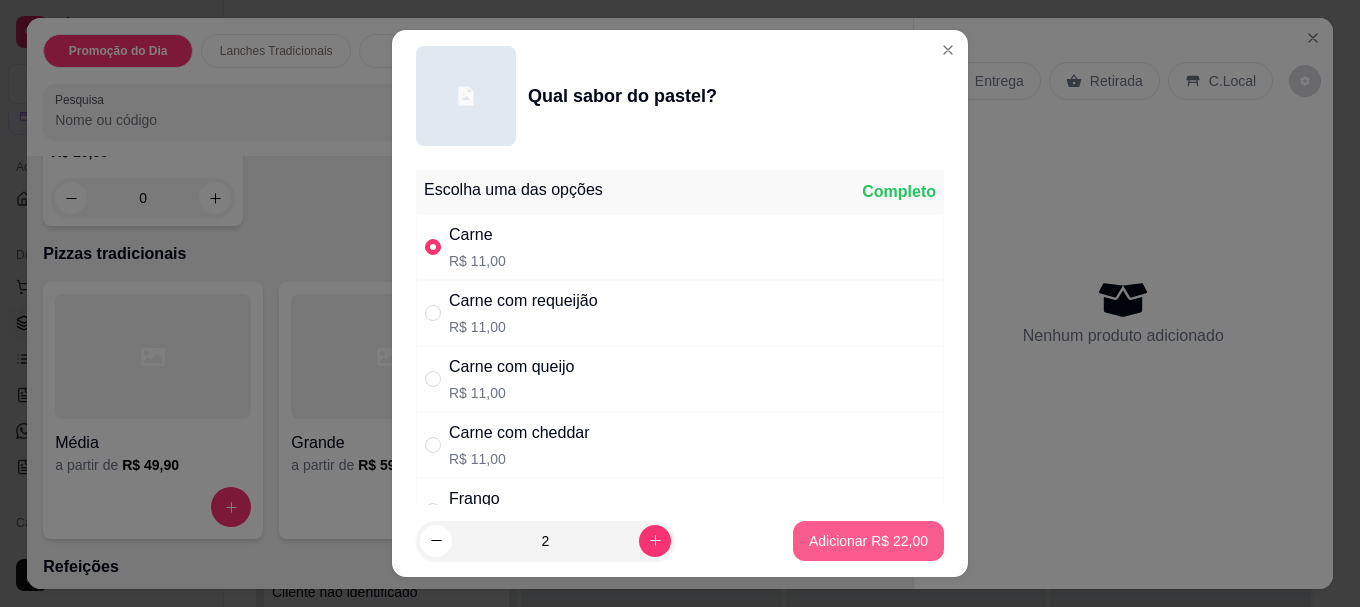 click on "Adicionar   R$ 22,00" at bounding box center [868, 541] 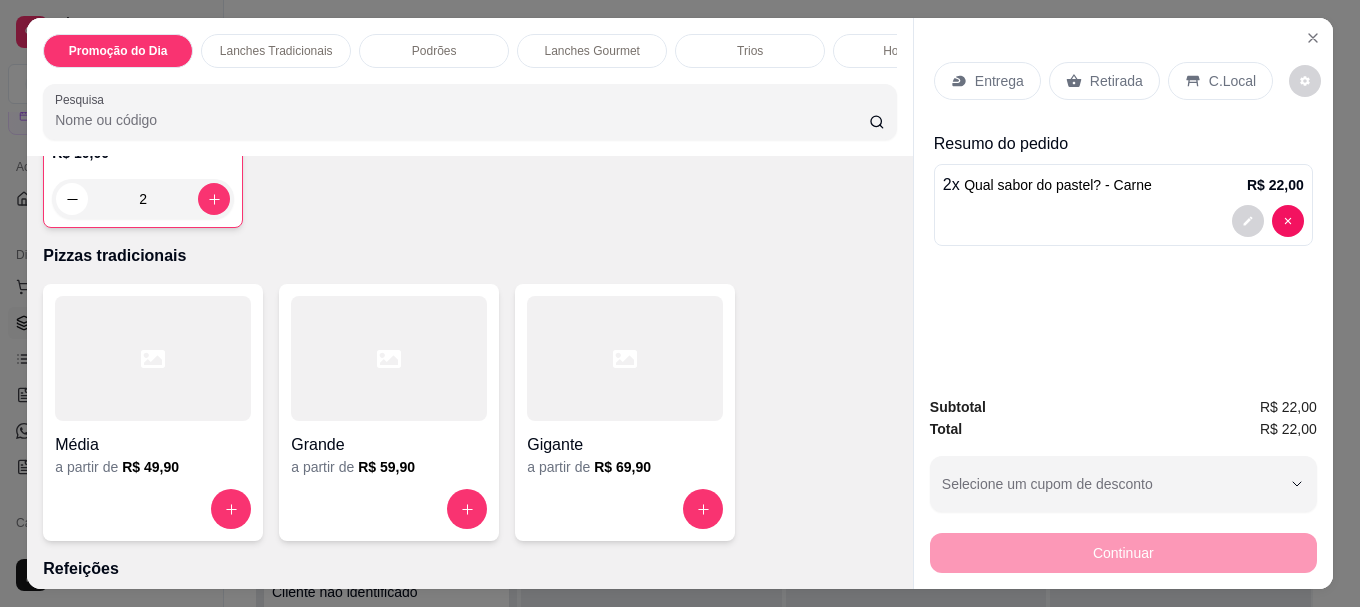 click at bounding box center [143, 28] 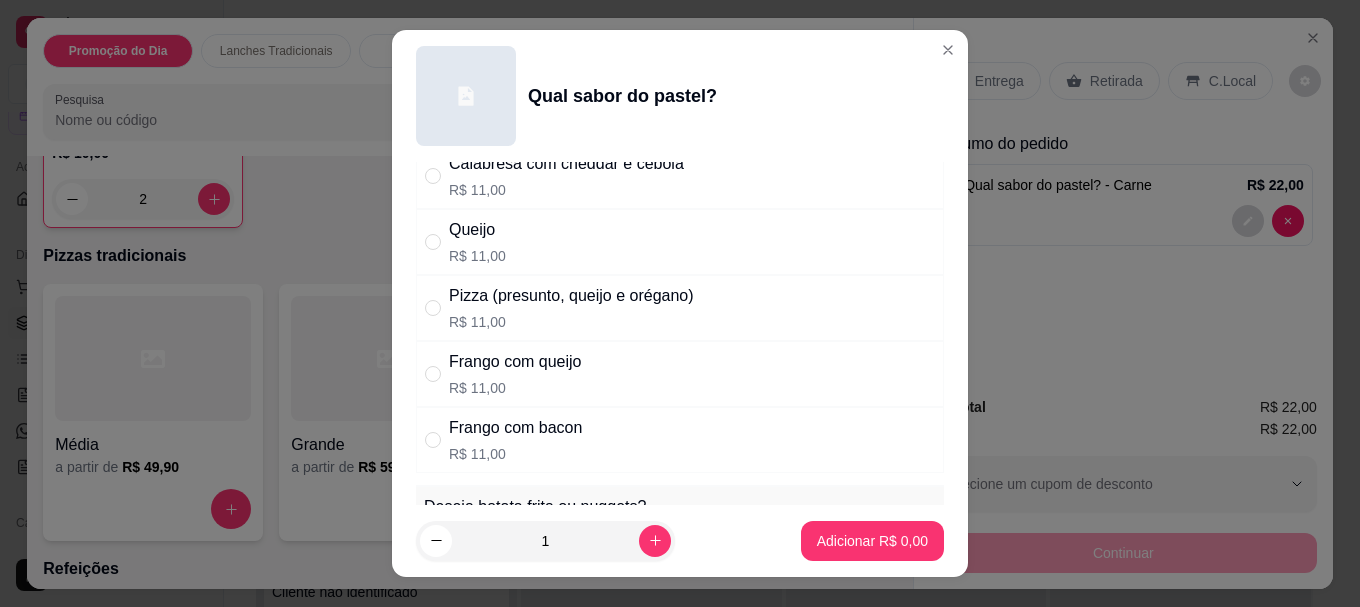 scroll, scrollTop: 600, scrollLeft: 0, axis: vertical 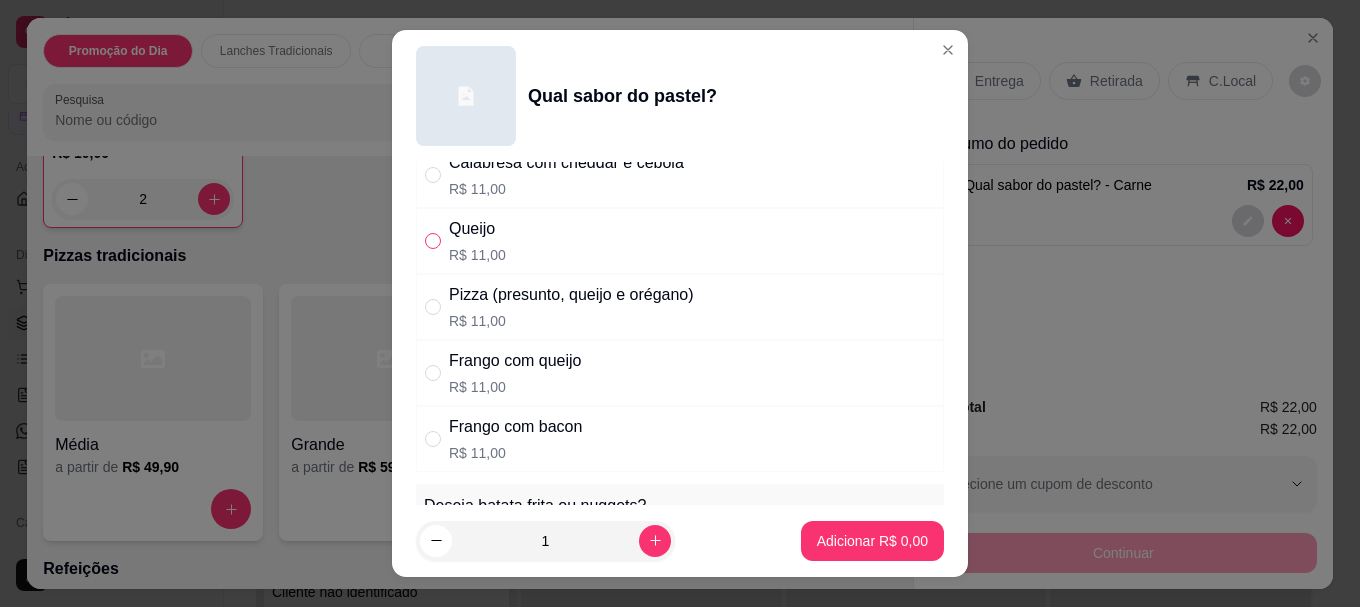 drag, startPoint x: 420, startPoint y: 242, endPoint x: 640, endPoint y: 338, distance: 240.03333 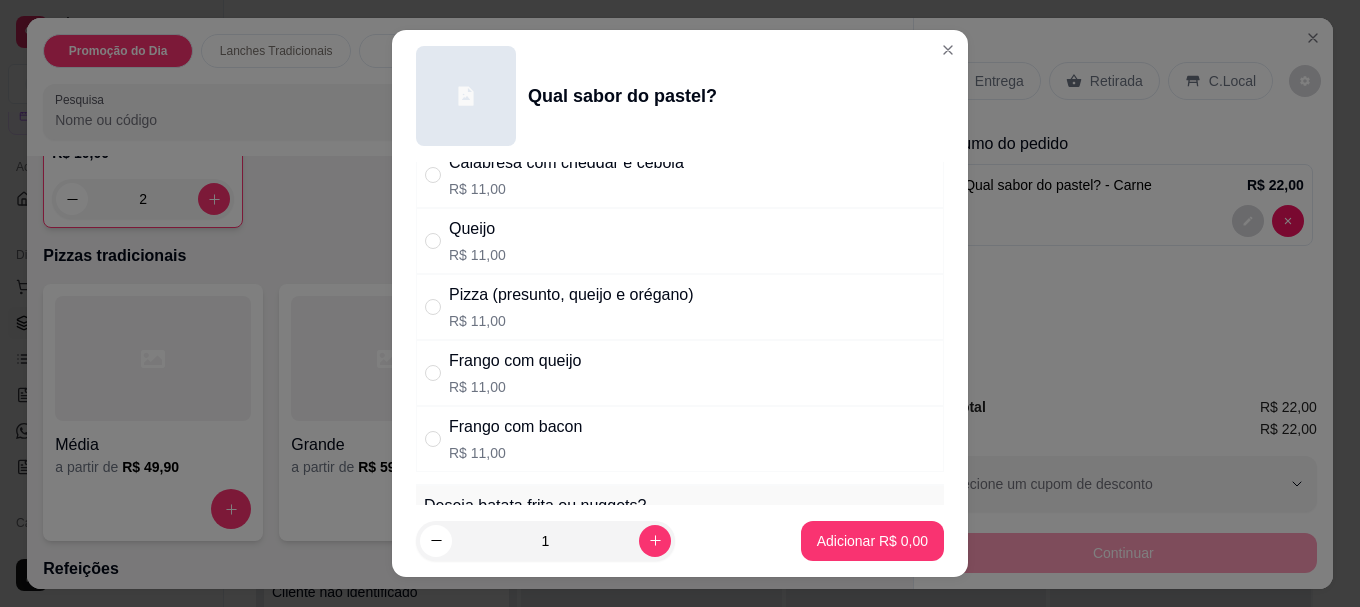 radio on "true" 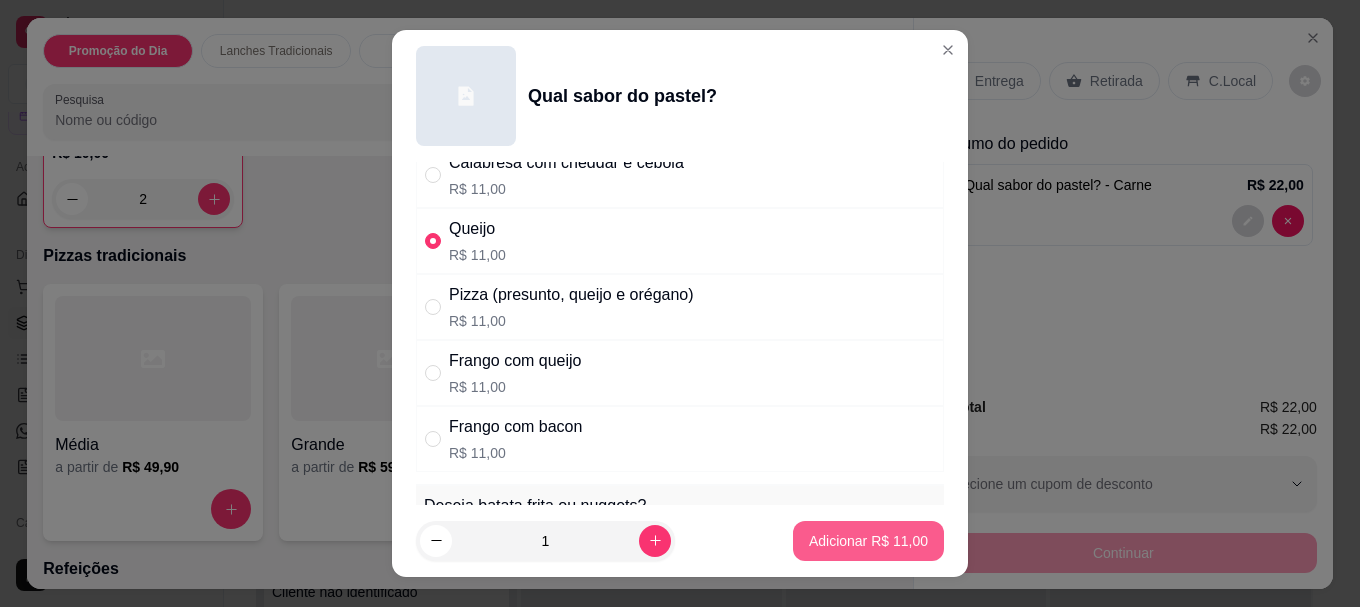 click on "Adicionar   R$ 11,00" at bounding box center (868, 541) 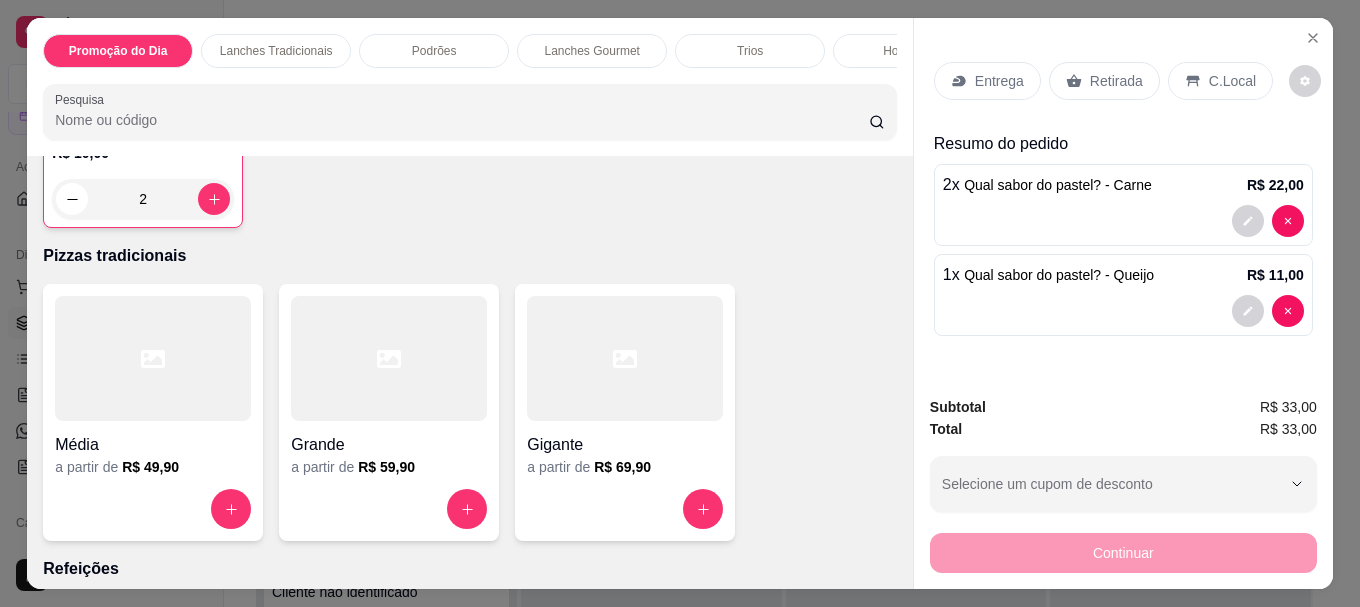 click on "Entrega" at bounding box center (999, 81) 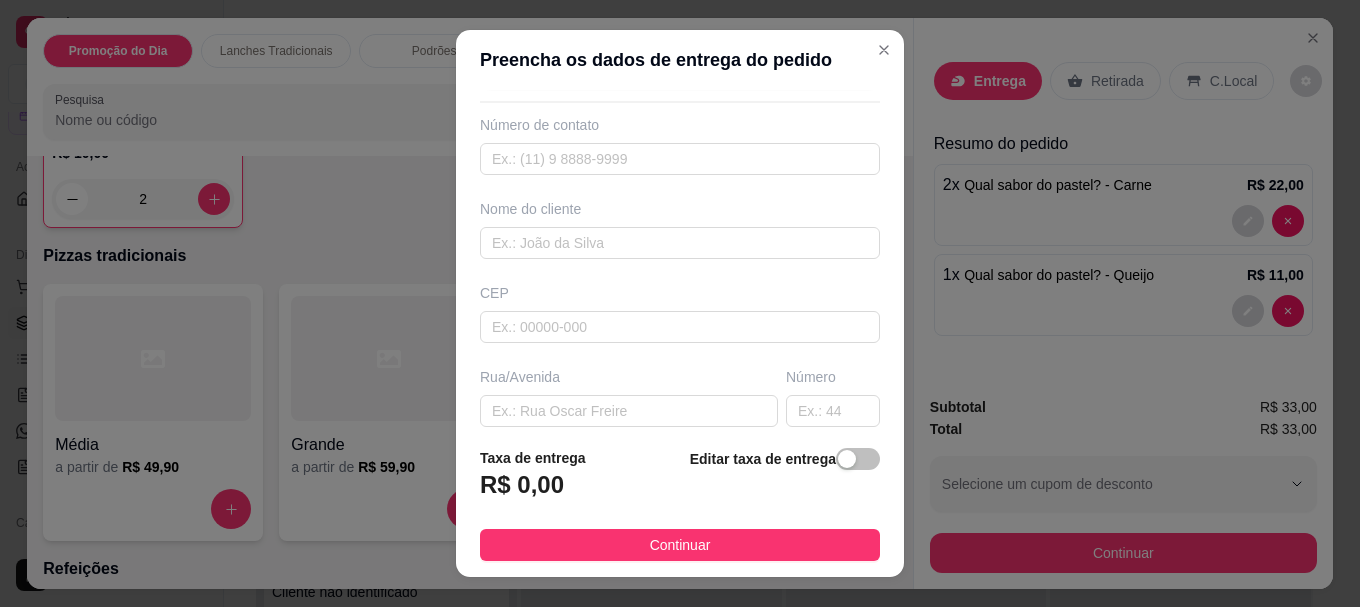 scroll, scrollTop: 100, scrollLeft: 0, axis: vertical 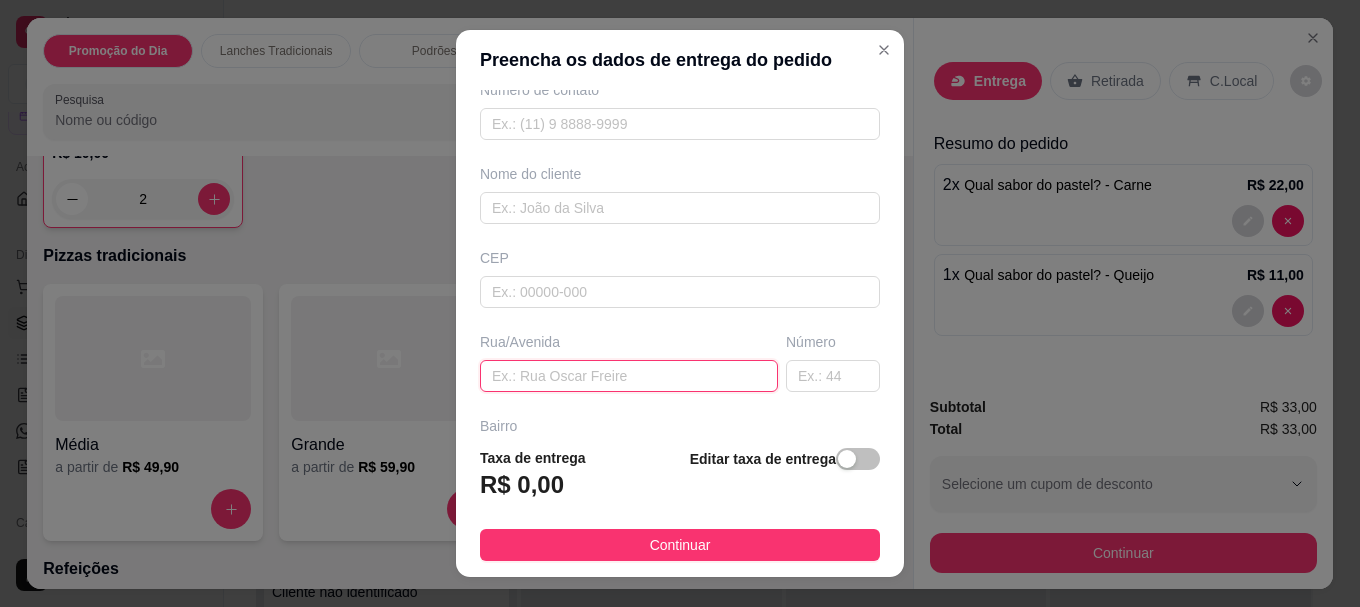 click at bounding box center [629, 376] 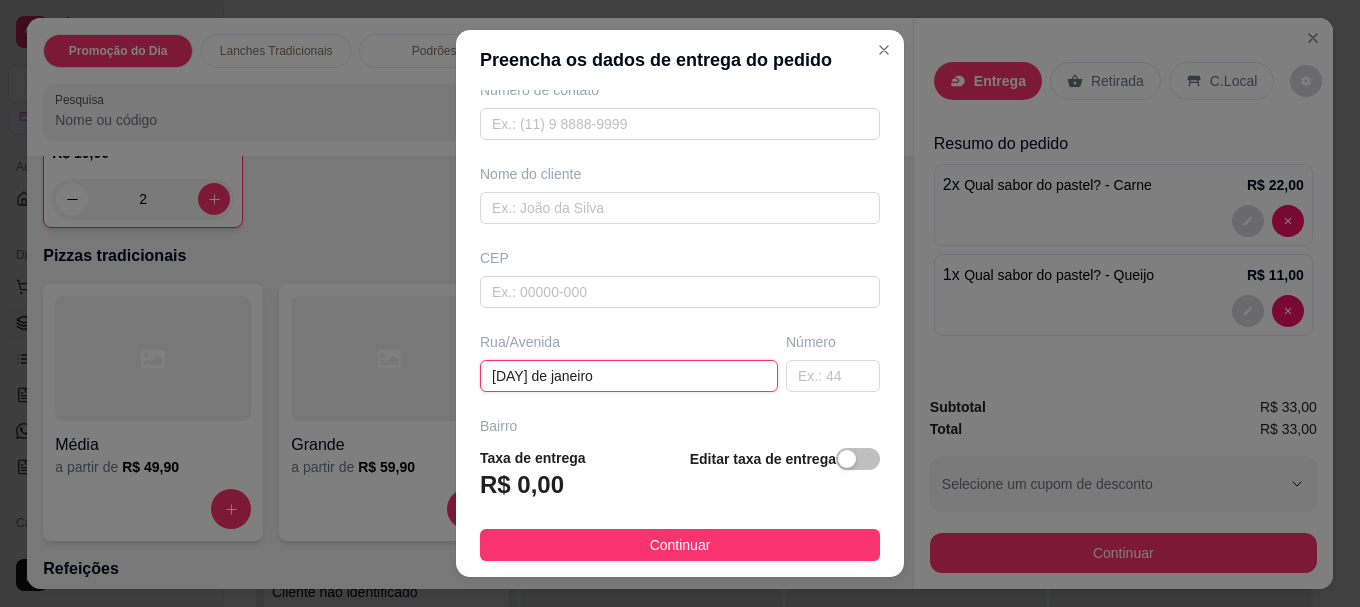 type on "[DAY] de janeiro" 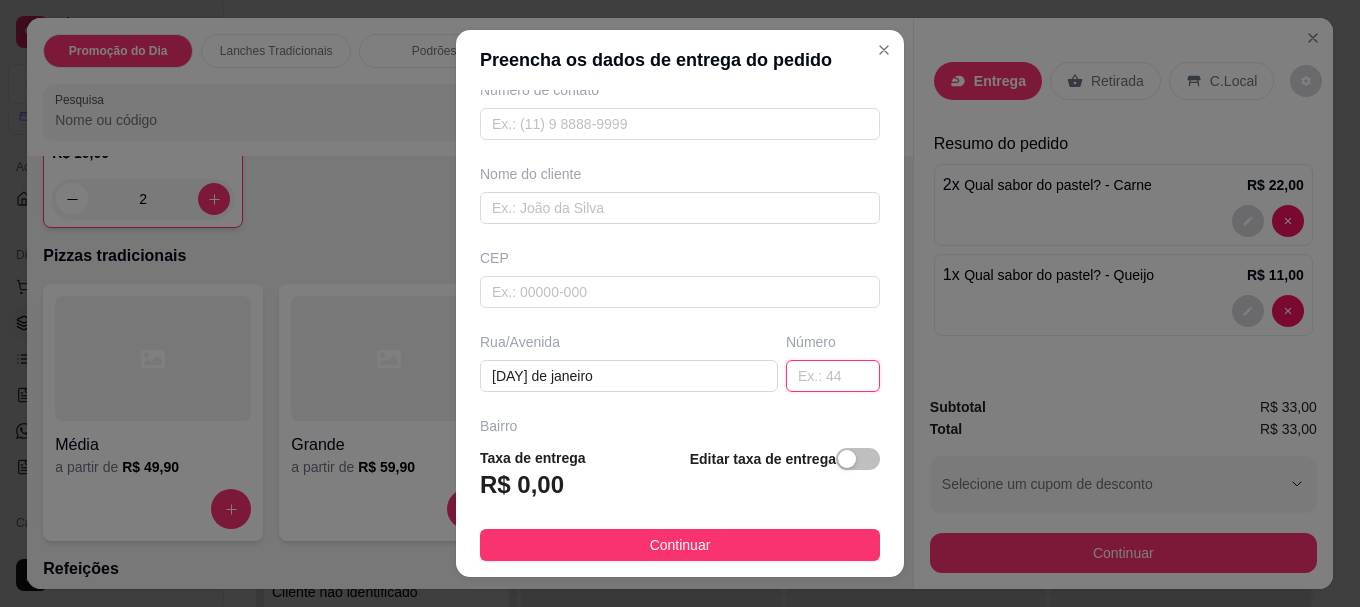 click at bounding box center (833, 376) 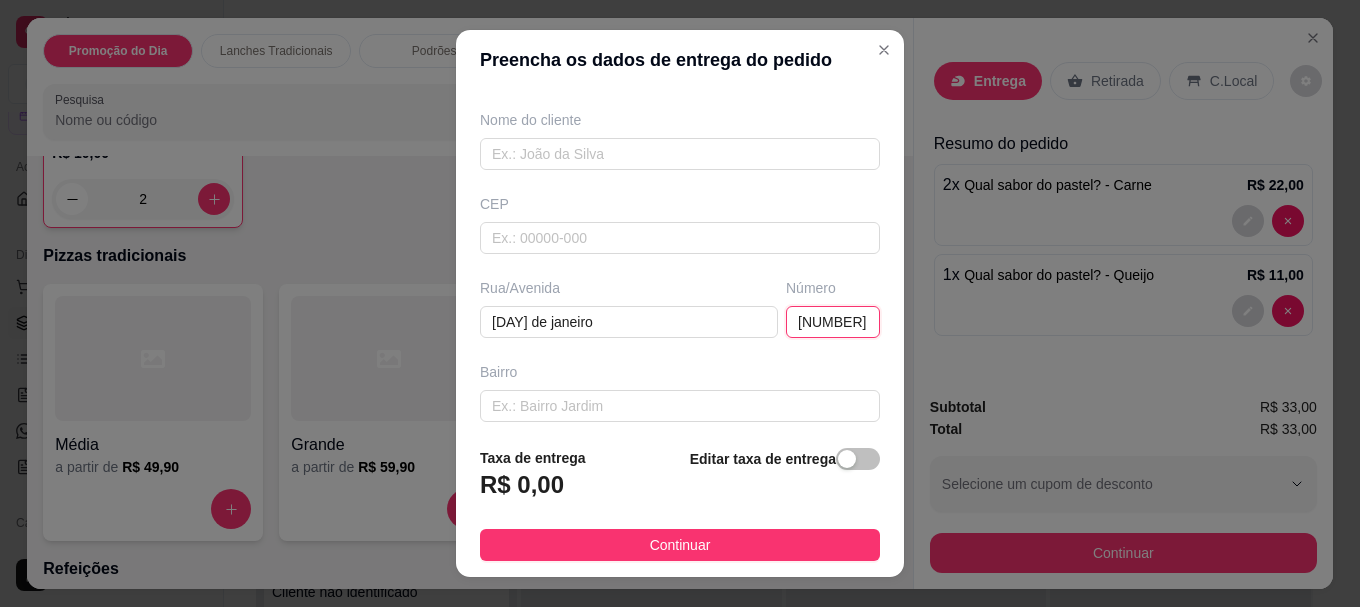 scroll, scrollTop: 200, scrollLeft: 0, axis: vertical 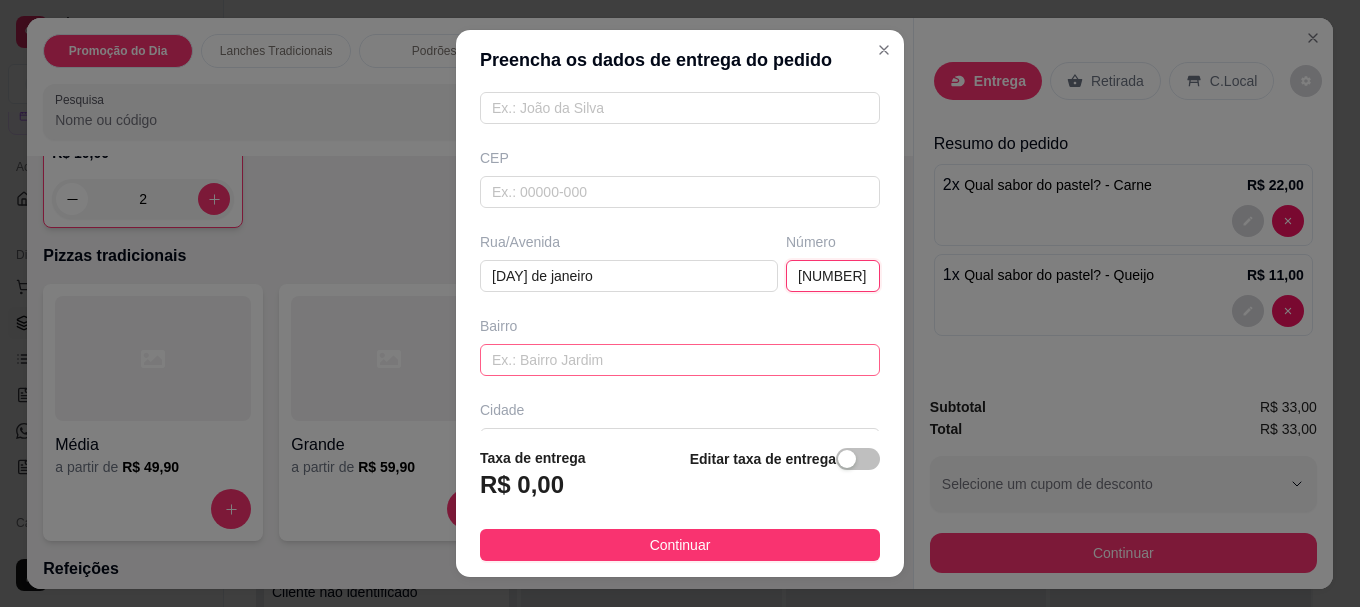 type on "[NUMBER]" 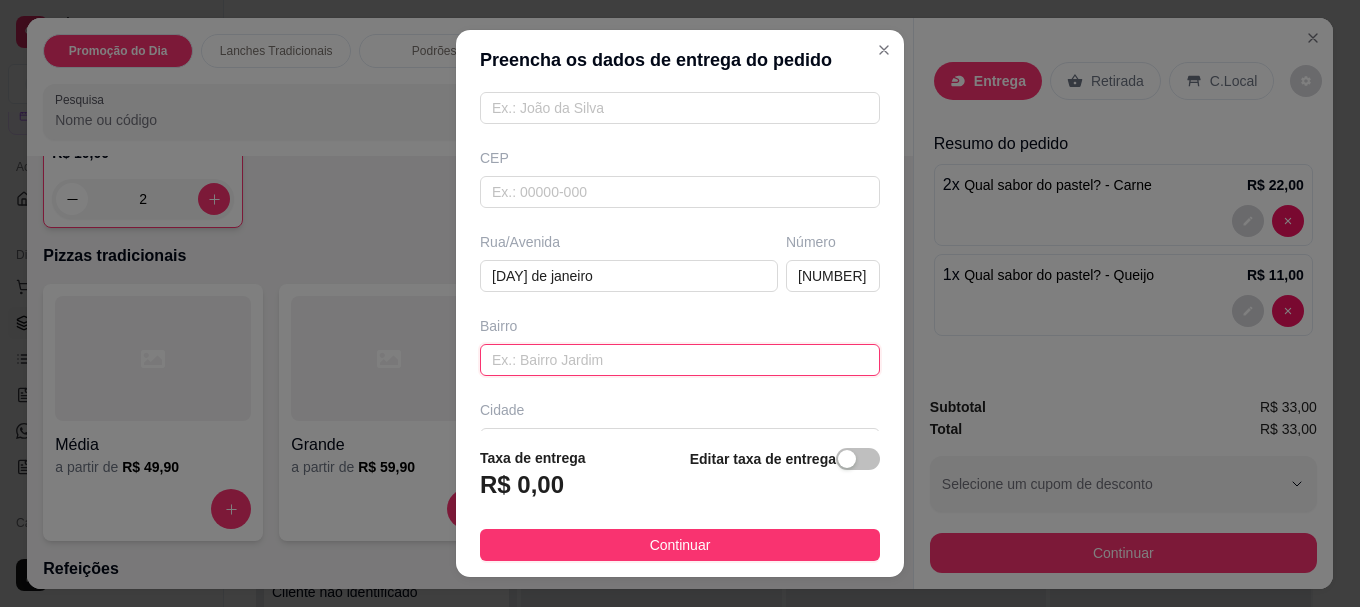 click at bounding box center (680, 360) 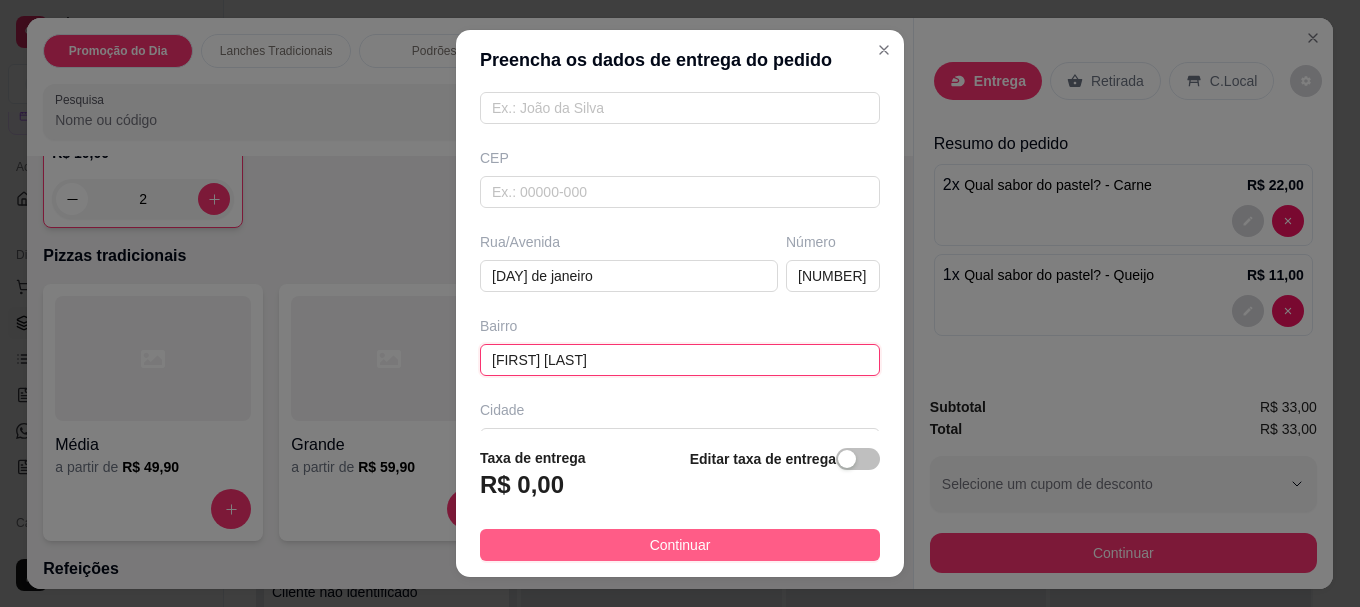 type on "[FIRST] [LAST]" 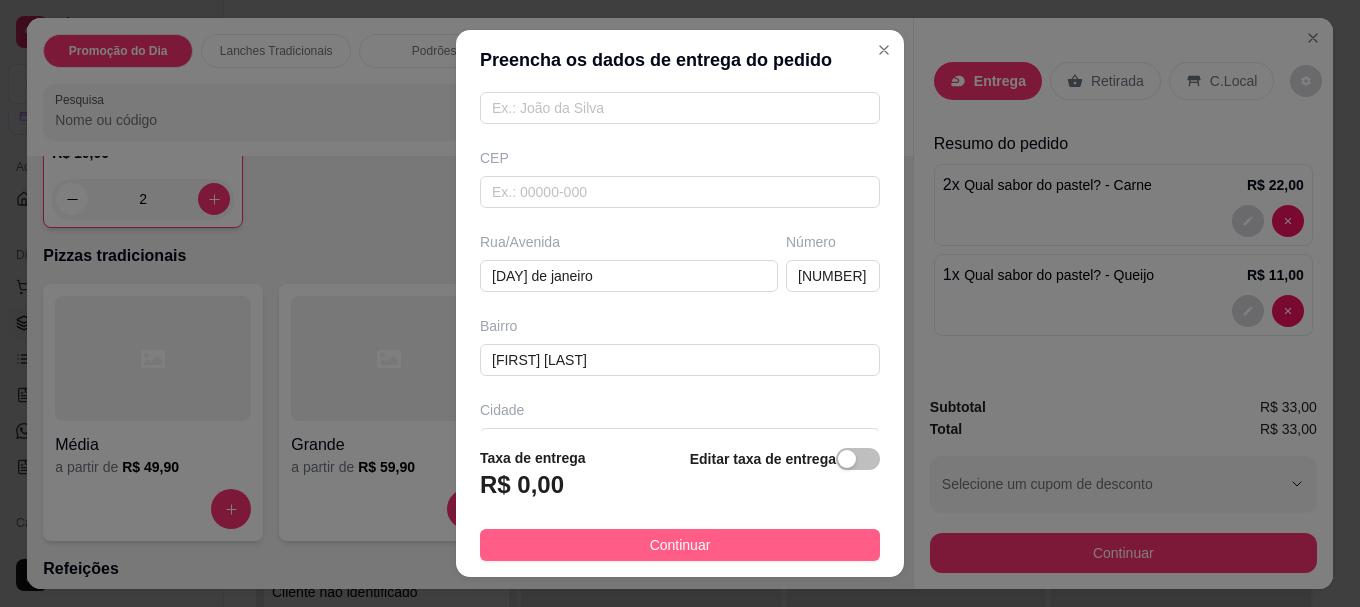 click on "Continuar" at bounding box center [680, 545] 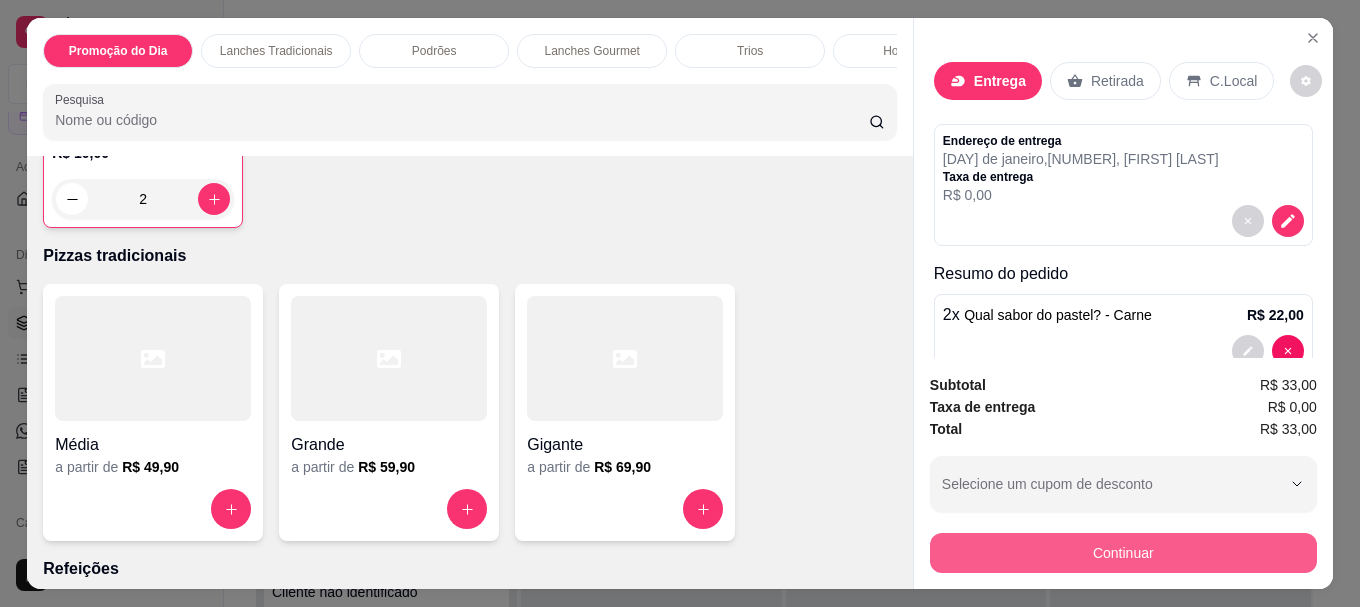 click on "Continuar" at bounding box center [1123, 553] 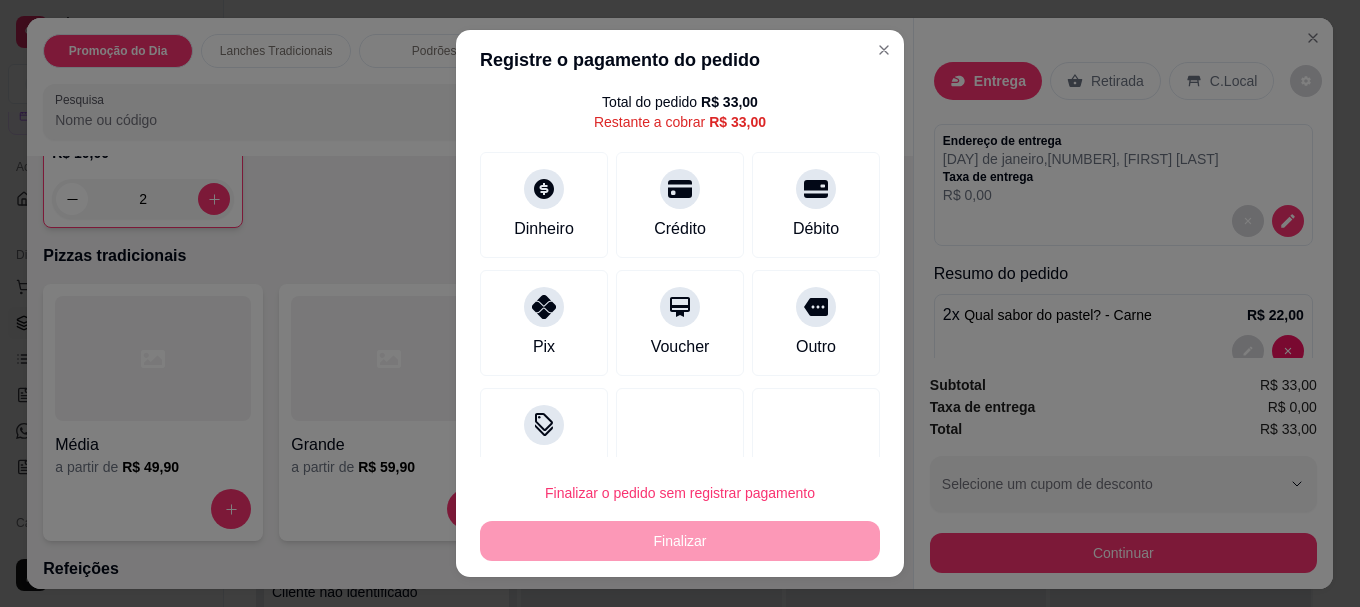 scroll, scrollTop: 103, scrollLeft: 0, axis: vertical 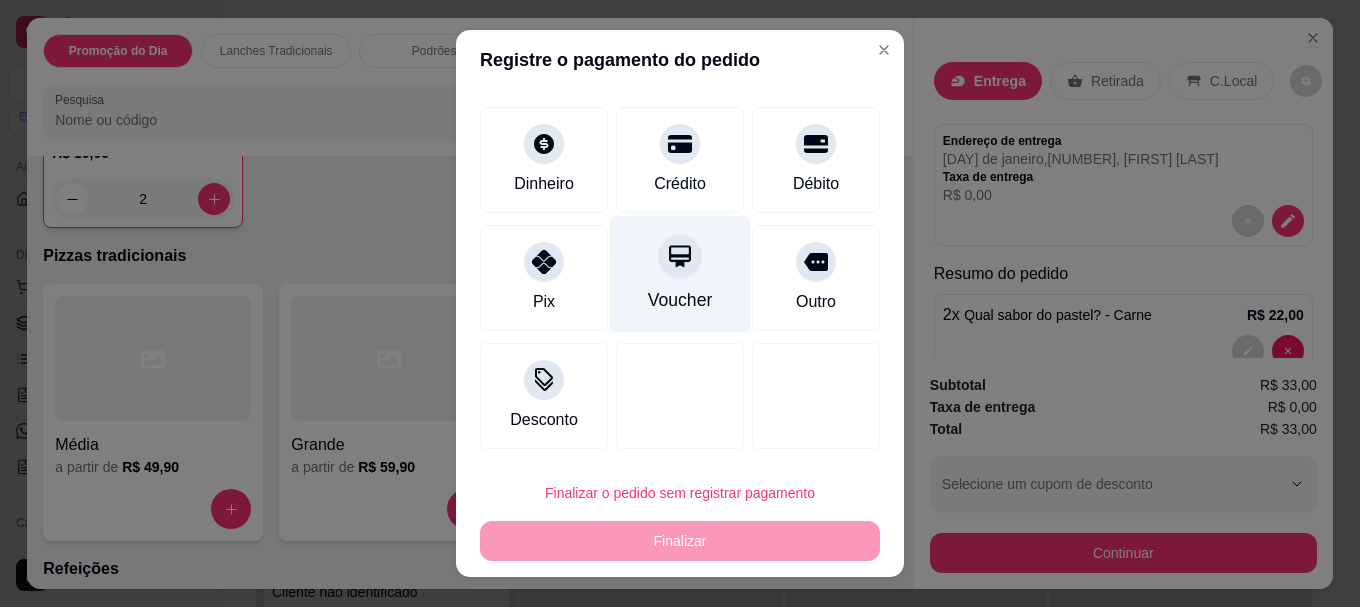 click on "Voucher" at bounding box center [680, 274] 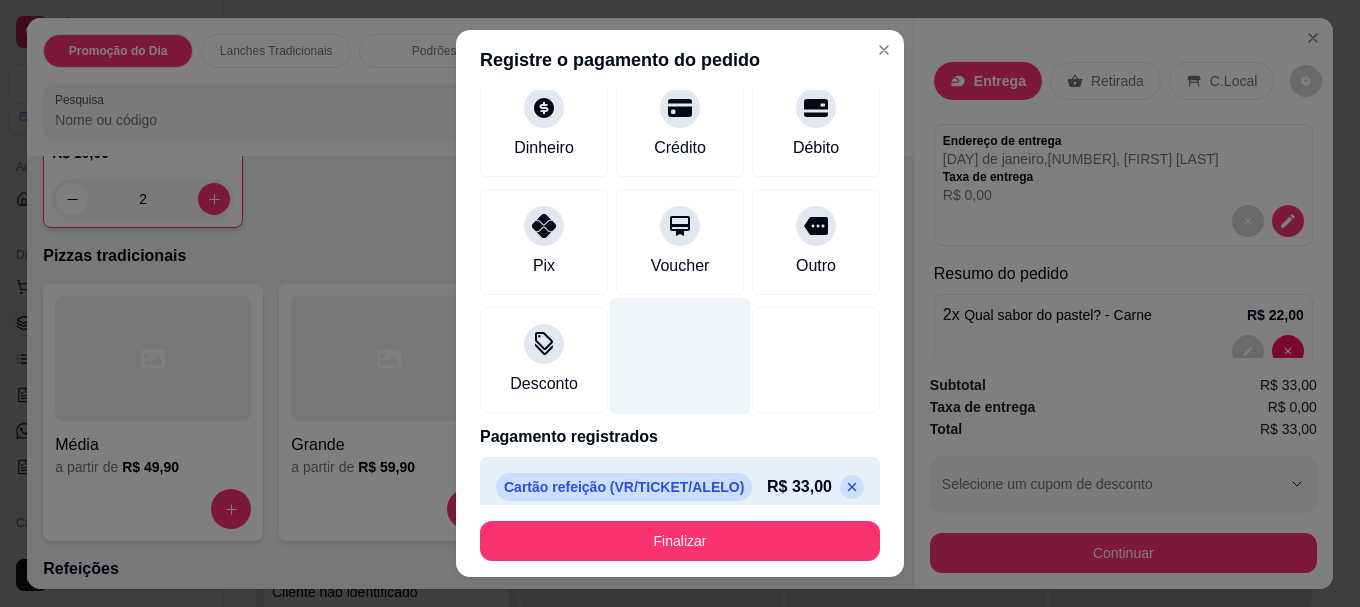 scroll, scrollTop: 139, scrollLeft: 0, axis: vertical 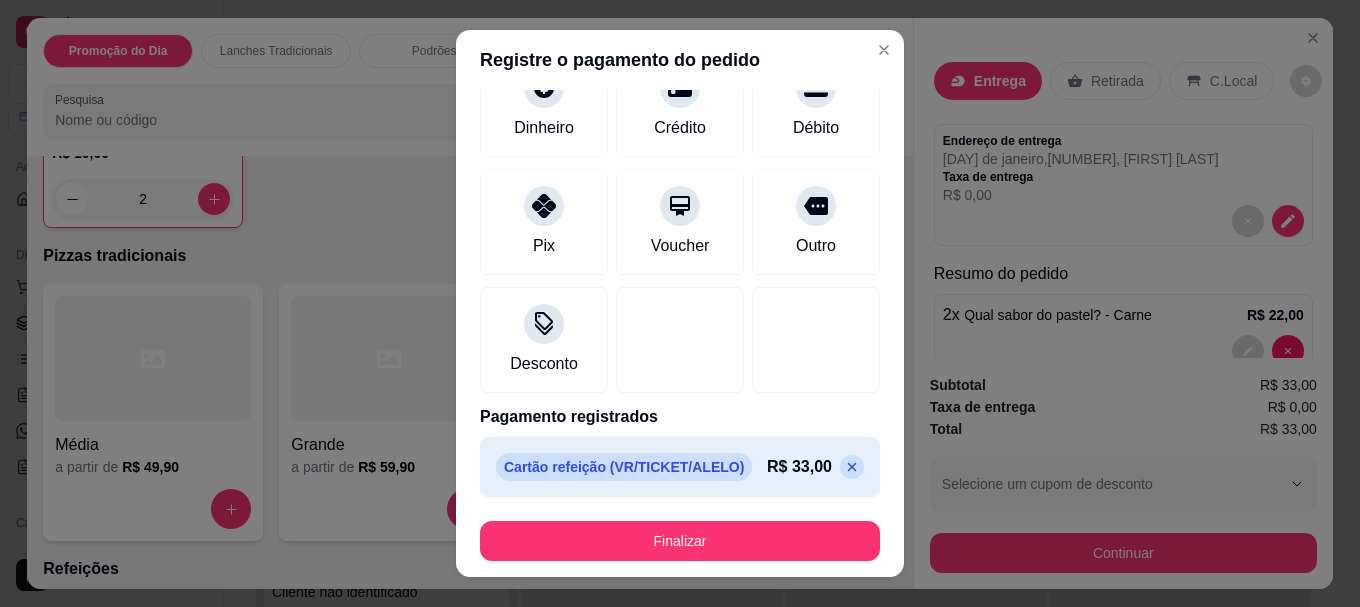 click 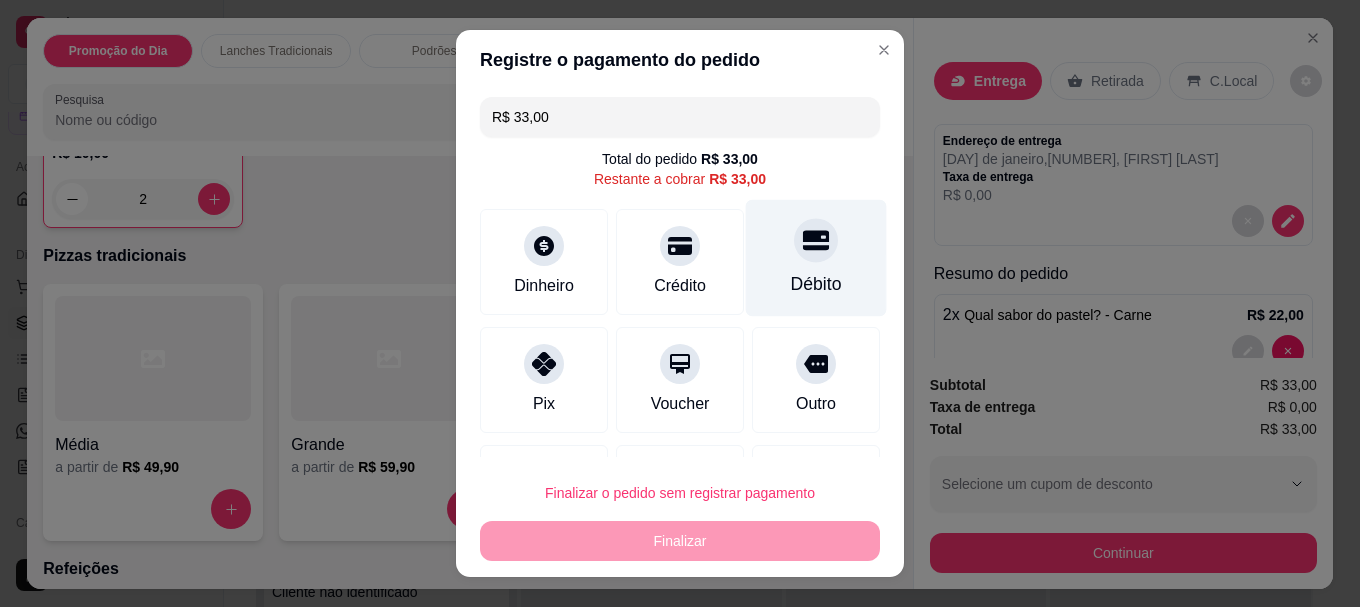 scroll, scrollTop: 0, scrollLeft: 0, axis: both 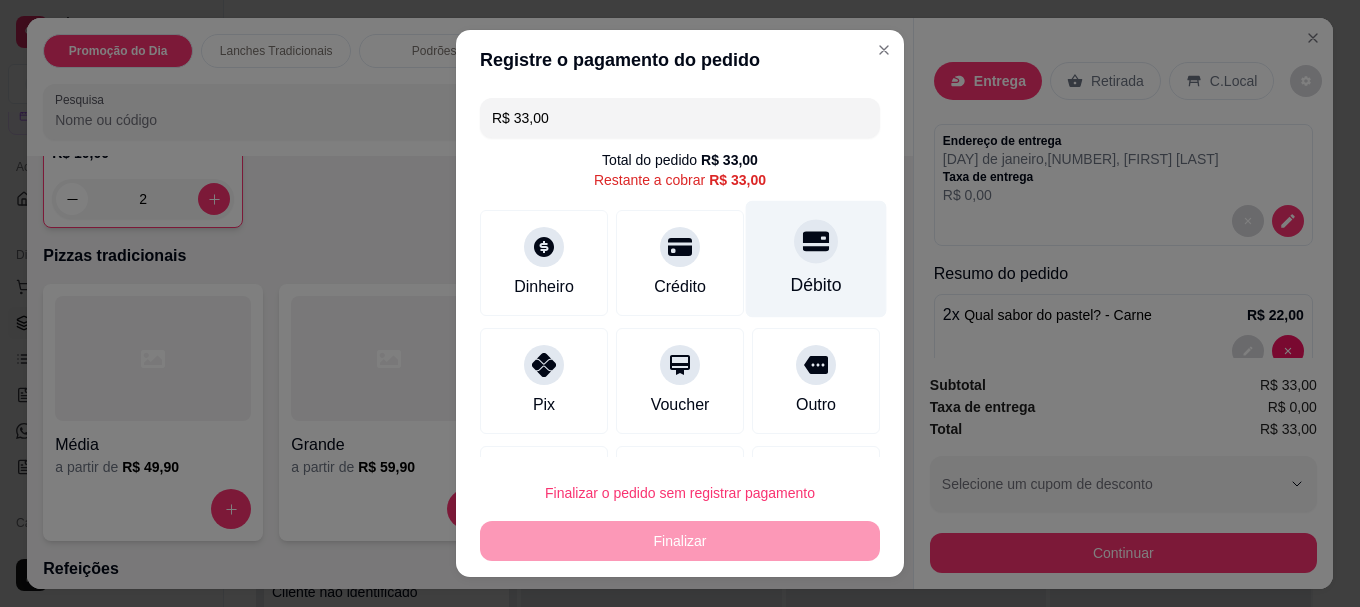 click at bounding box center (816, 242) 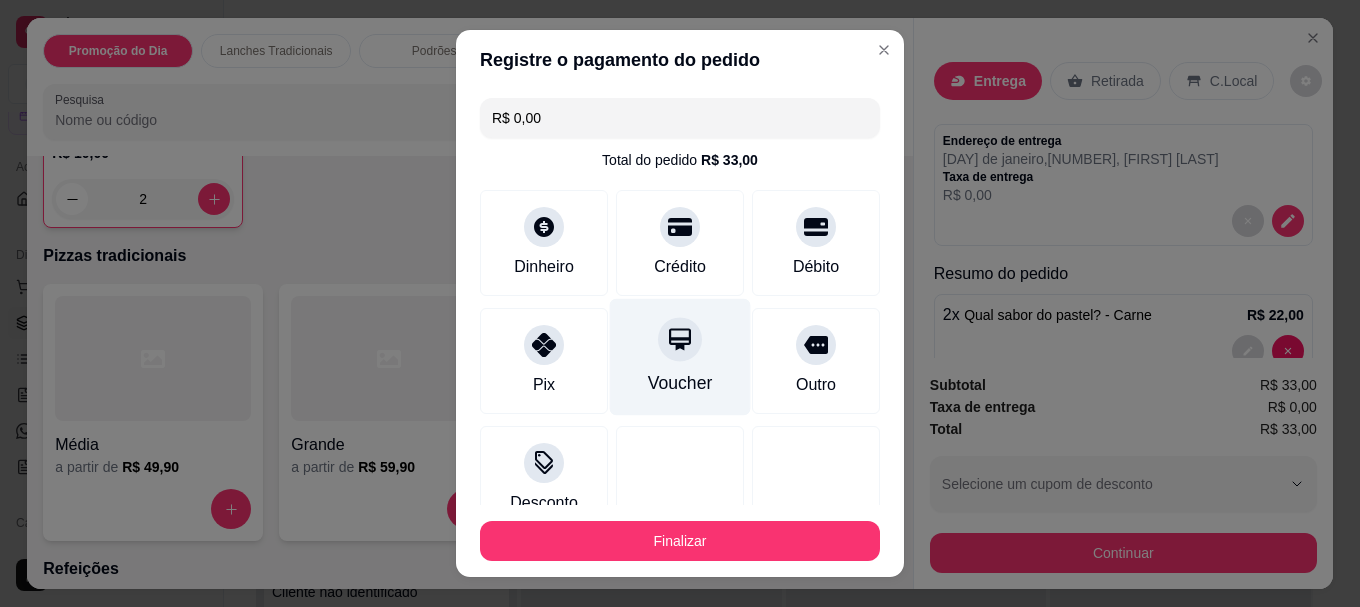 scroll, scrollTop: 139, scrollLeft: 0, axis: vertical 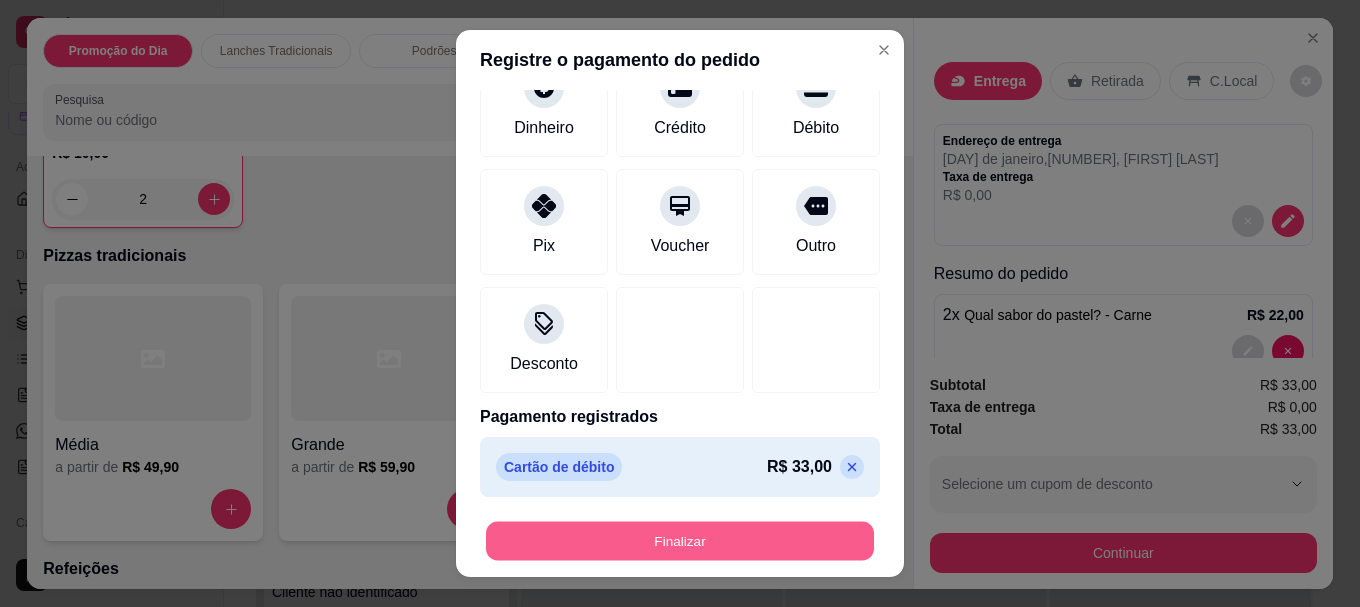 click on "Finalizar" at bounding box center (680, 540) 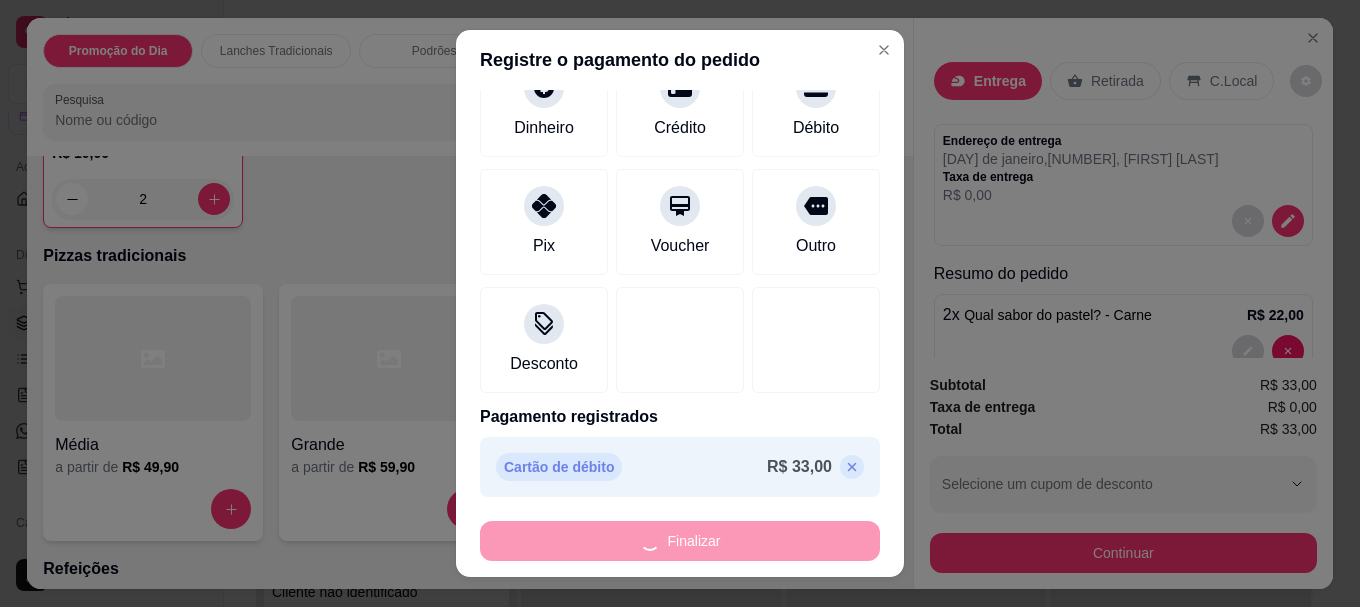 type on "0" 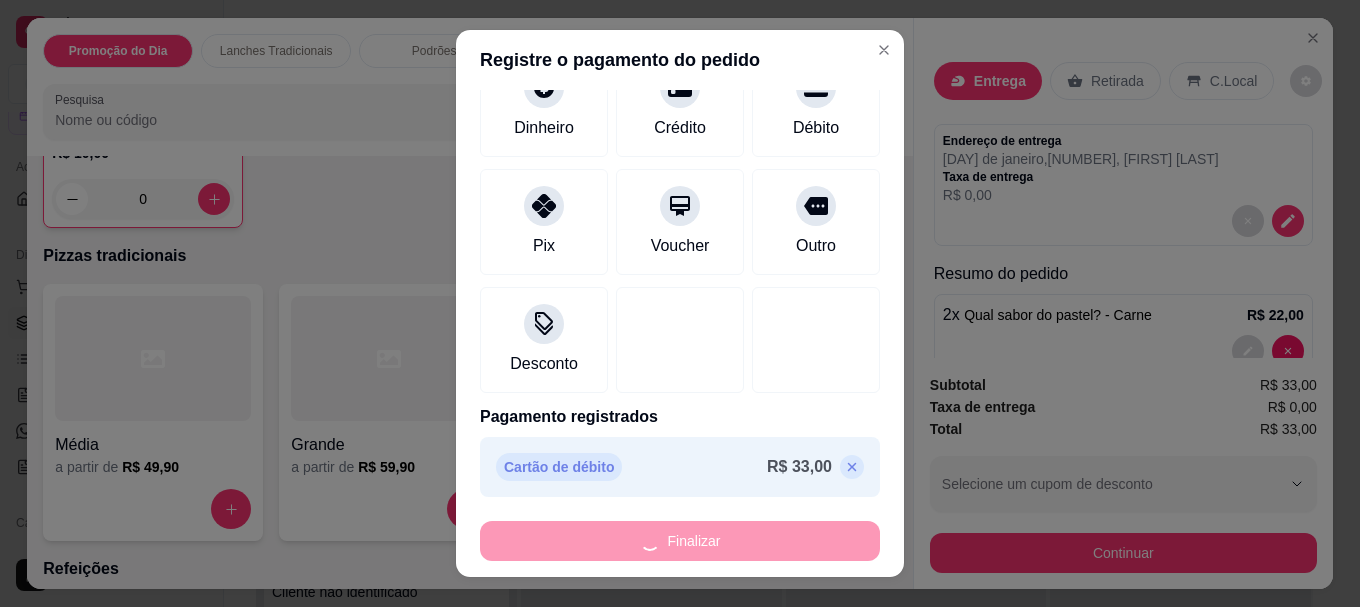 type on "-R$ 33,00" 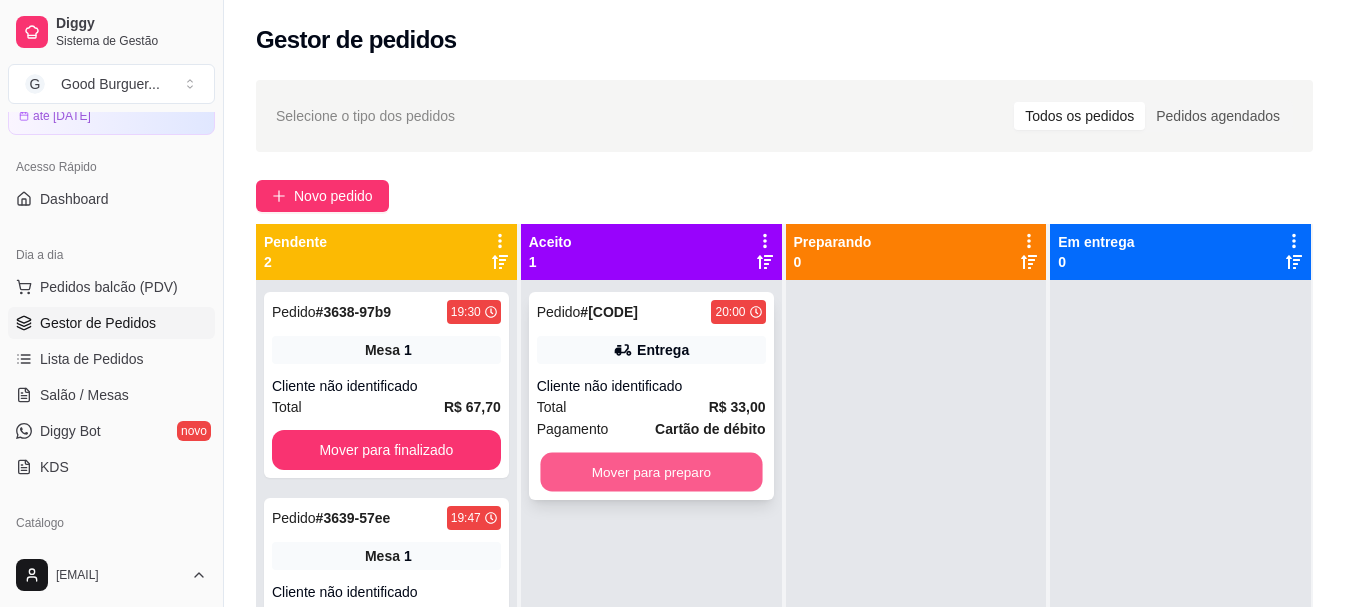 click on "Mover para preparo" at bounding box center [651, 472] 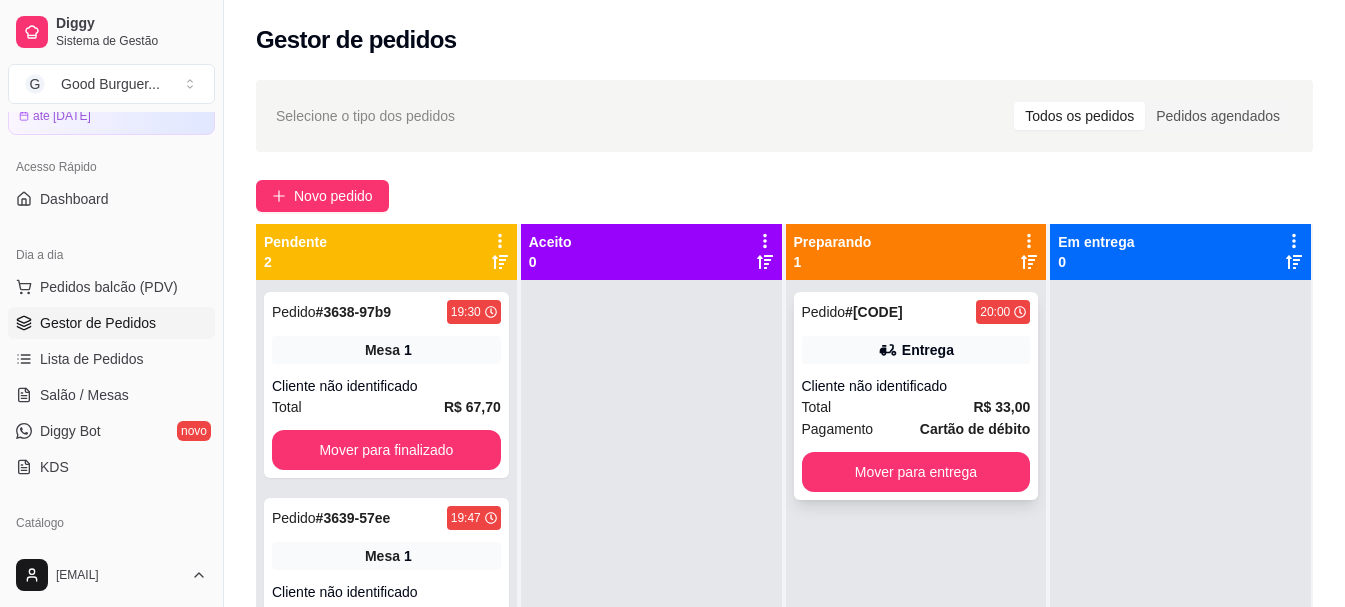 click on "Pagamento Cartão de débito" at bounding box center (916, 429) 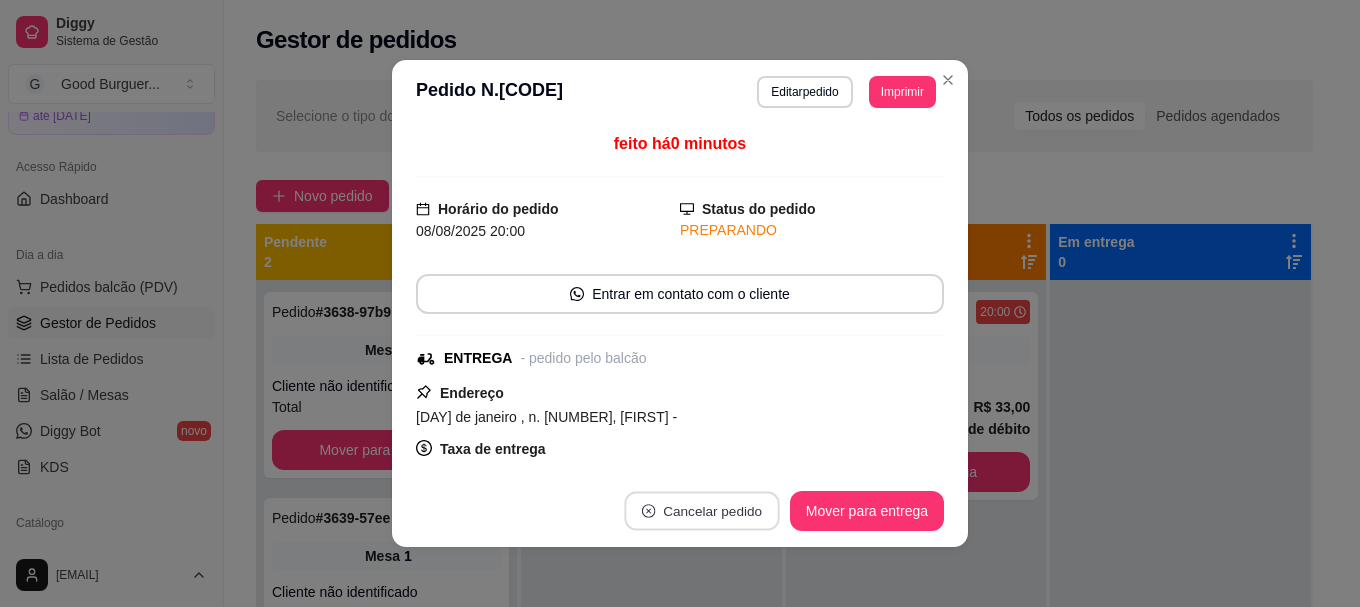 click on "Cancelar pedido" at bounding box center (701, 511) 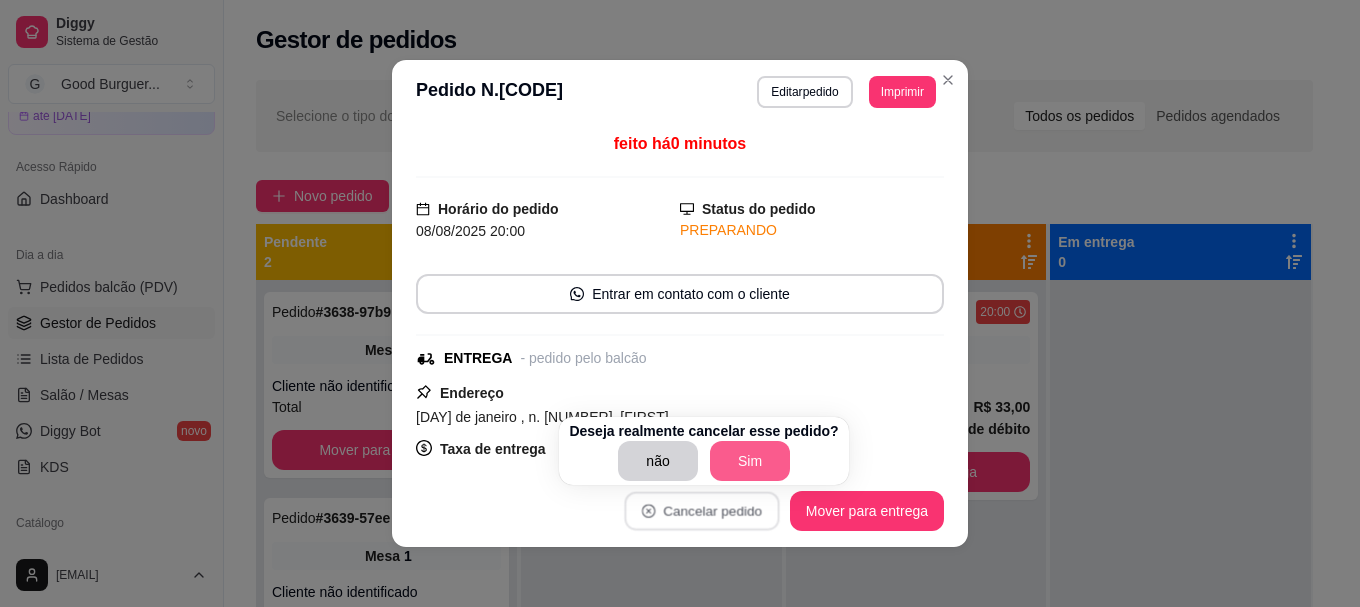 click on "Sim" at bounding box center (750, 461) 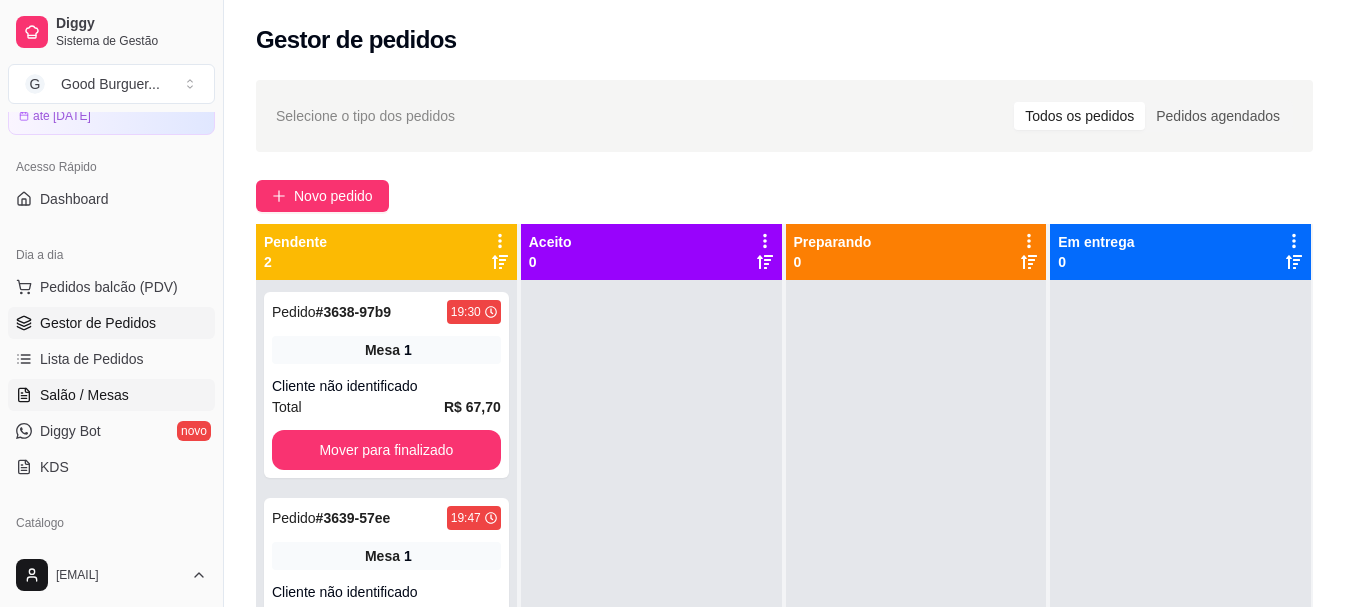 click on "Salão / Mesas" at bounding box center (84, 395) 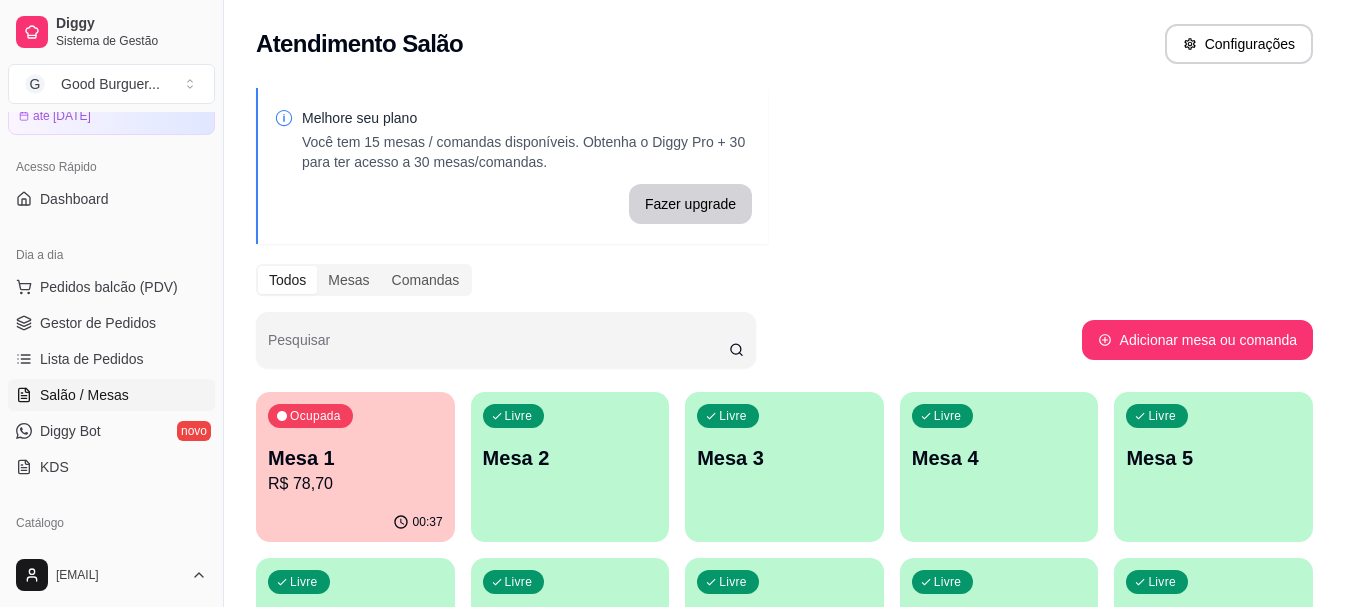 click on "Mesa 2" at bounding box center [570, 458] 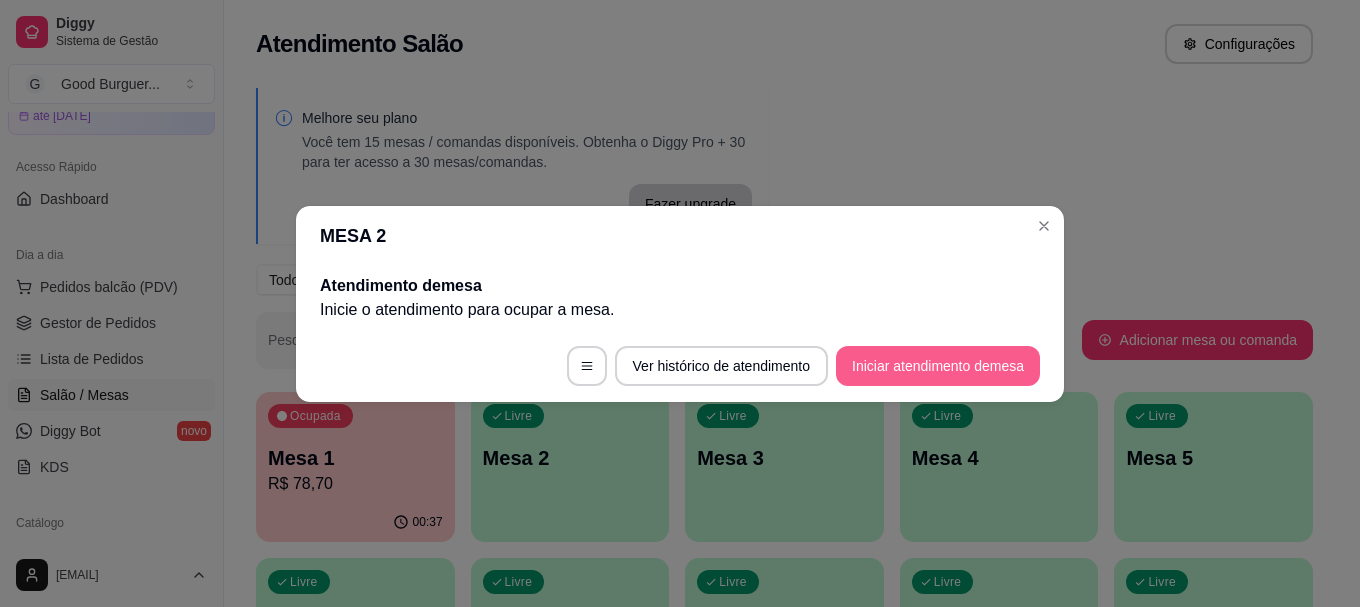 click on "Iniciar atendimento de  mesa" at bounding box center [938, 366] 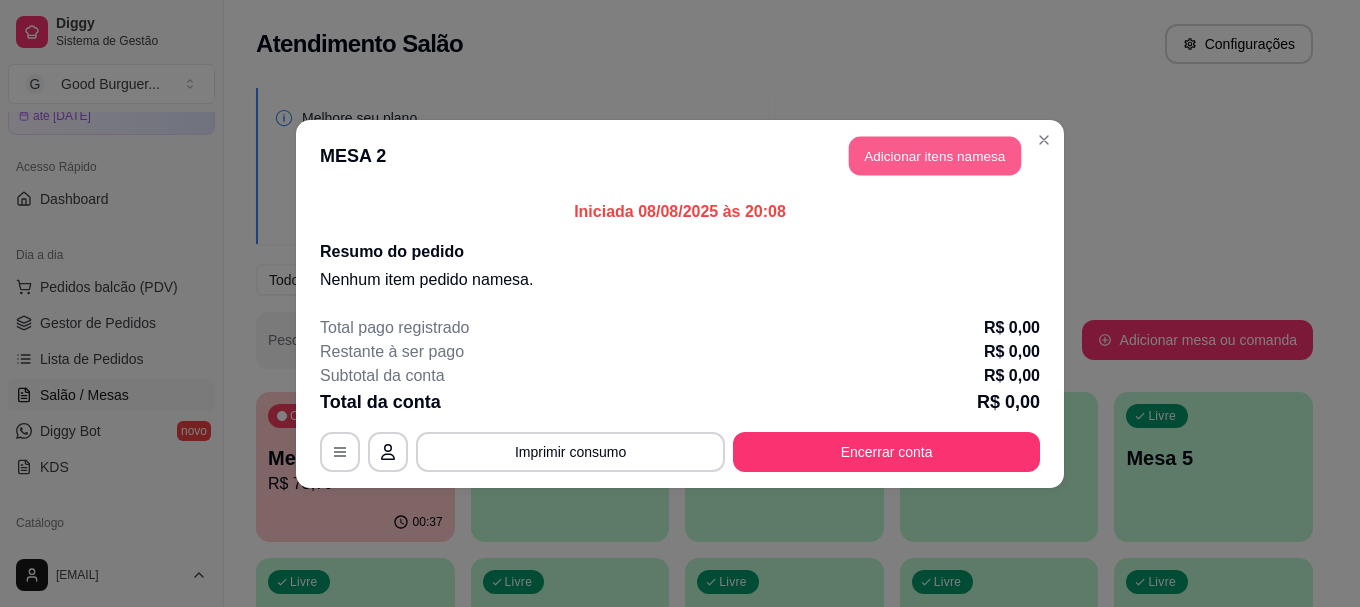 click on "Adicionar itens na  mesa" at bounding box center (935, 155) 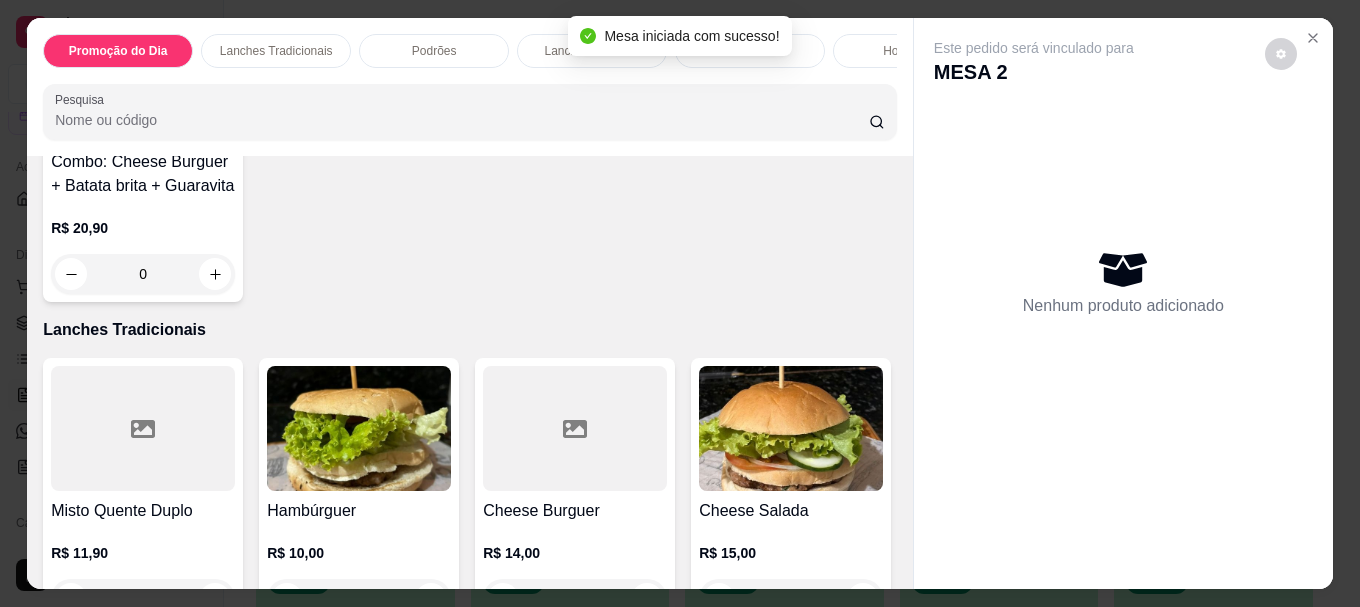 scroll, scrollTop: 700, scrollLeft: 0, axis: vertical 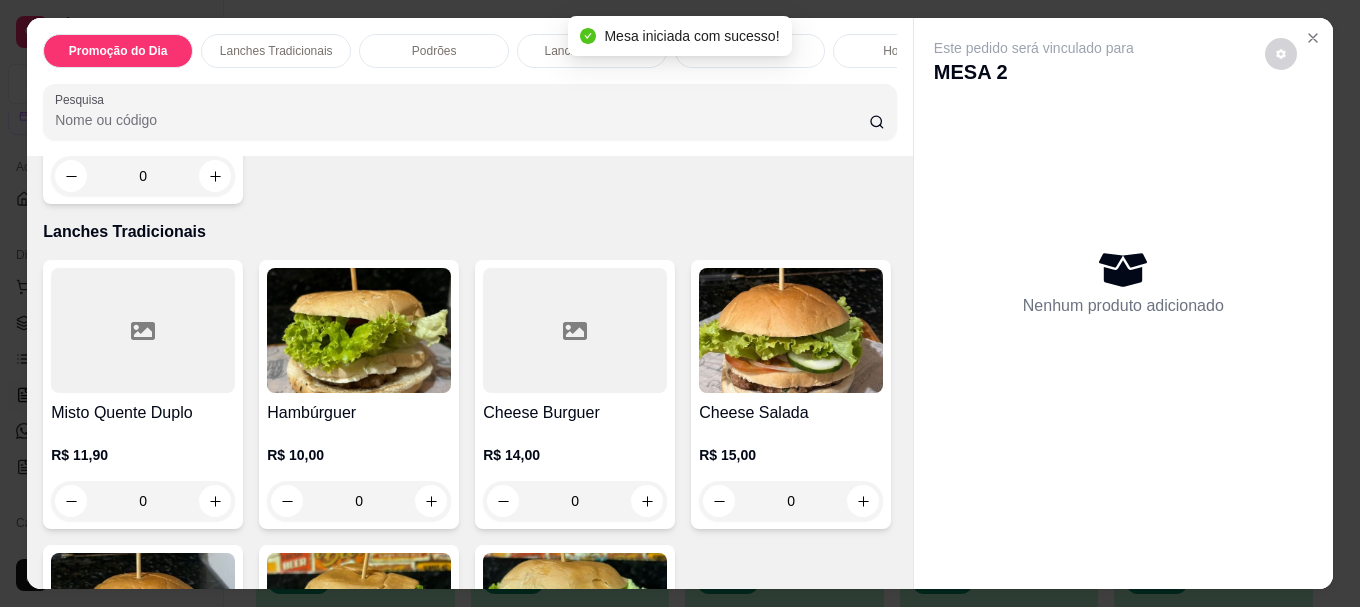 click at bounding box center (359, 330) 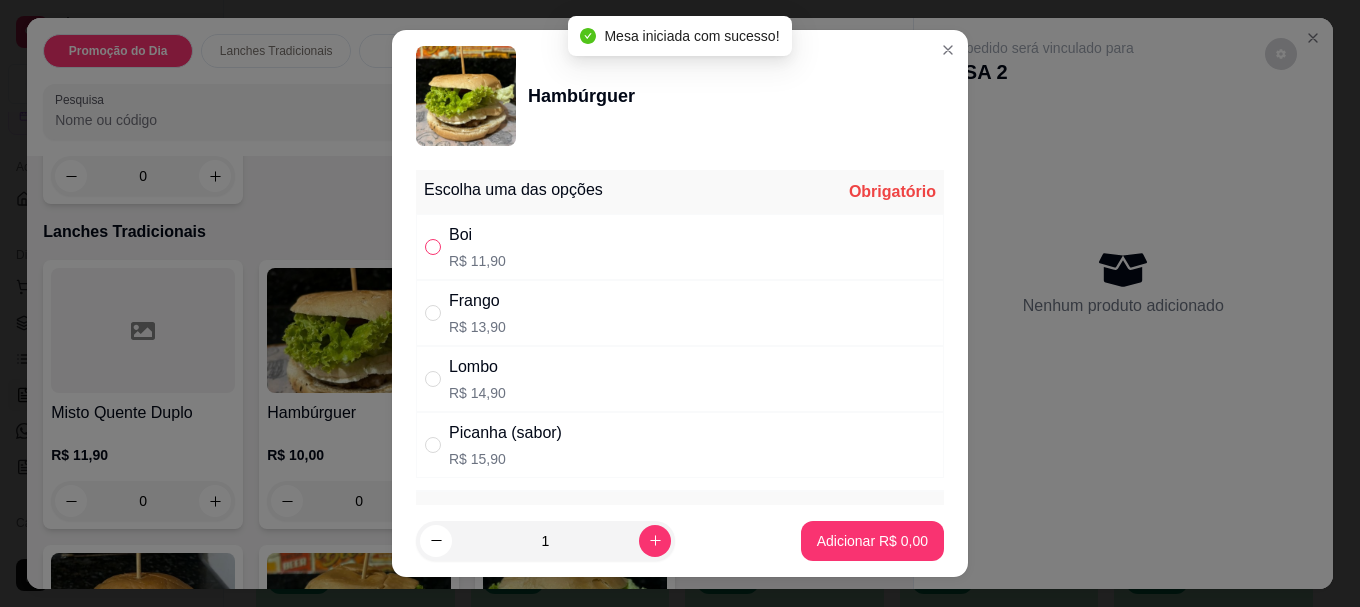 click at bounding box center (433, 247) 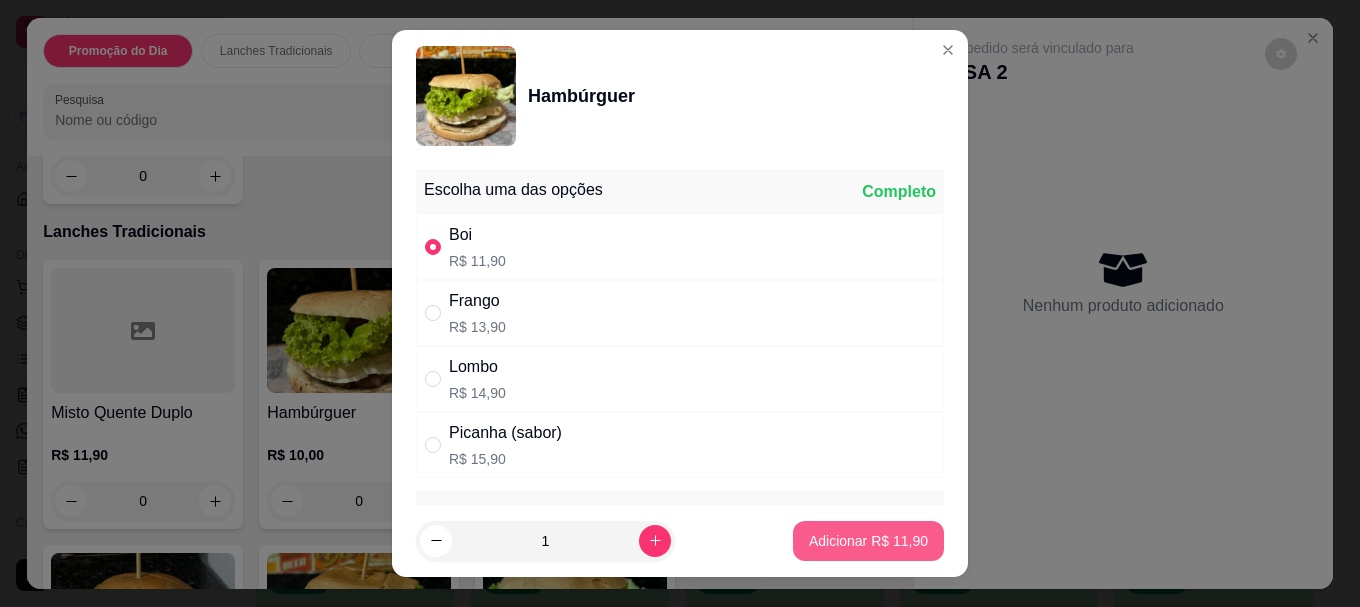 click on "Adicionar R$ 11,90" at bounding box center [868, 541] 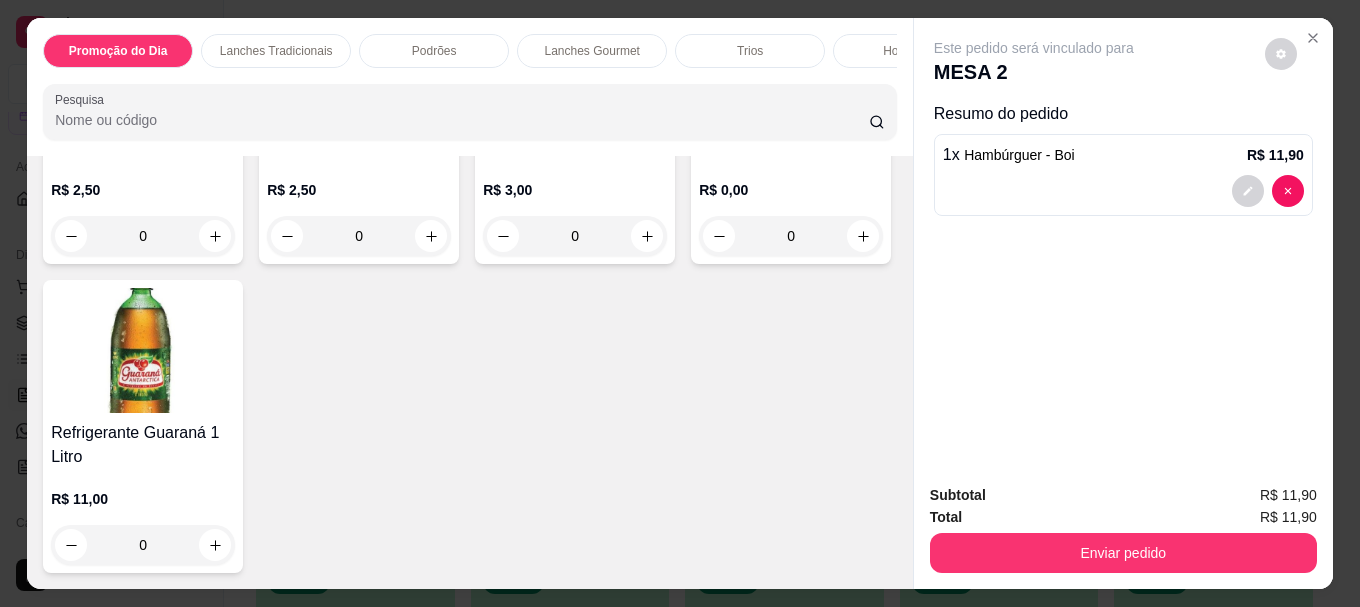 scroll, scrollTop: 6604, scrollLeft: 0, axis: vertical 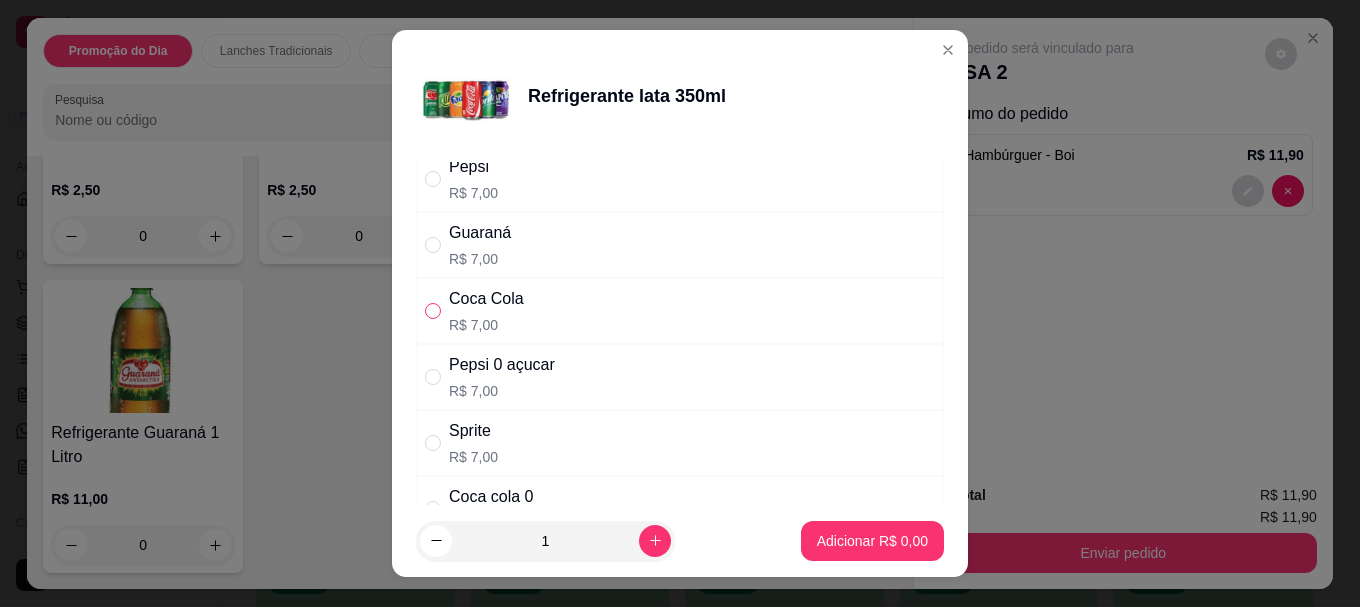 click at bounding box center [433, 311] 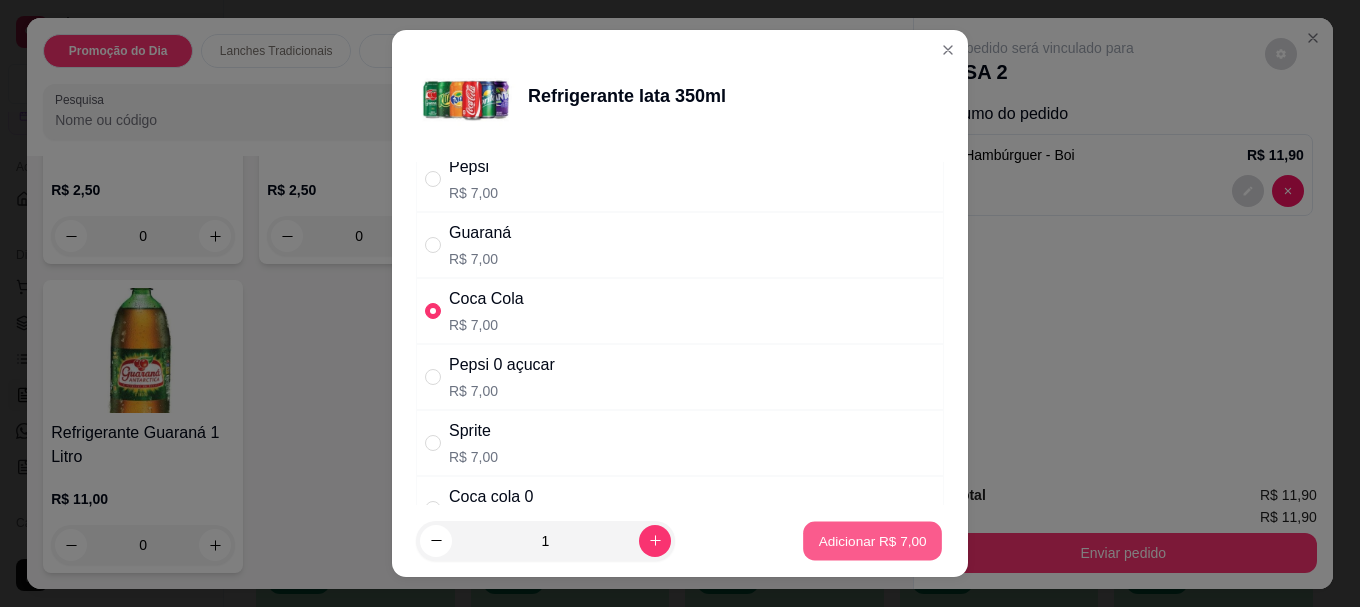 click on "Adicionar   R$ 7,00" at bounding box center (872, 540) 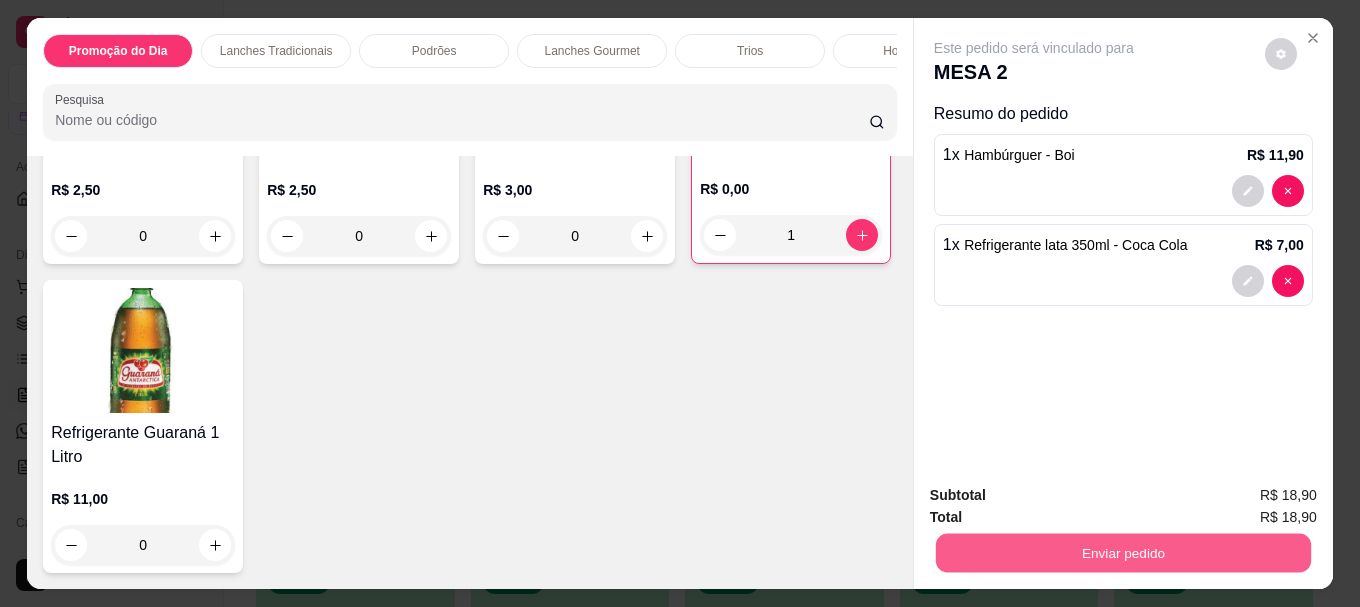 click on "Enviar pedido" at bounding box center [1123, 552] 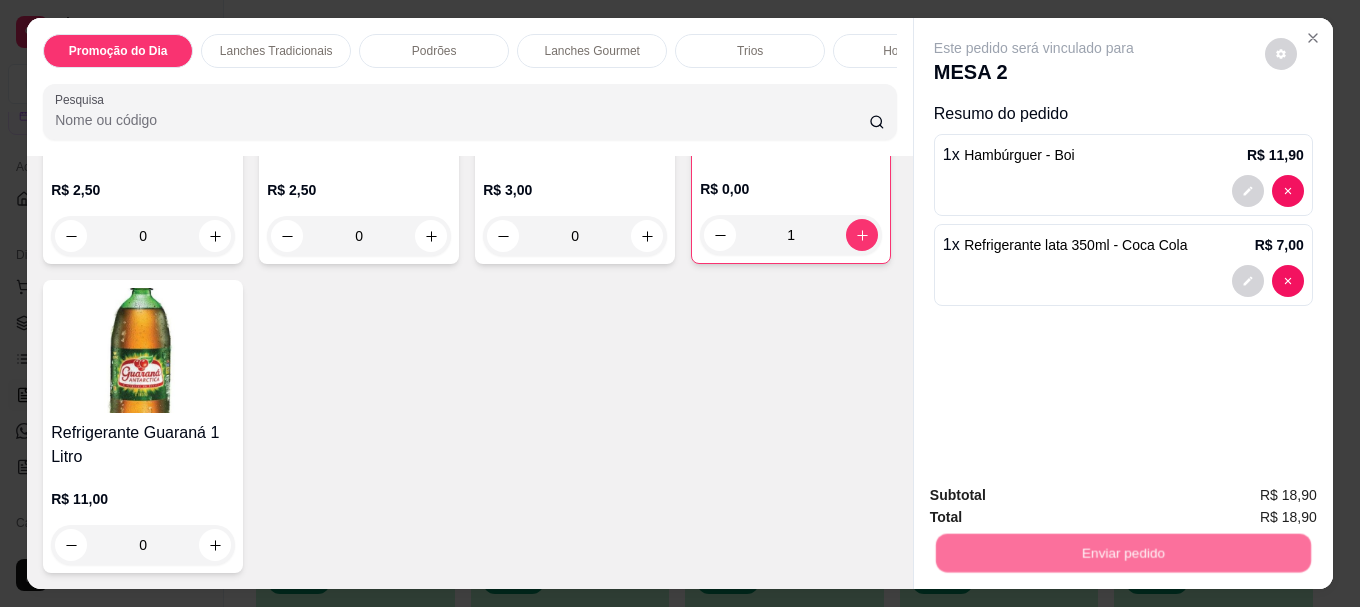 click on "Não registrar e enviar pedido" at bounding box center [1057, 496] 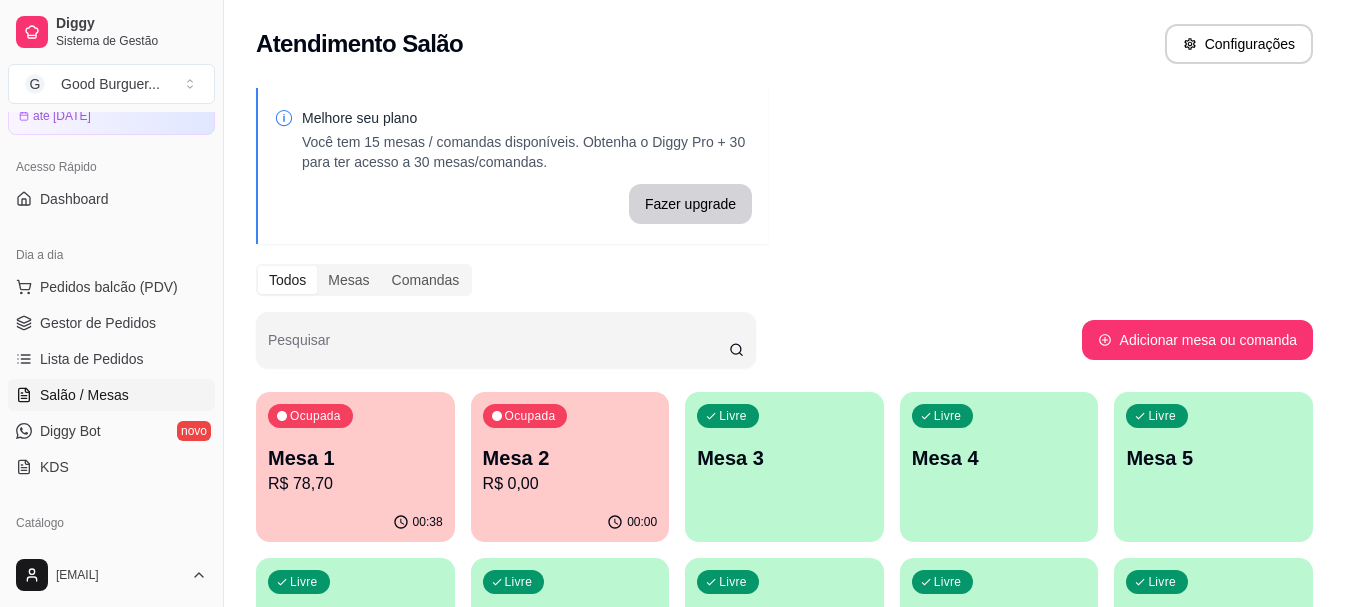click on "Mesa 1" at bounding box center (355, 458) 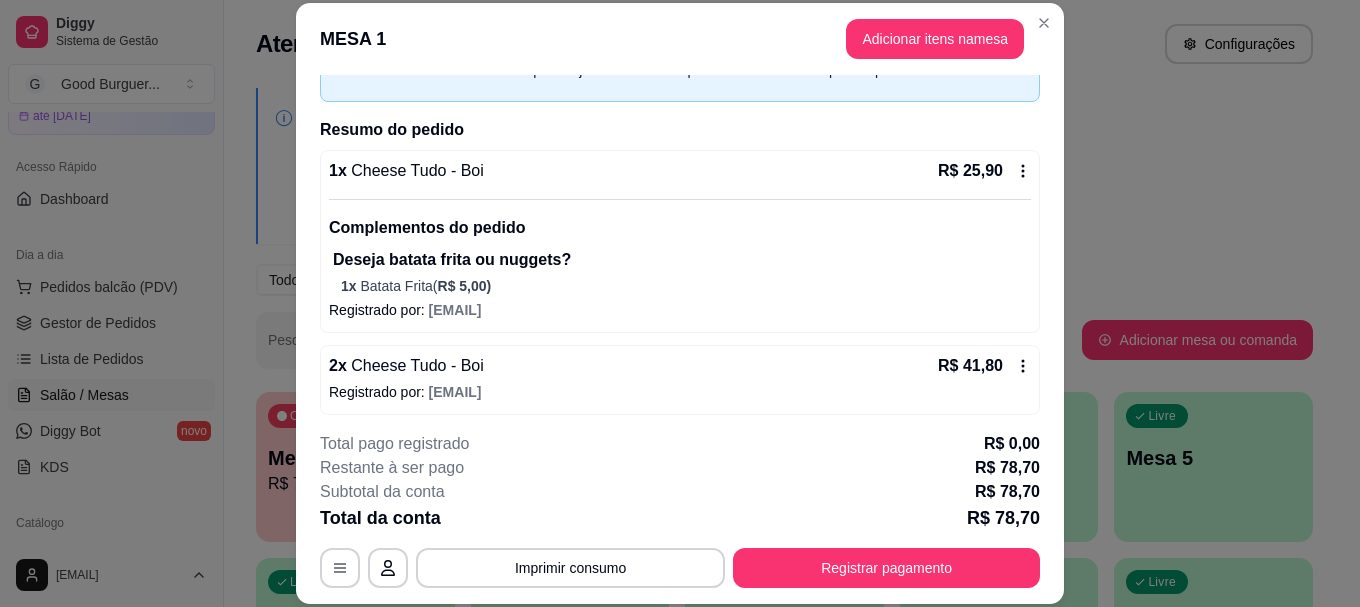 scroll, scrollTop: 0, scrollLeft: 0, axis: both 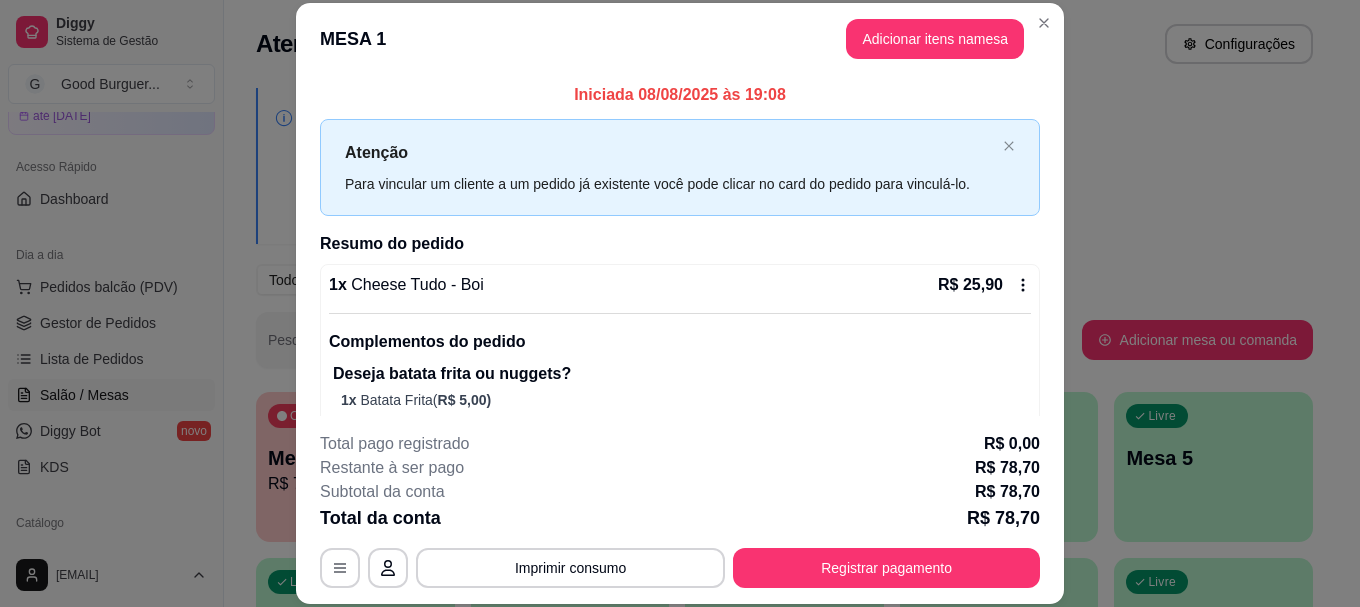 click on "Registrar pagamento" at bounding box center [886, 568] 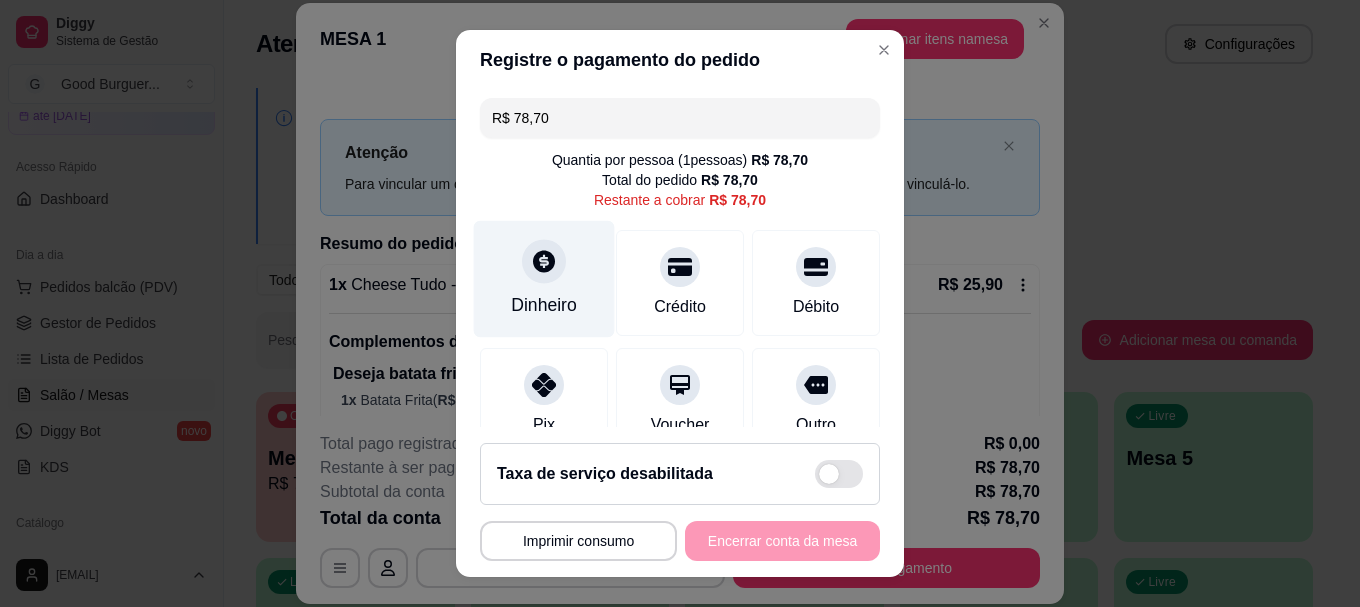 click 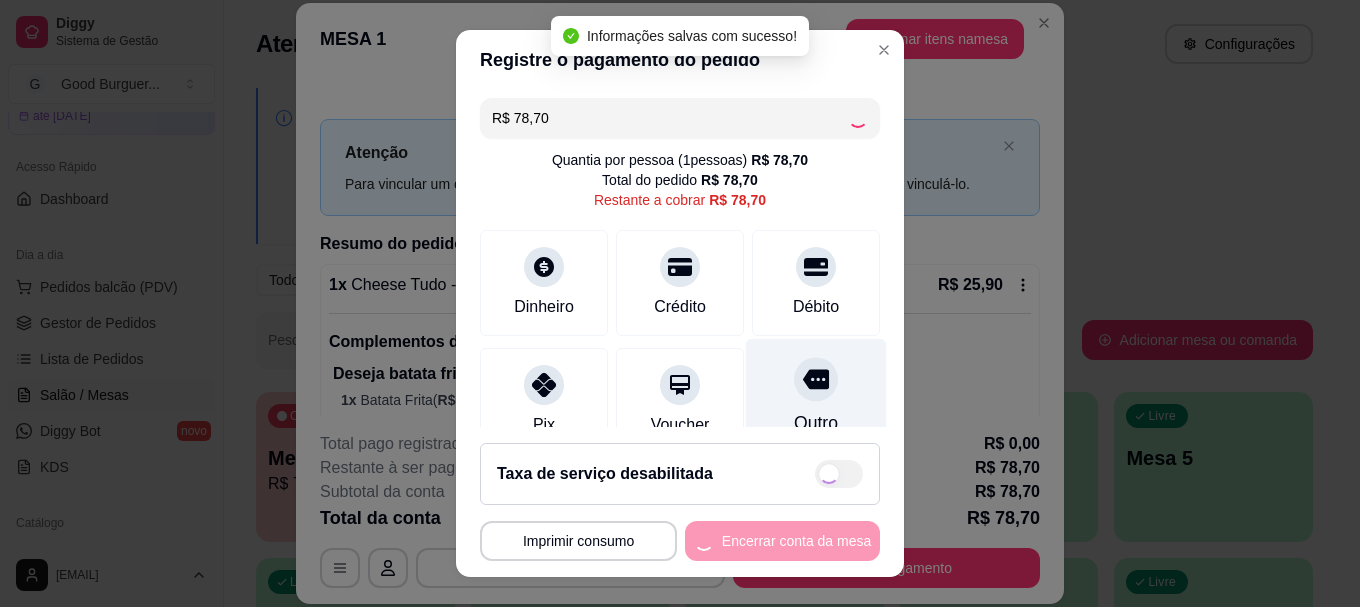 type on "R$ 0,00" 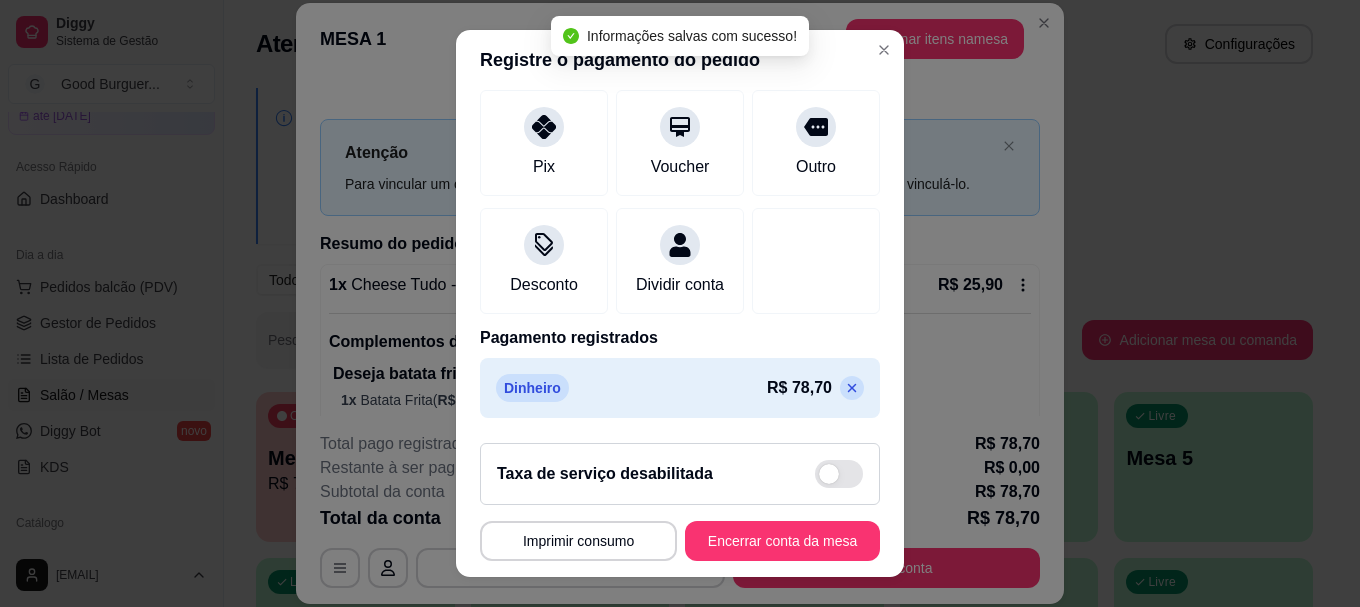 scroll, scrollTop: 261, scrollLeft: 0, axis: vertical 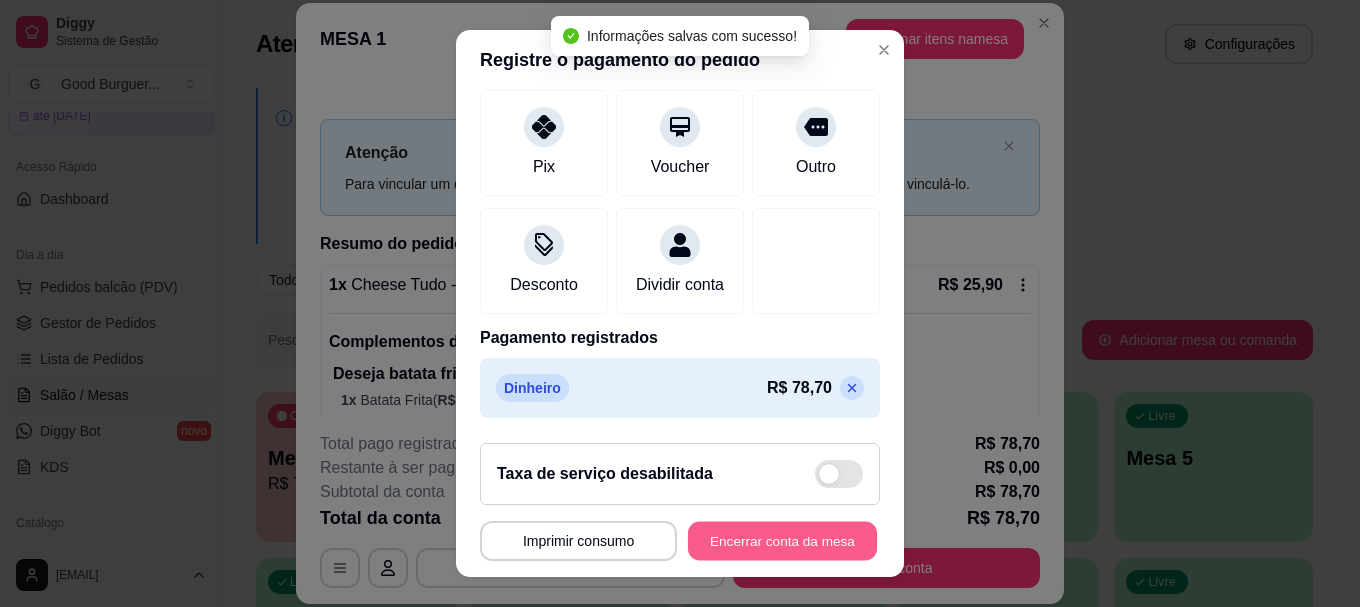 click on "Encerrar conta da mesa" at bounding box center [782, 540] 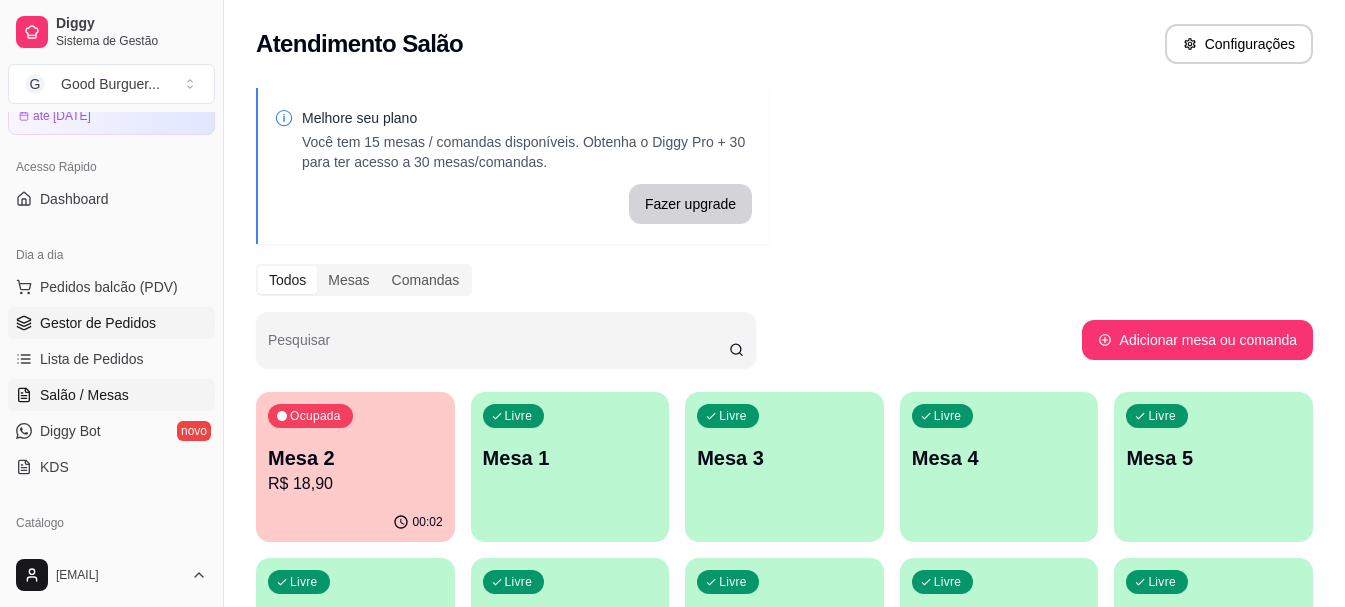click on "Gestor de Pedidos" at bounding box center (98, 323) 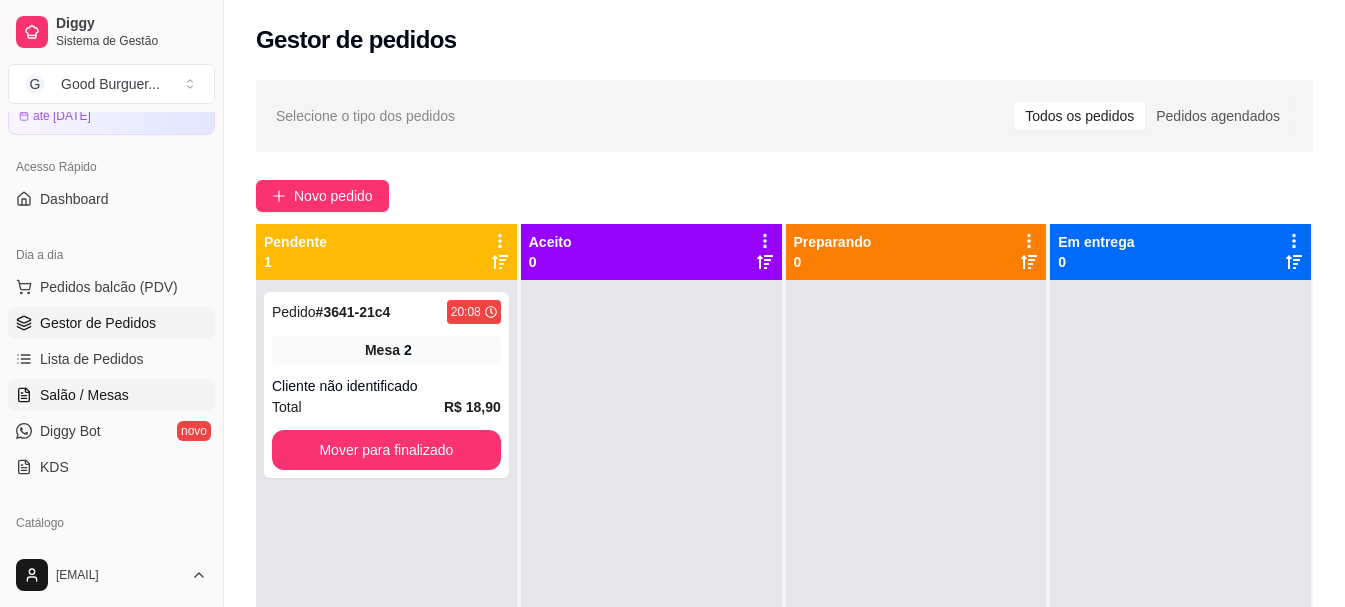 click on "Salão / Mesas" at bounding box center (84, 395) 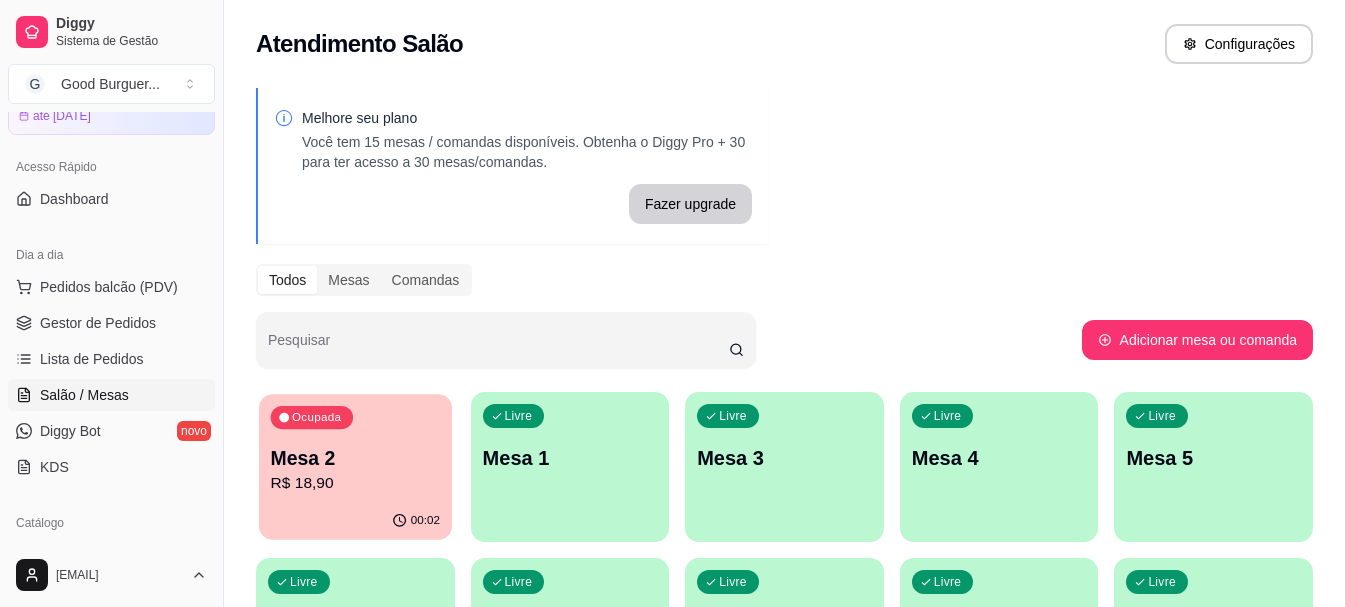click on "Mesa 2" at bounding box center (355, 458) 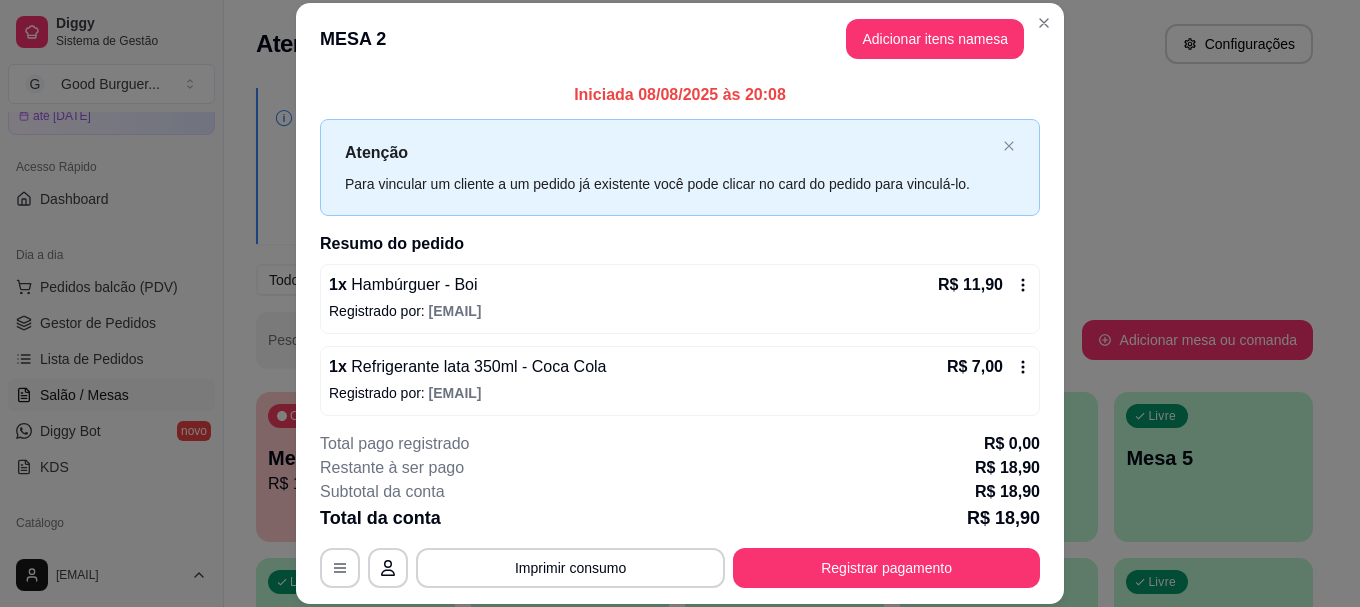 click 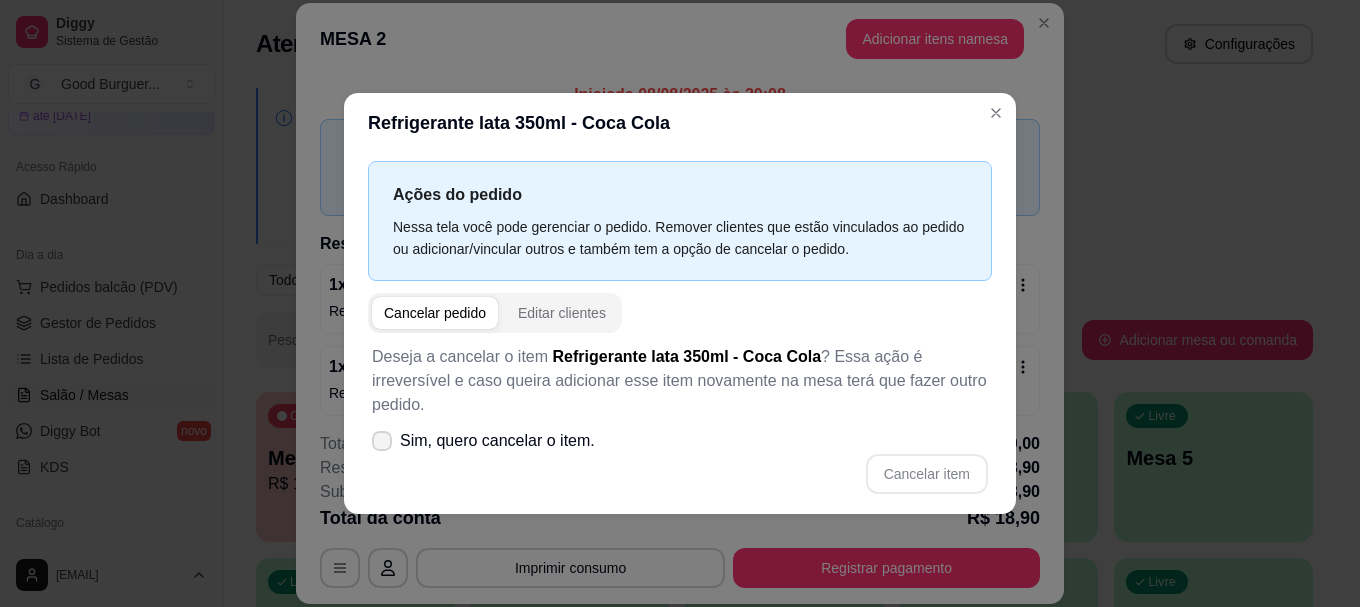 click 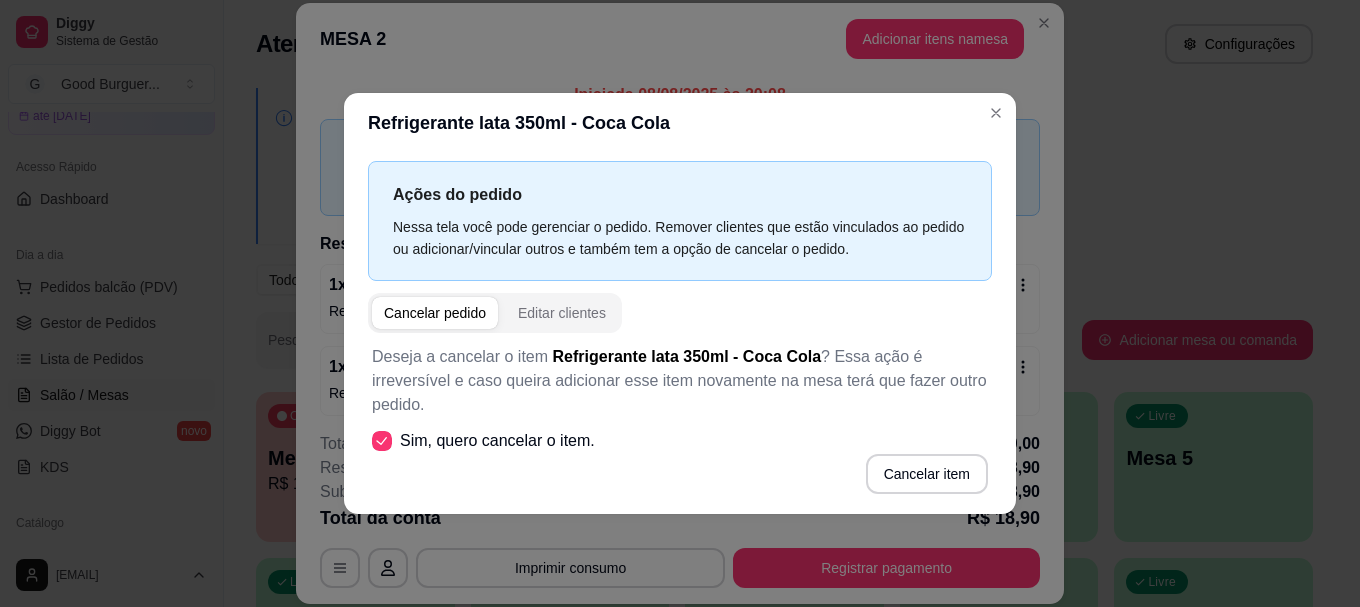 click on "Cancelar item" at bounding box center [927, 474] 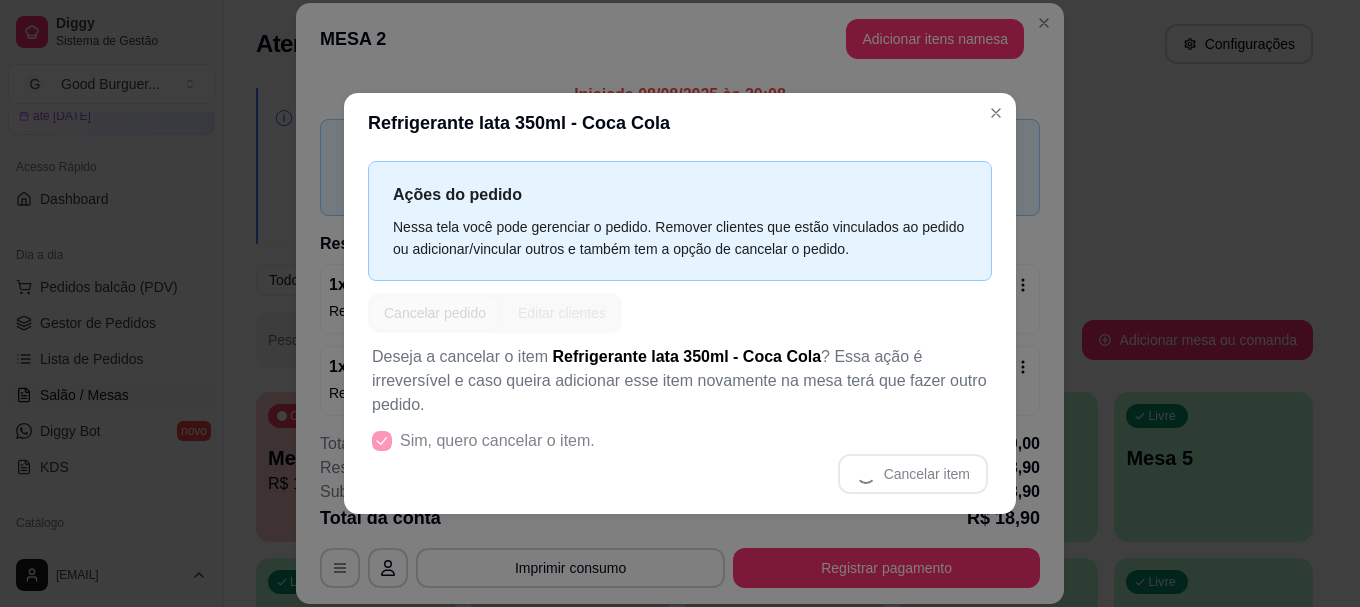 click on "Cancelar item" at bounding box center [680, 474] 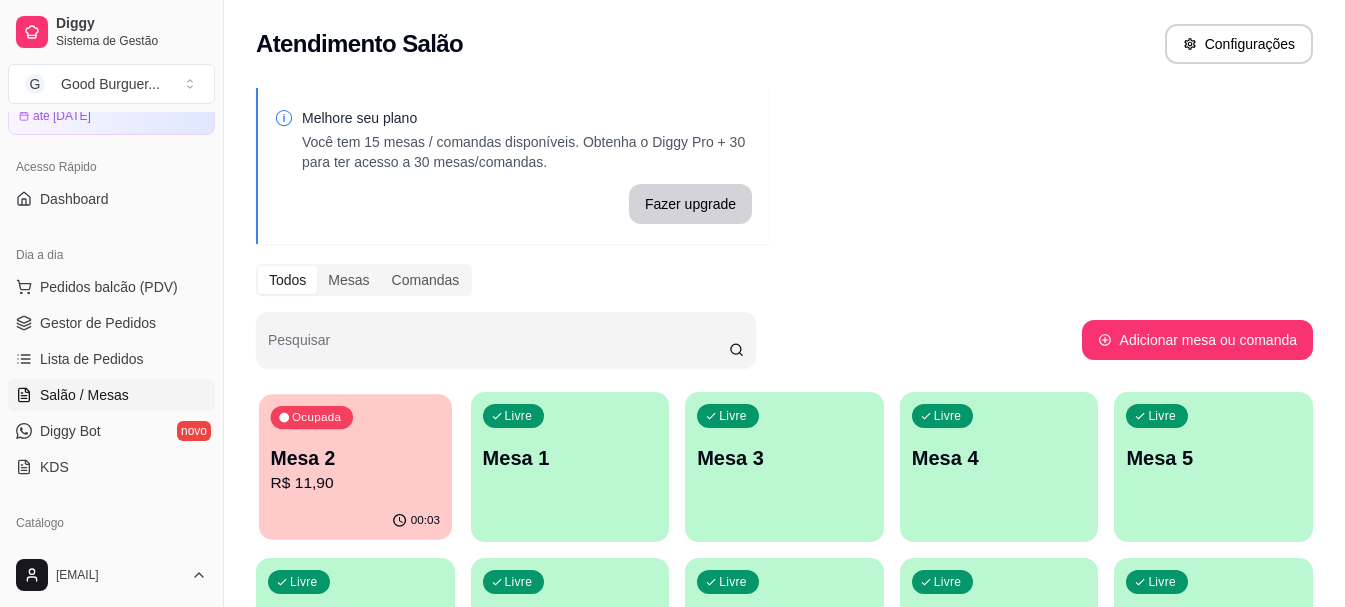 click on "Mesa 2" at bounding box center (355, 458) 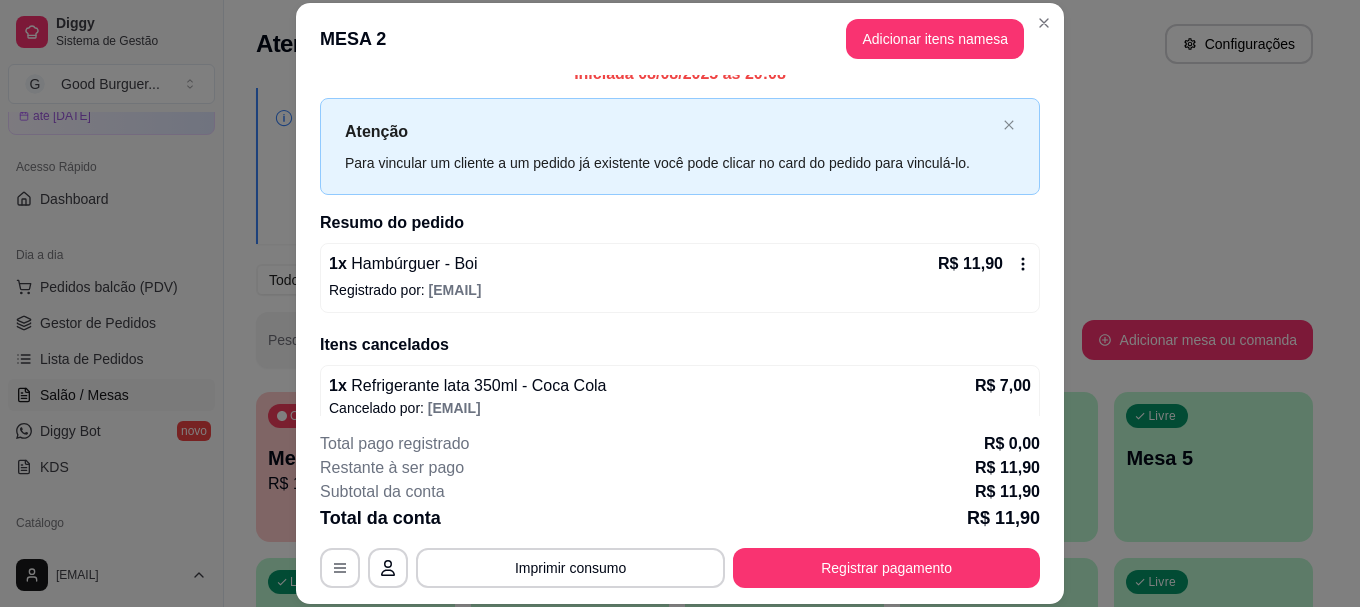 scroll, scrollTop: 40, scrollLeft: 0, axis: vertical 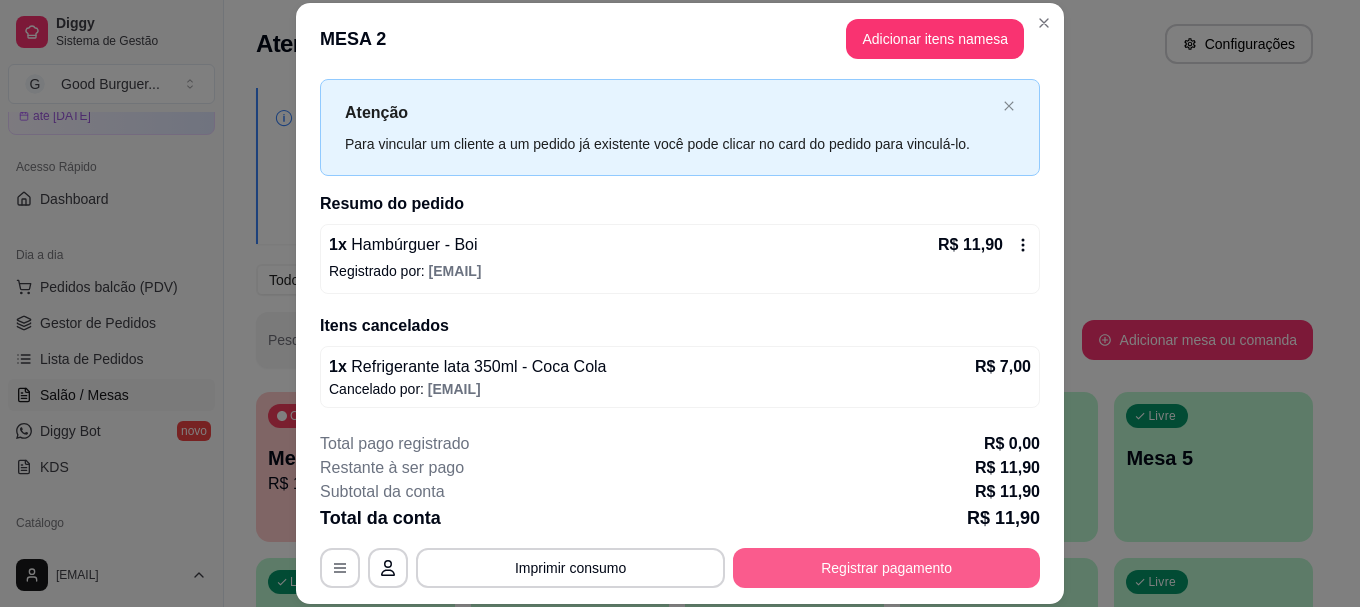 click on "Registrar pagamento" at bounding box center (886, 568) 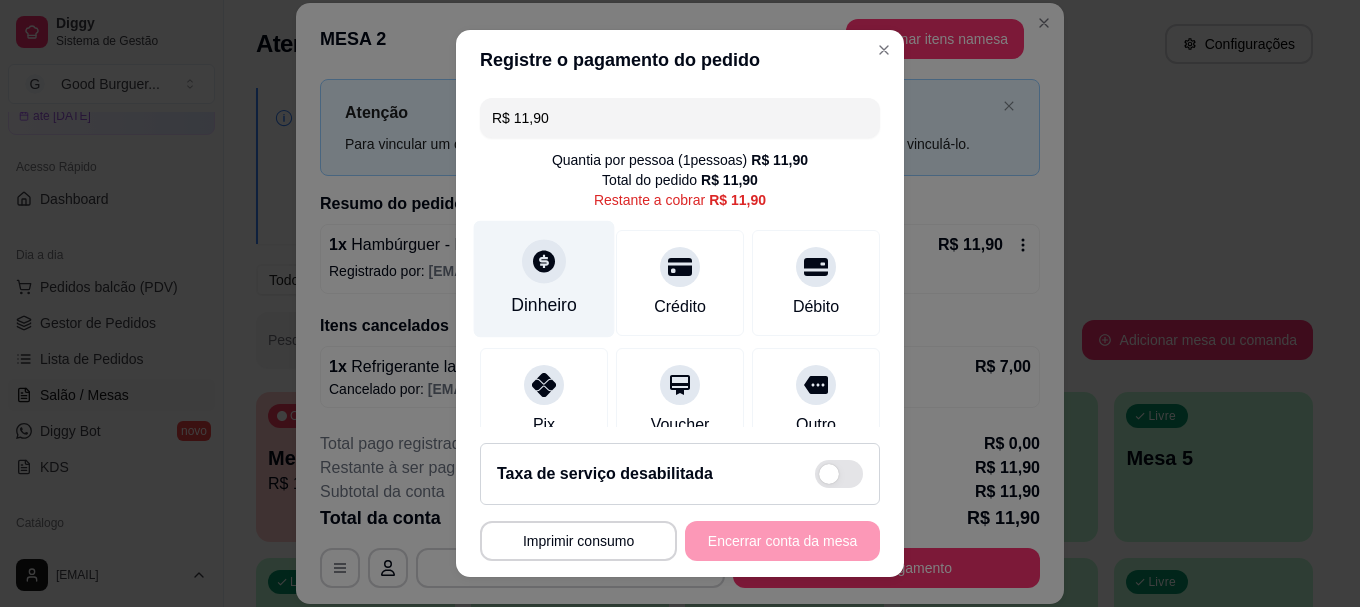 click at bounding box center (544, 262) 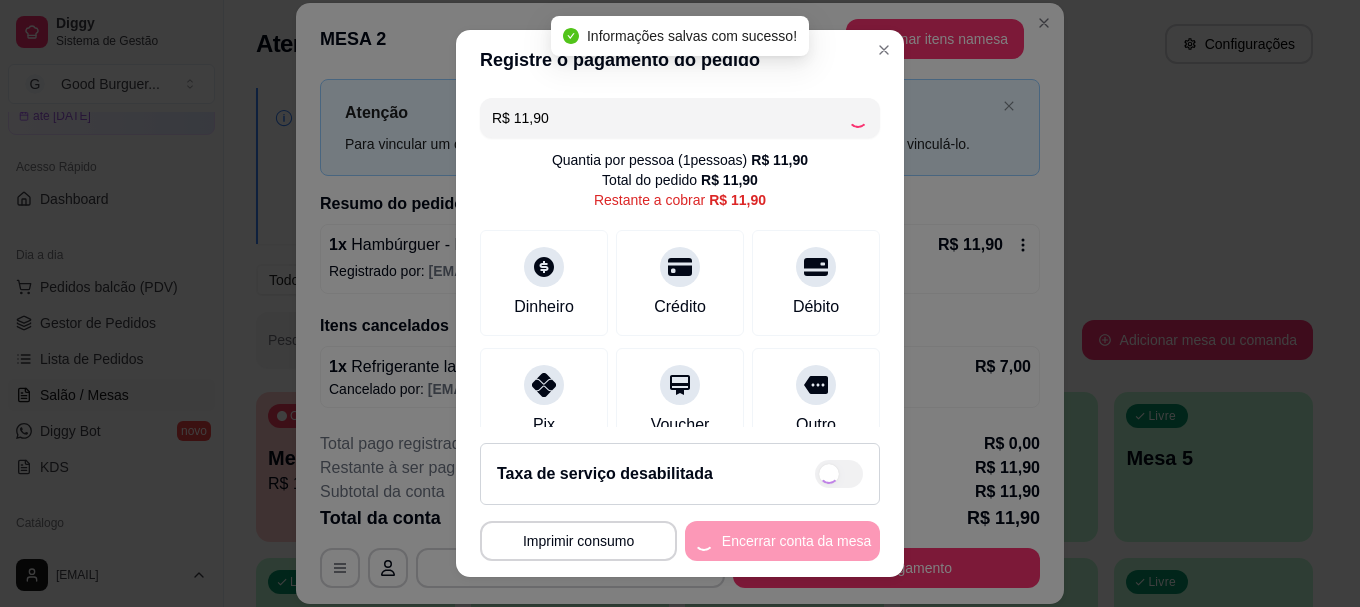 type on "R$ 0,00" 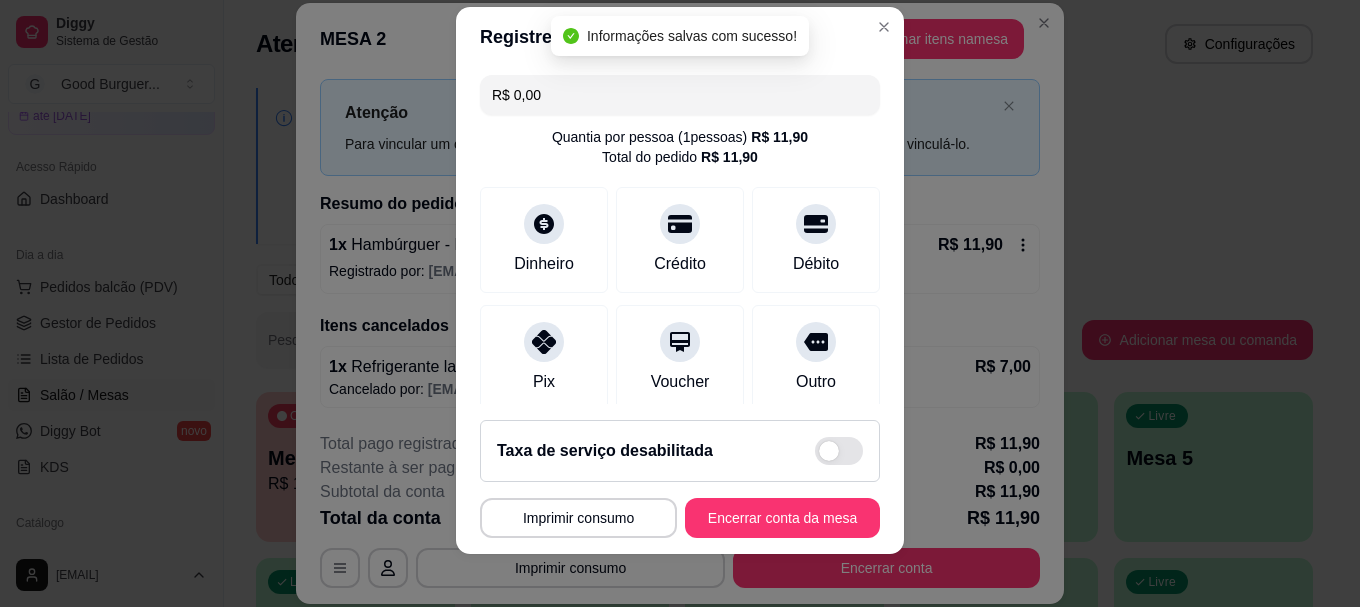 scroll, scrollTop: 34, scrollLeft: 0, axis: vertical 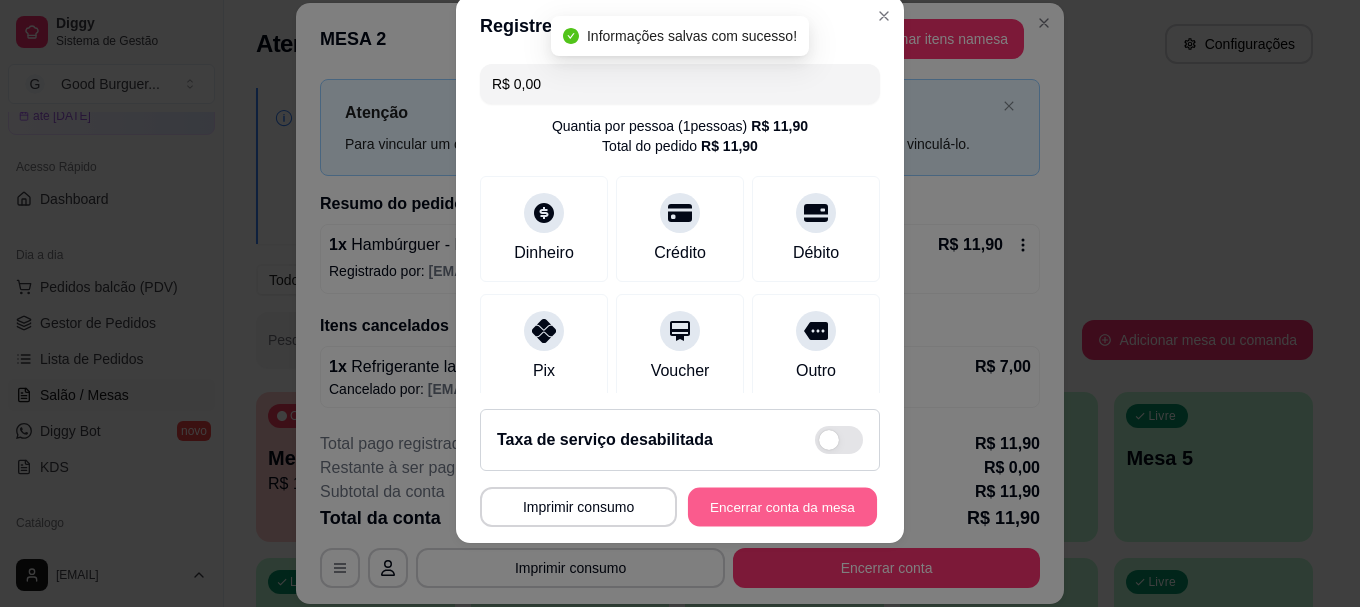 click on "Encerrar conta da mesa" at bounding box center [782, 506] 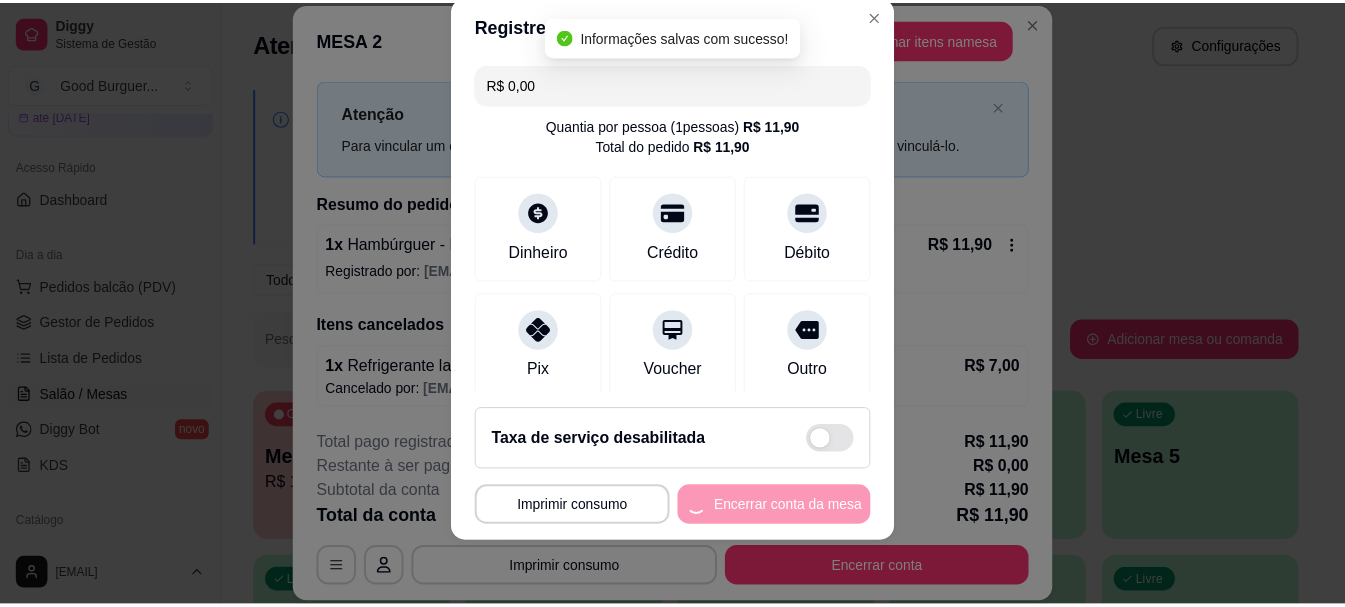 scroll, scrollTop: 0, scrollLeft: 0, axis: both 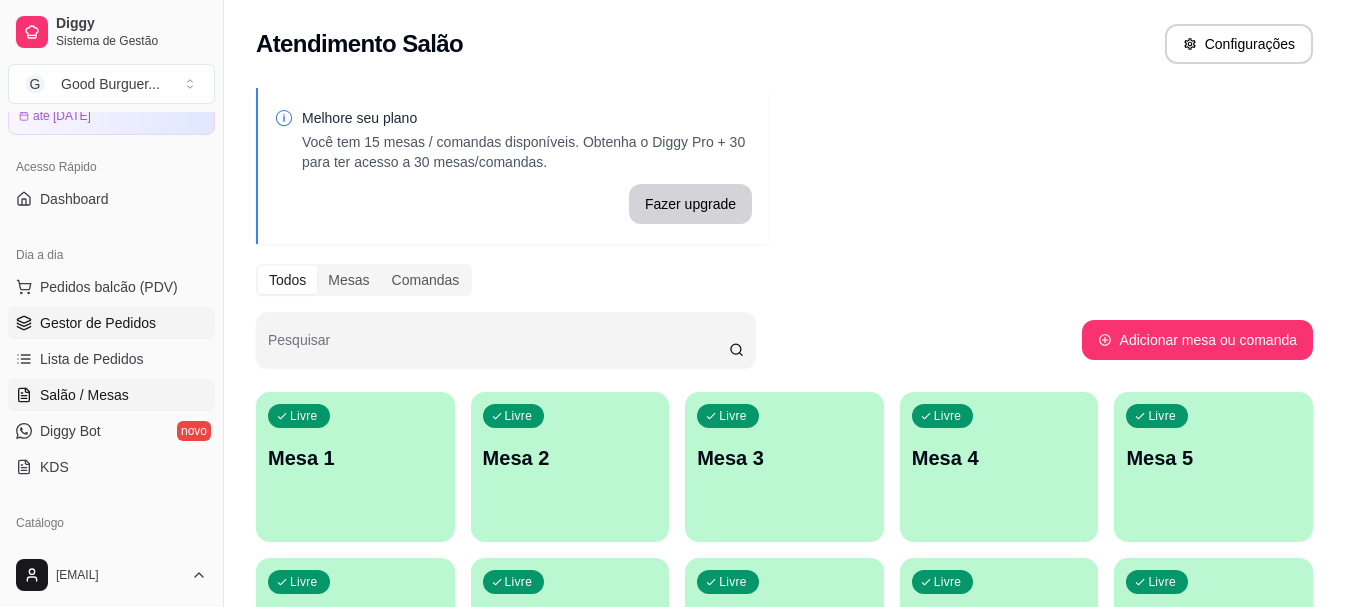 click on "Gestor de Pedidos" at bounding box center (98, 323) 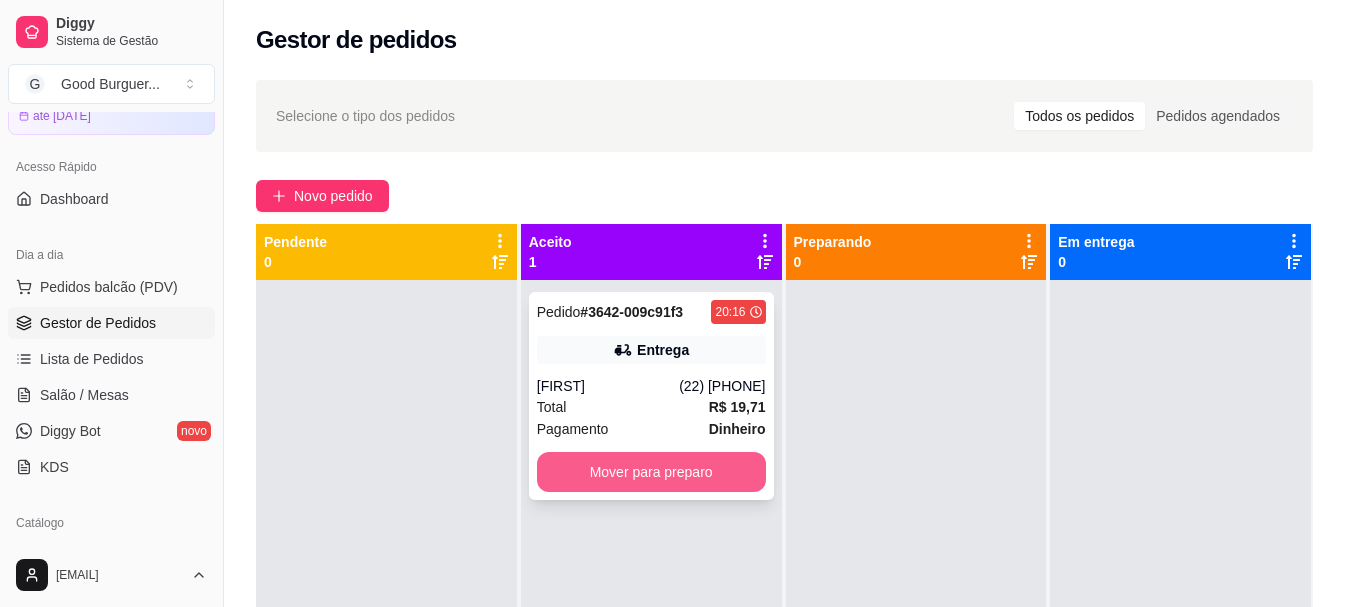 click on "Mover para preparo" at bounding box center [651, 472] 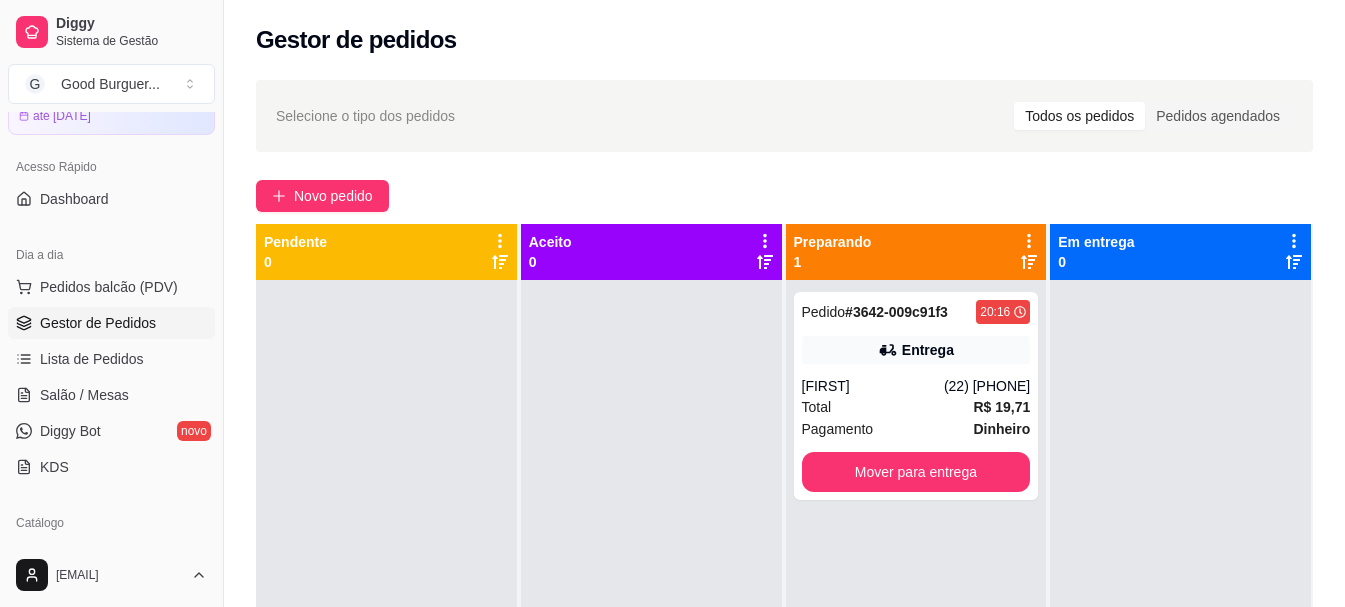 click at bounding box center [1180, 583] 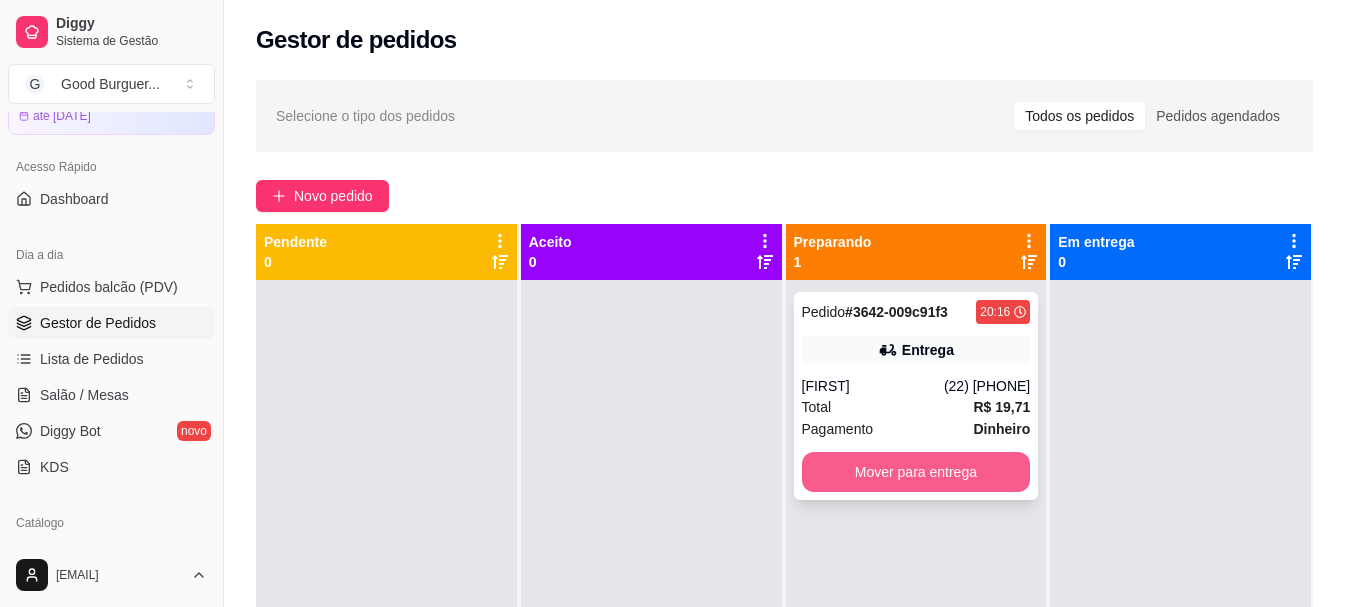 click on "Mover para entrega" at bounding box center [916, 472] 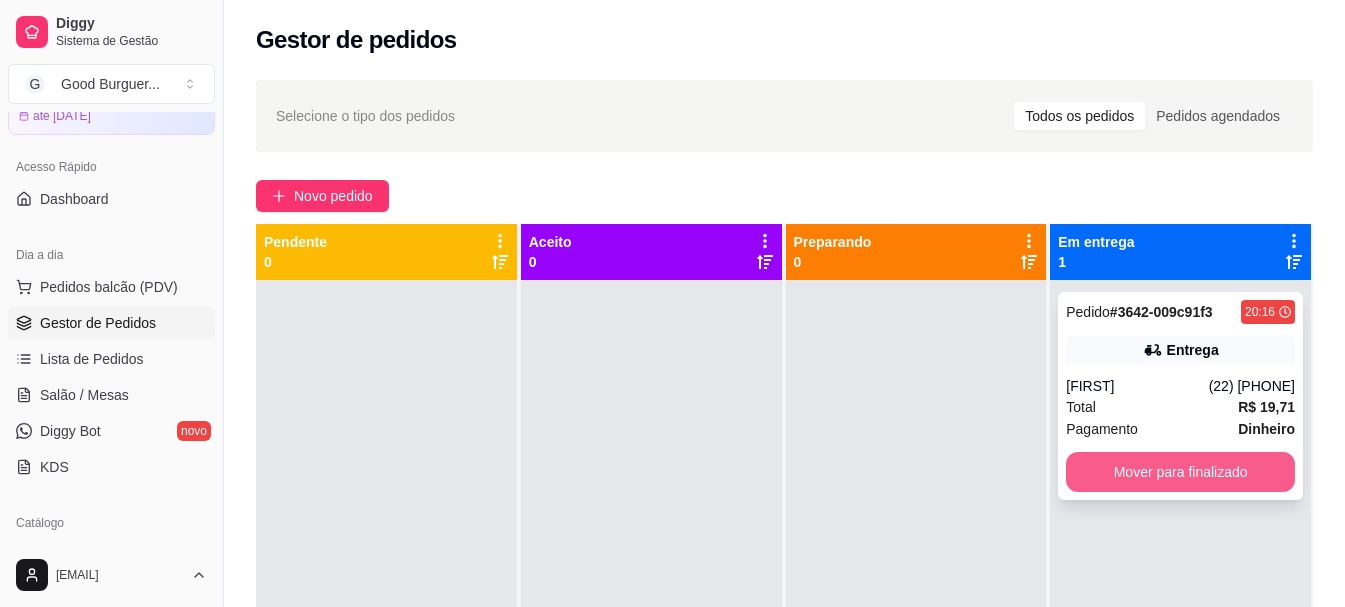 click on "Mover para finalizado" at bounding box center [1180, 472] 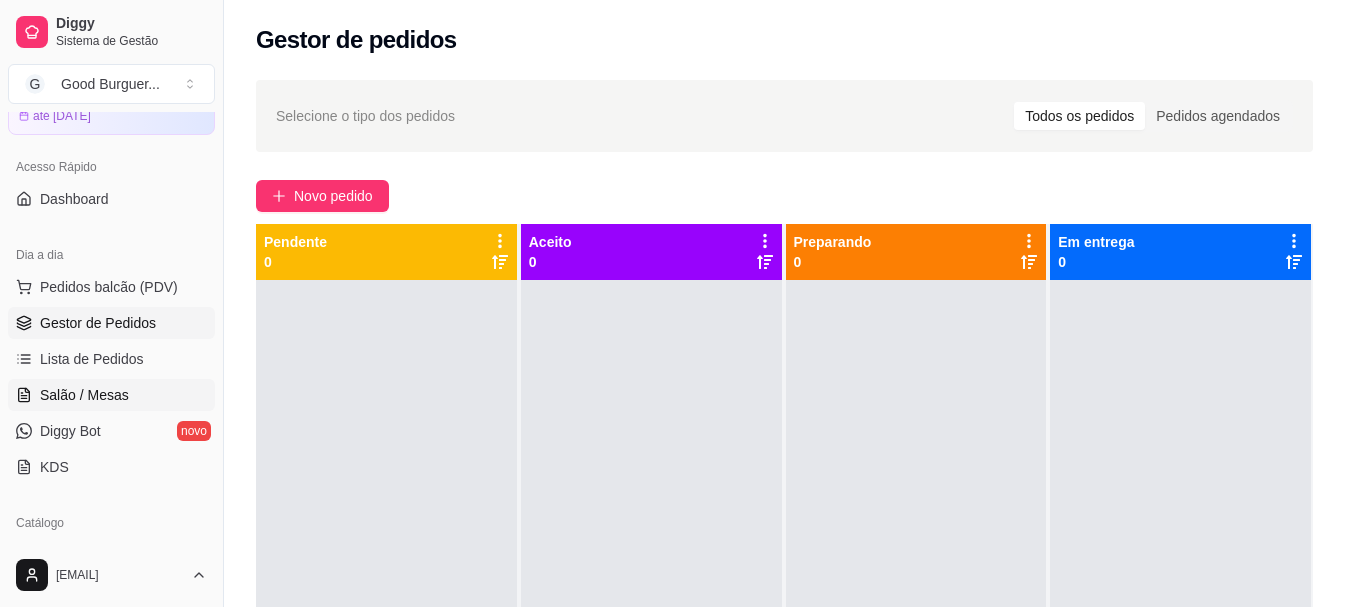 scroll, scrollTop: 300, scrollLeft: 0, axis: vertical 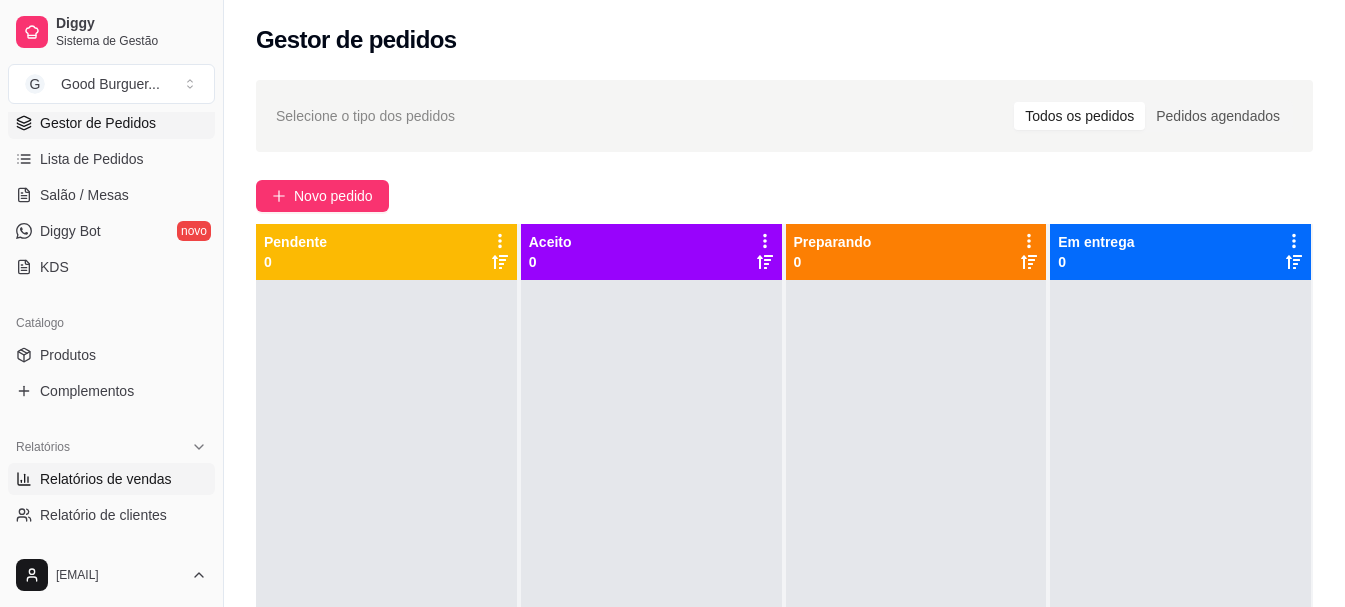 click on "Relatórios de vendas" at bounding box center (106, 479) 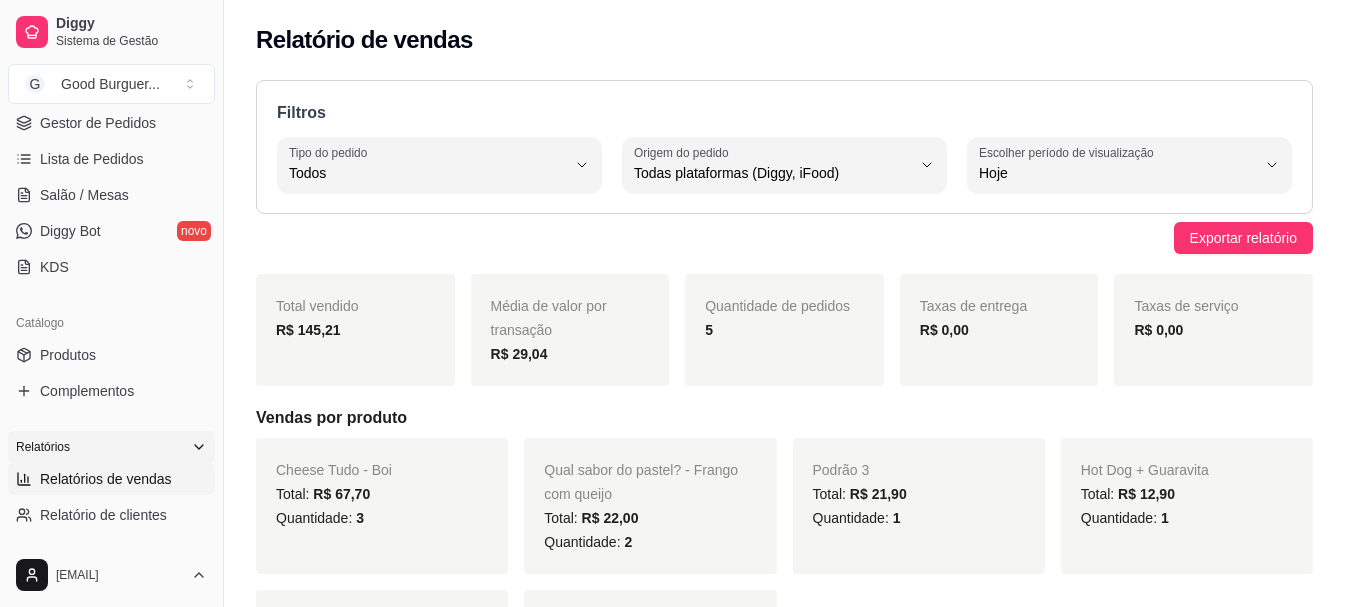 scroll, scrollTop: 0, scrollLeft: 0, axis: both 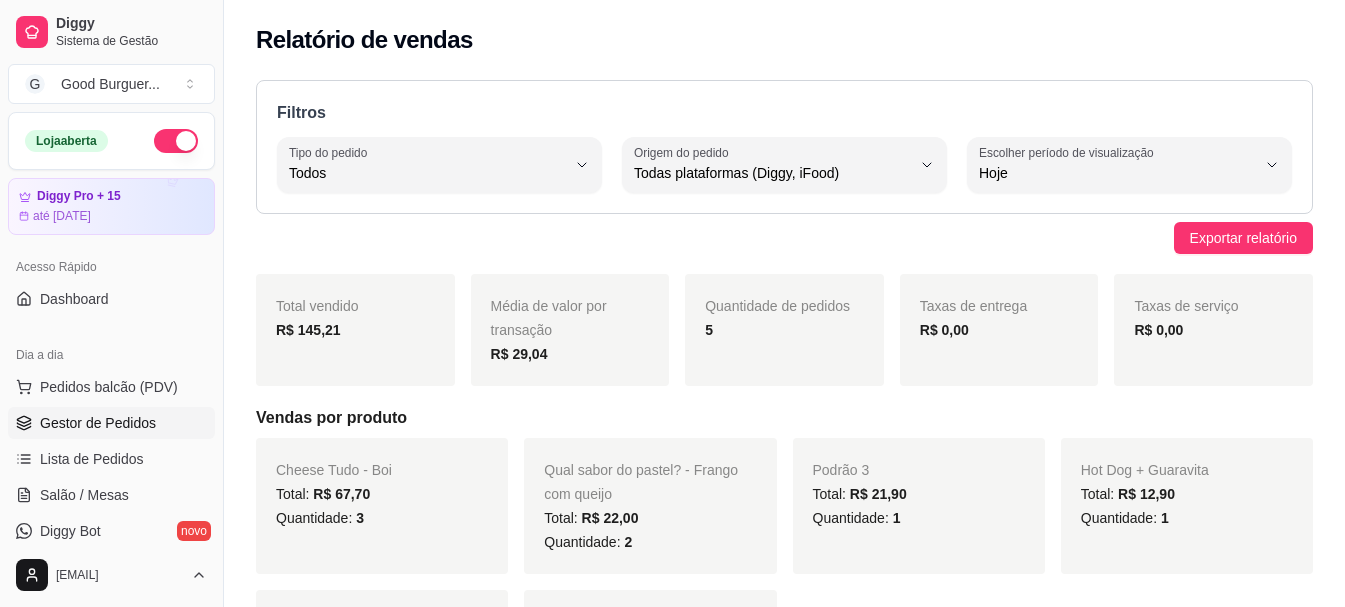 click on "Gestor de Pedidos" at bounding box center [98, 423] 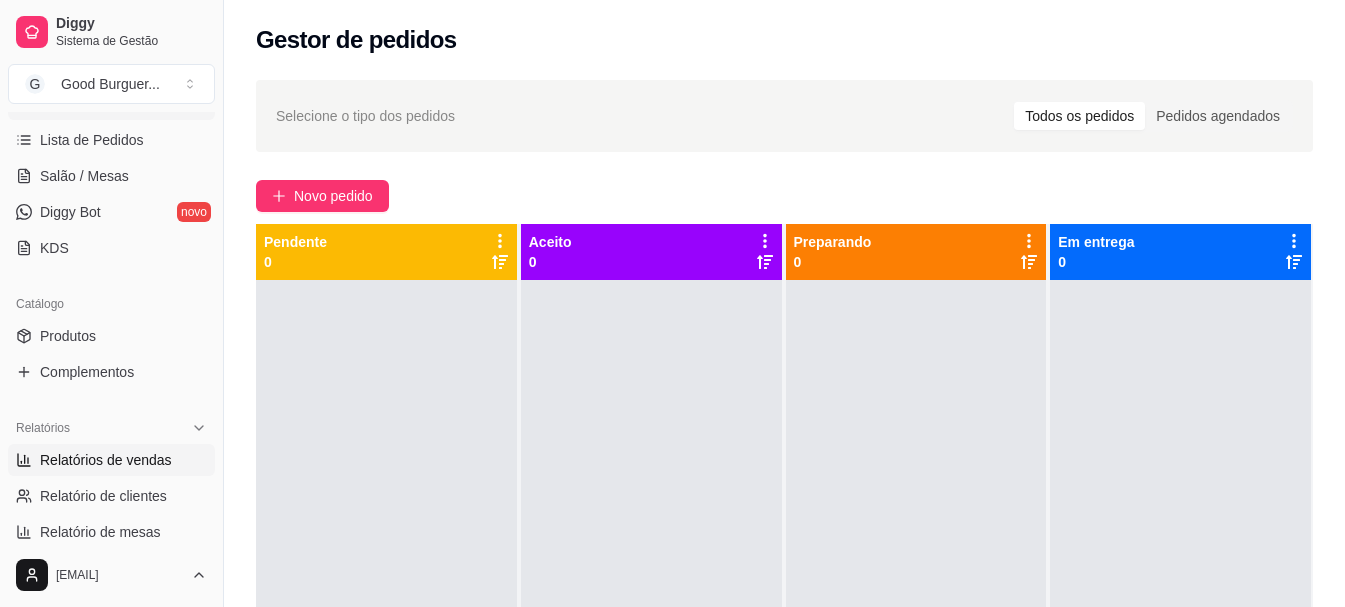 scroll, scrollTop: 200, scrollLeft: 0, axis: vertical 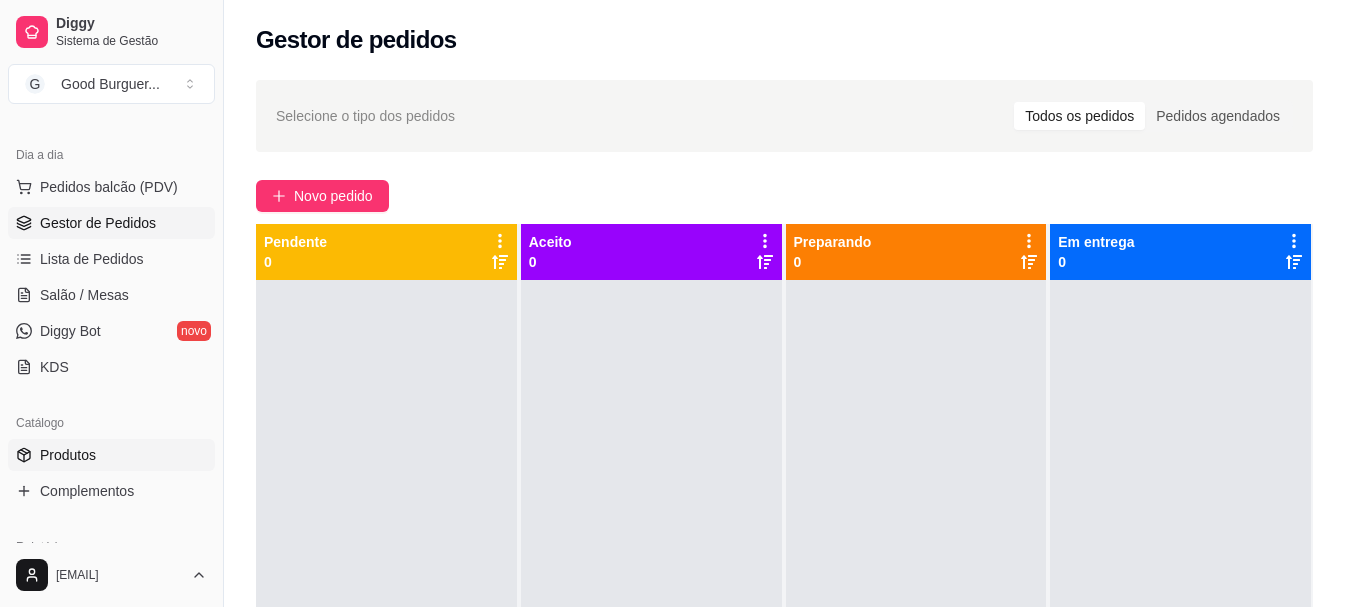 click on "Produtos" at bounding box center (111, 455) 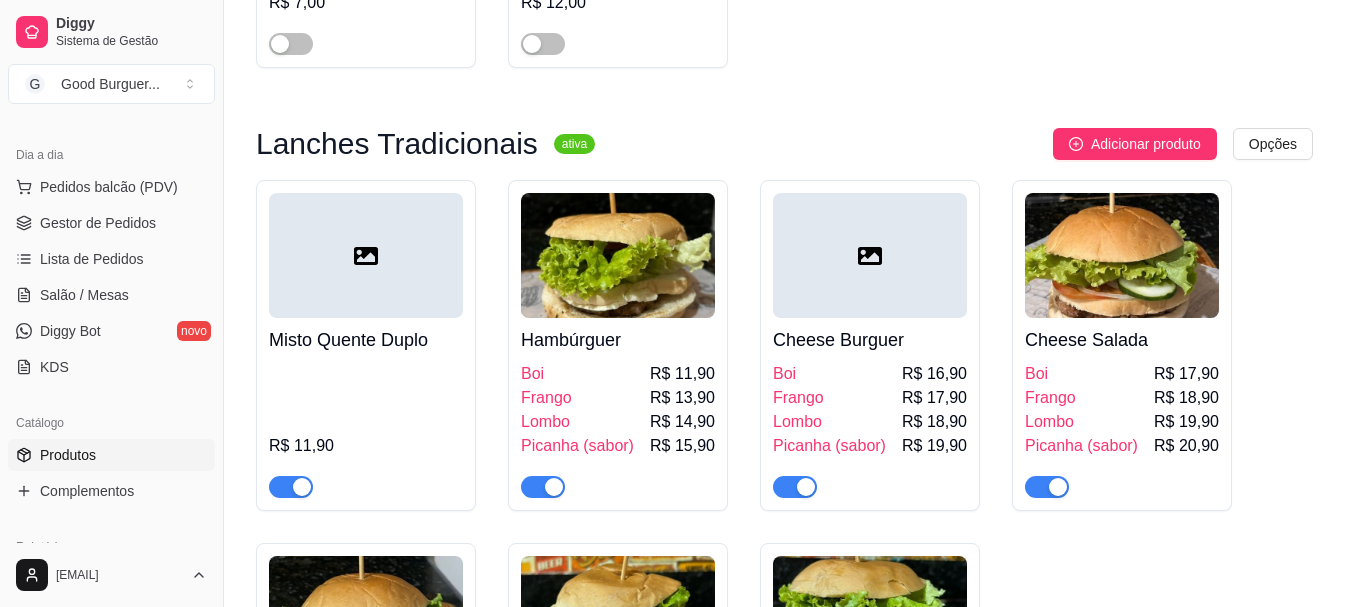 scroll, scrollTop: 1900, scrollLeft: 0, axis: vertical 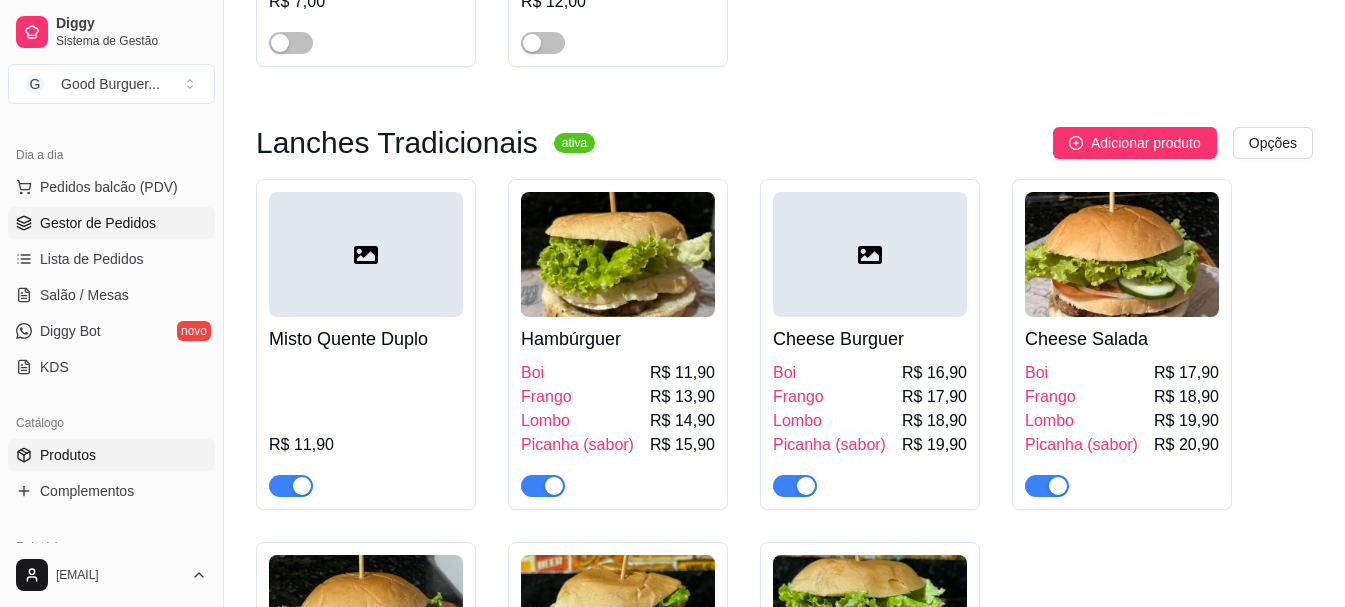 click on "Gestor de Pedidos" at bounding box center (111, 223) 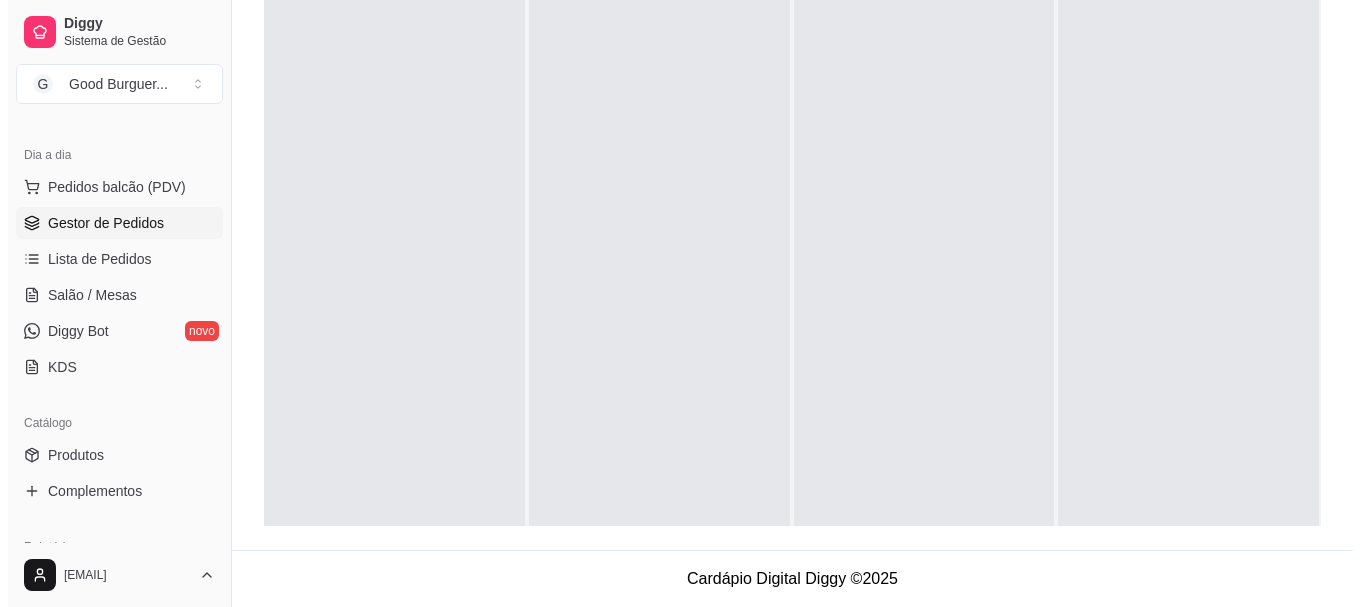 scroll, scrollTop: 0, scrollLeft: 0, axis: both 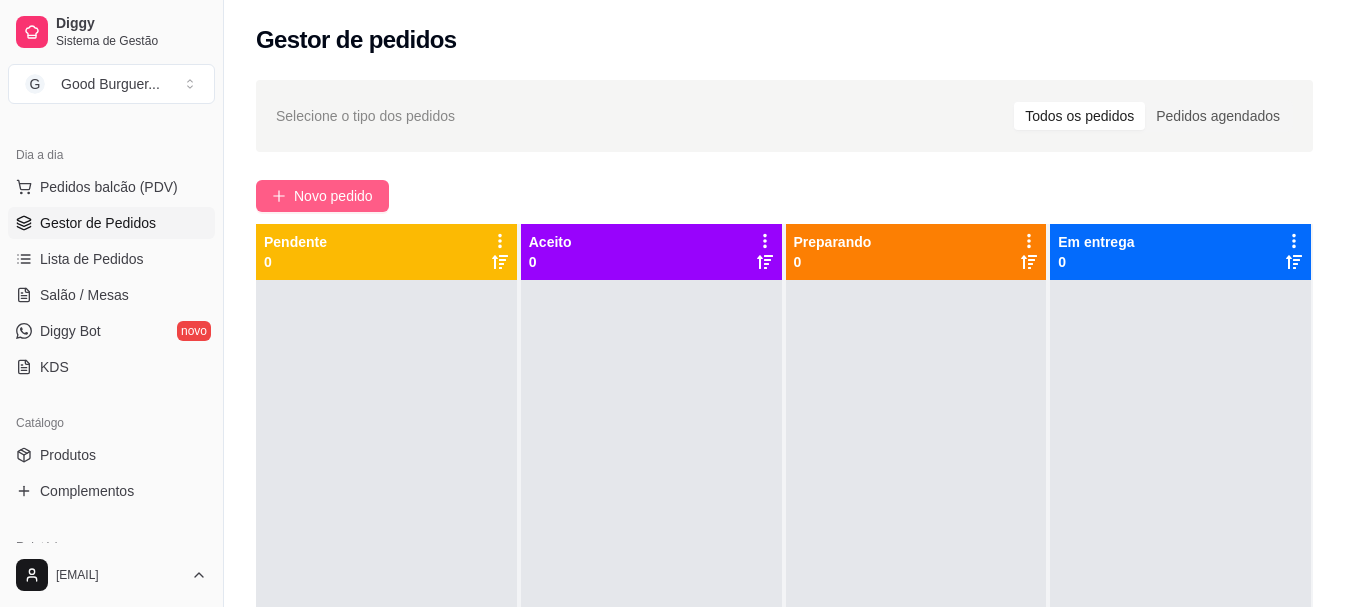 click on "Novo pedido" at bounding box center (322, 196) 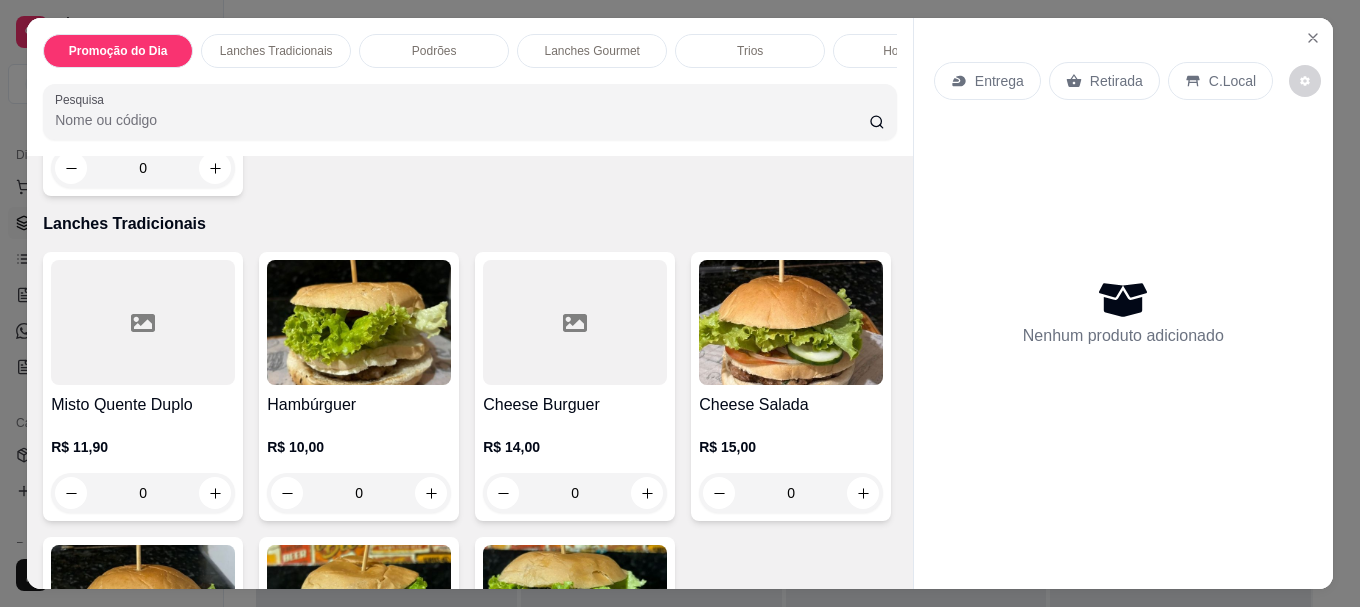 scroll, scrollTop: 700, scrollLeft: 0, axis: vertical 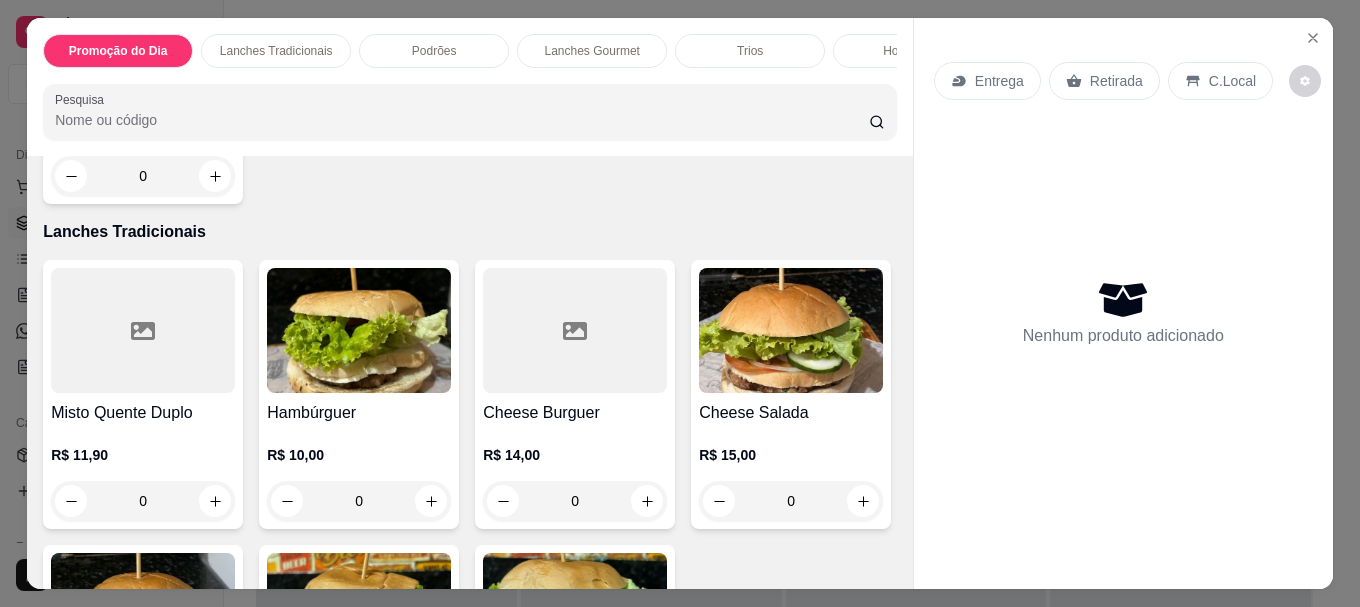 click at bounding box center [143, 330] 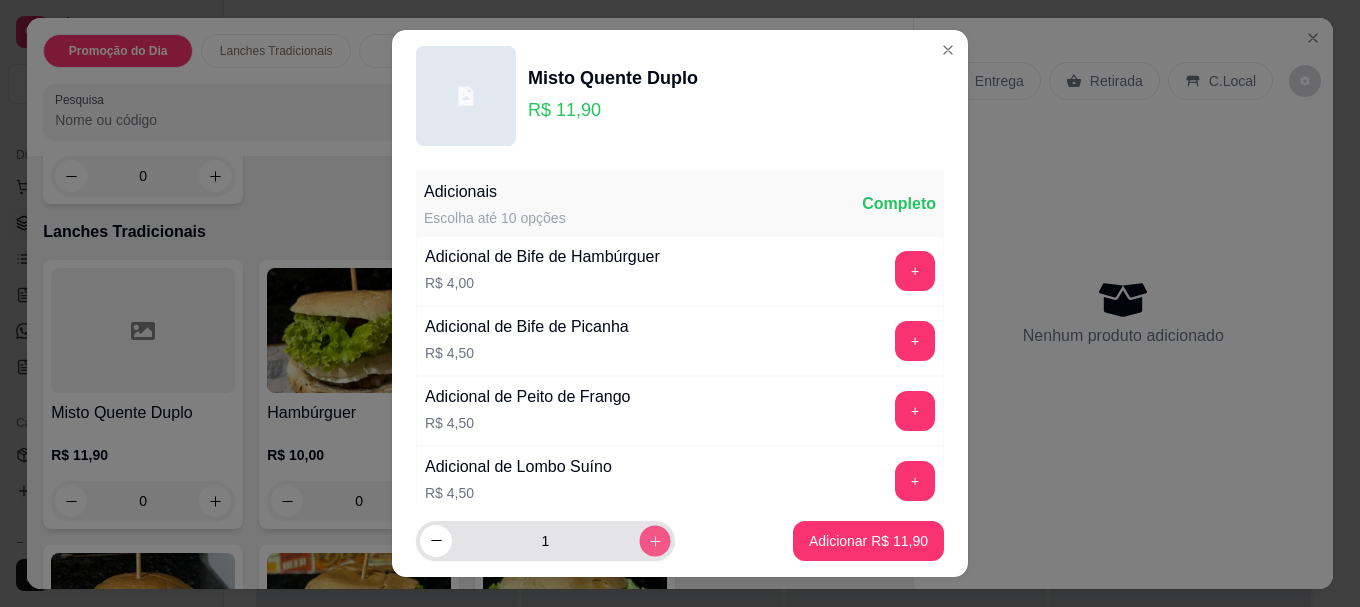 click 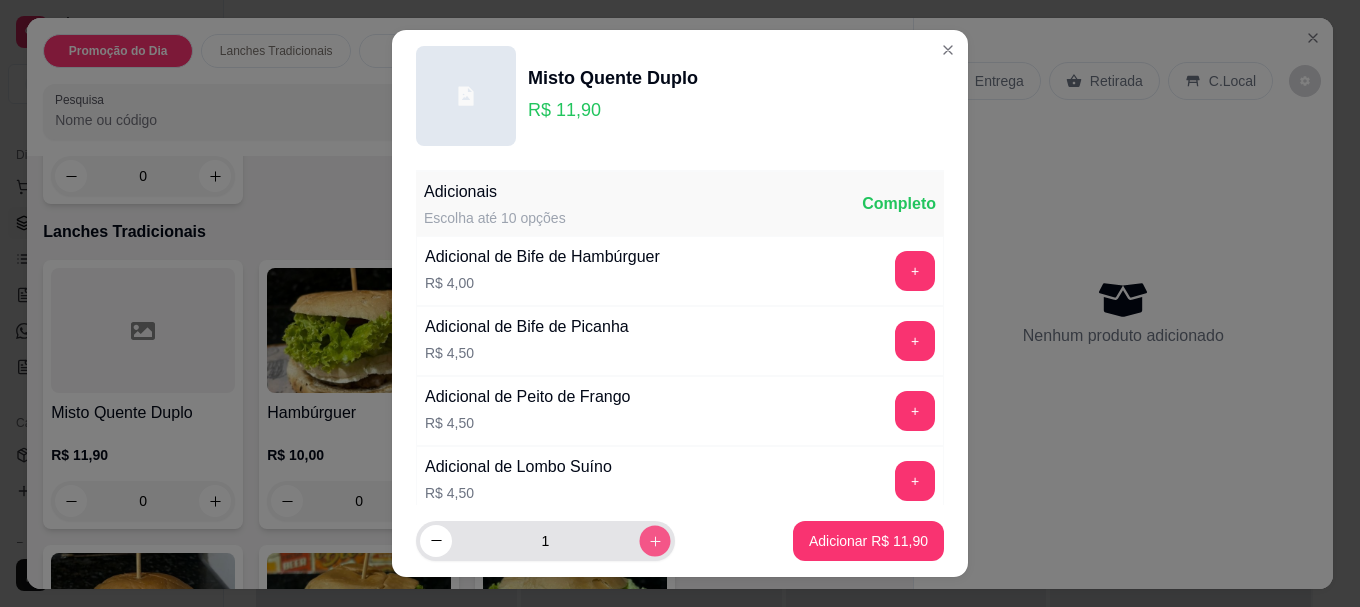 type on "2" 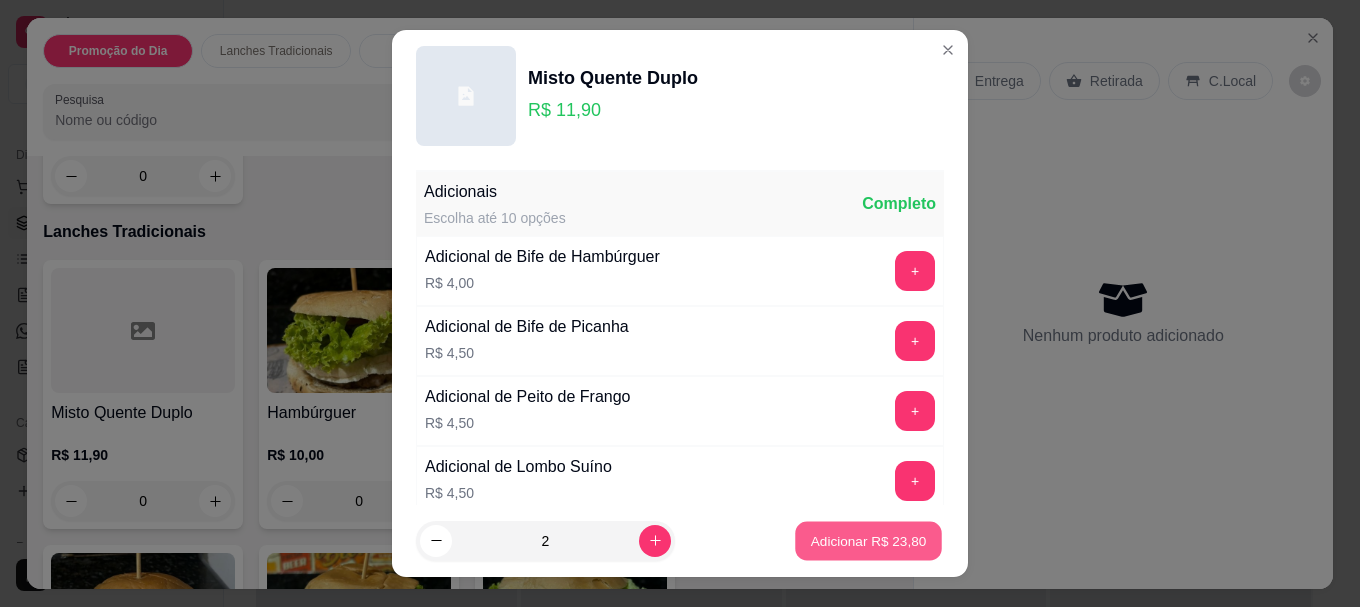 click on "Adicionar R$ 23,80" at bounding box center (869, 540) 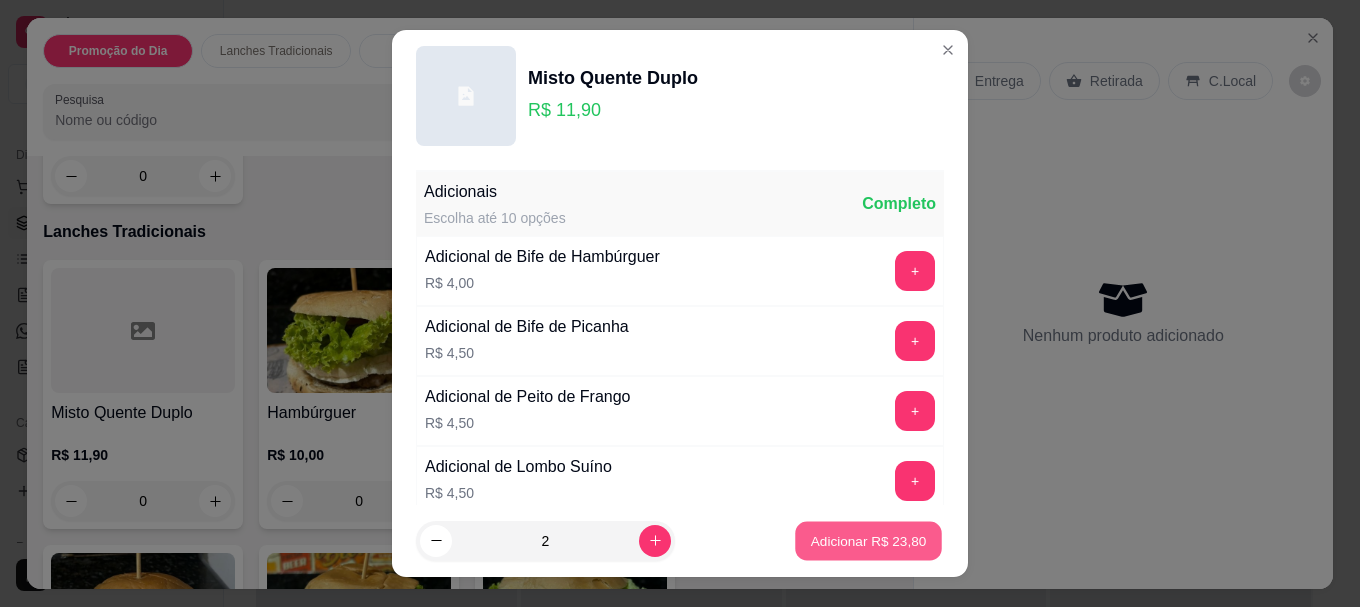 type on "2" 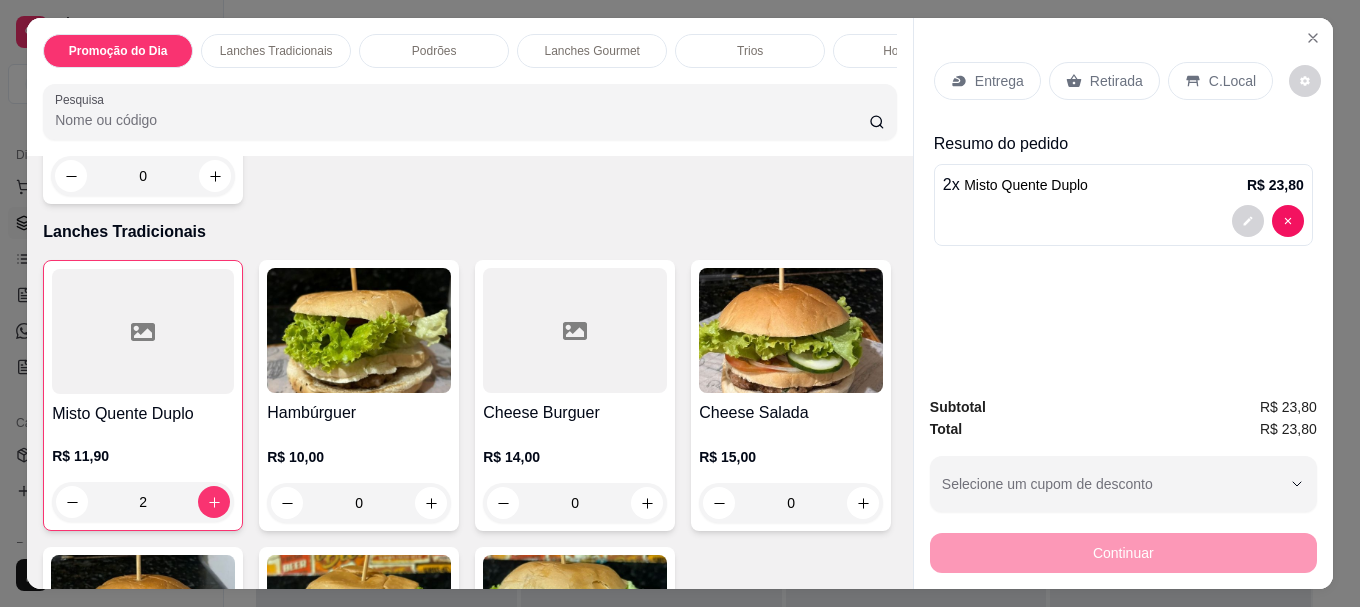 click on "Entrega" at bounding box center [999, 81] 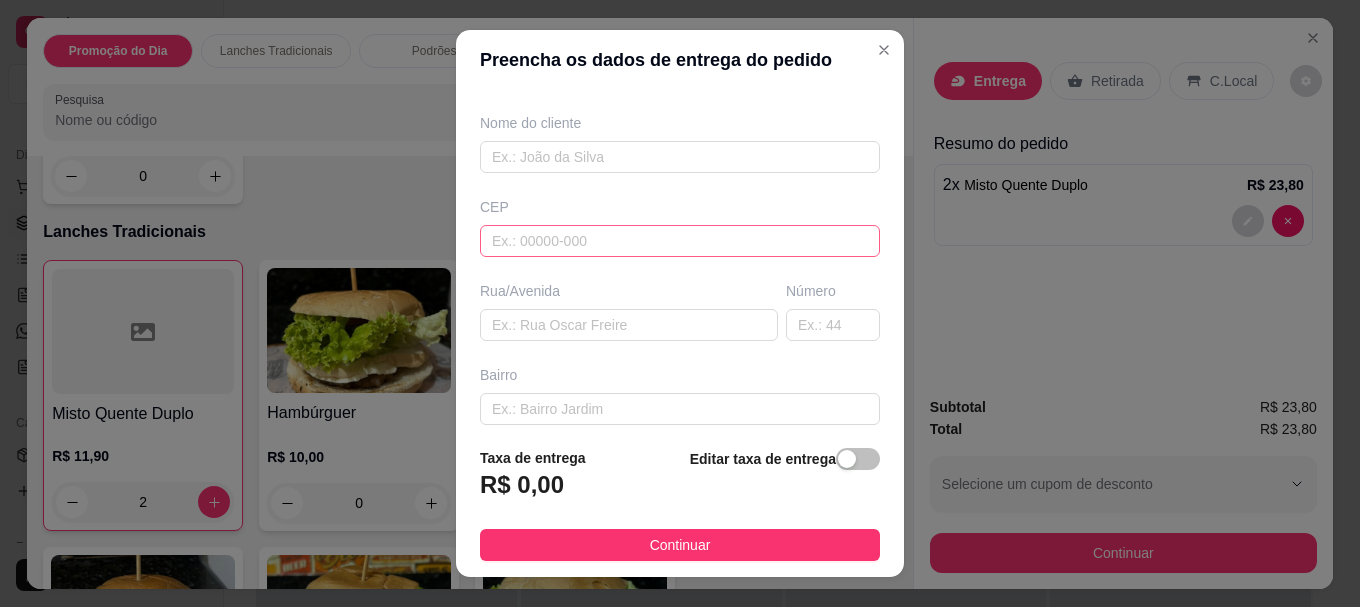 scroll, scrollTop: 200, scrollLeft: 0, axis: vertical 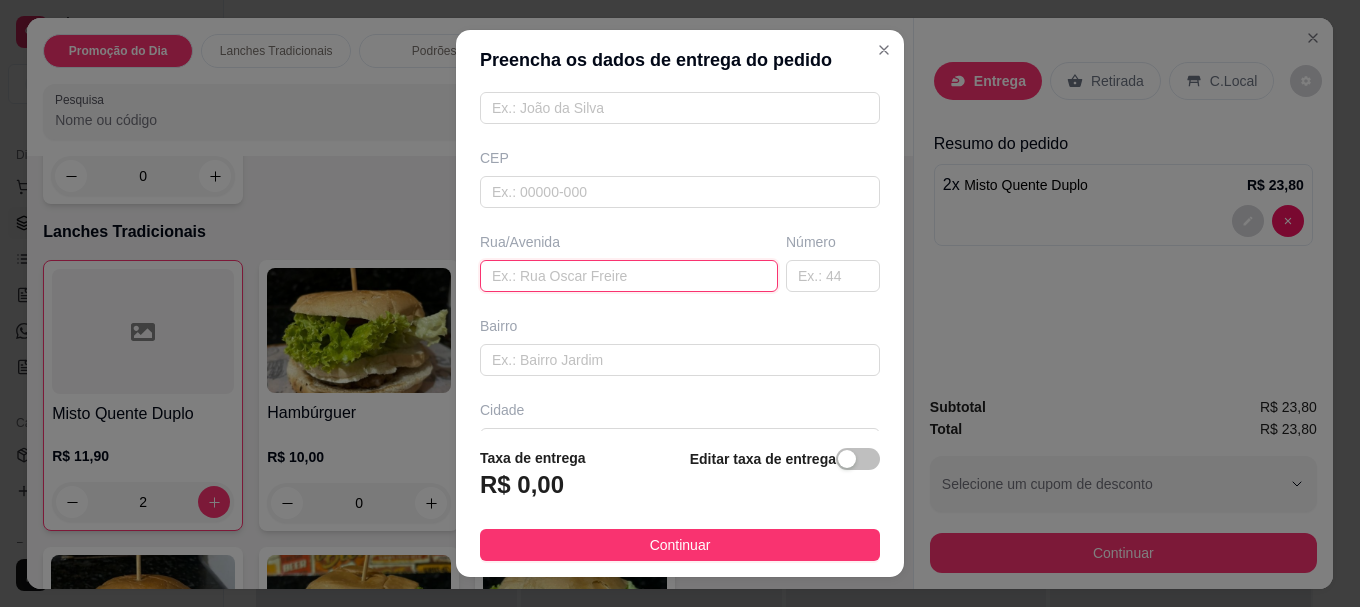 click at bounding box center (629, 276) 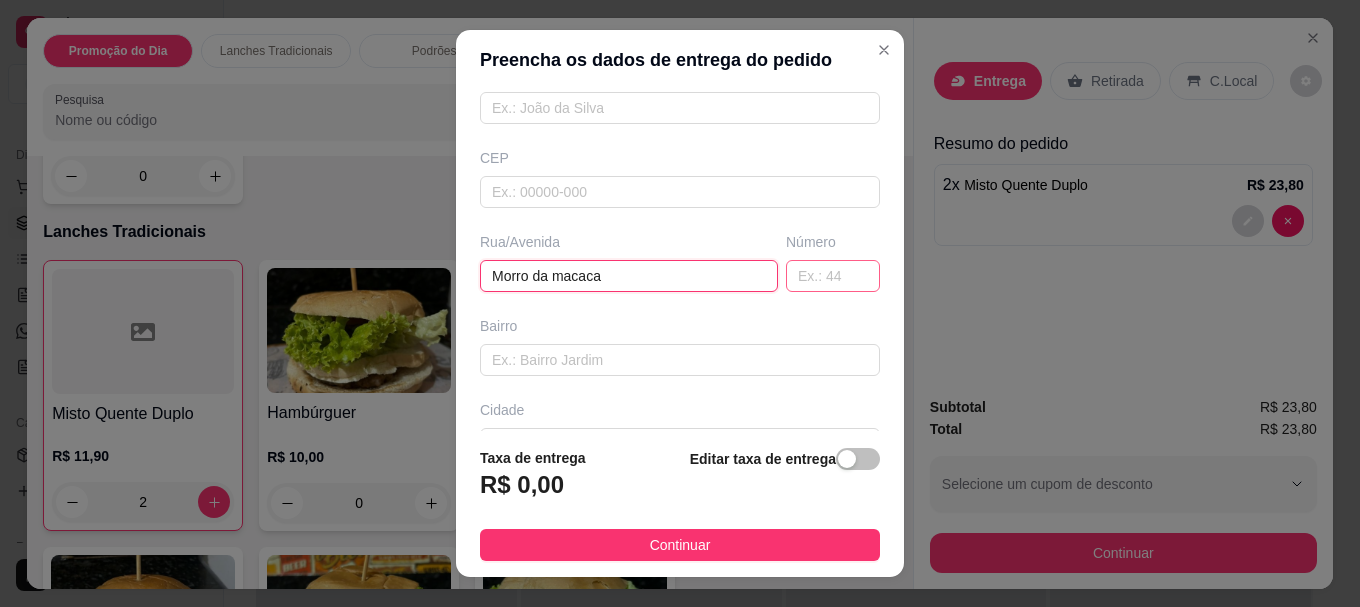 type on "Morro da macaca" 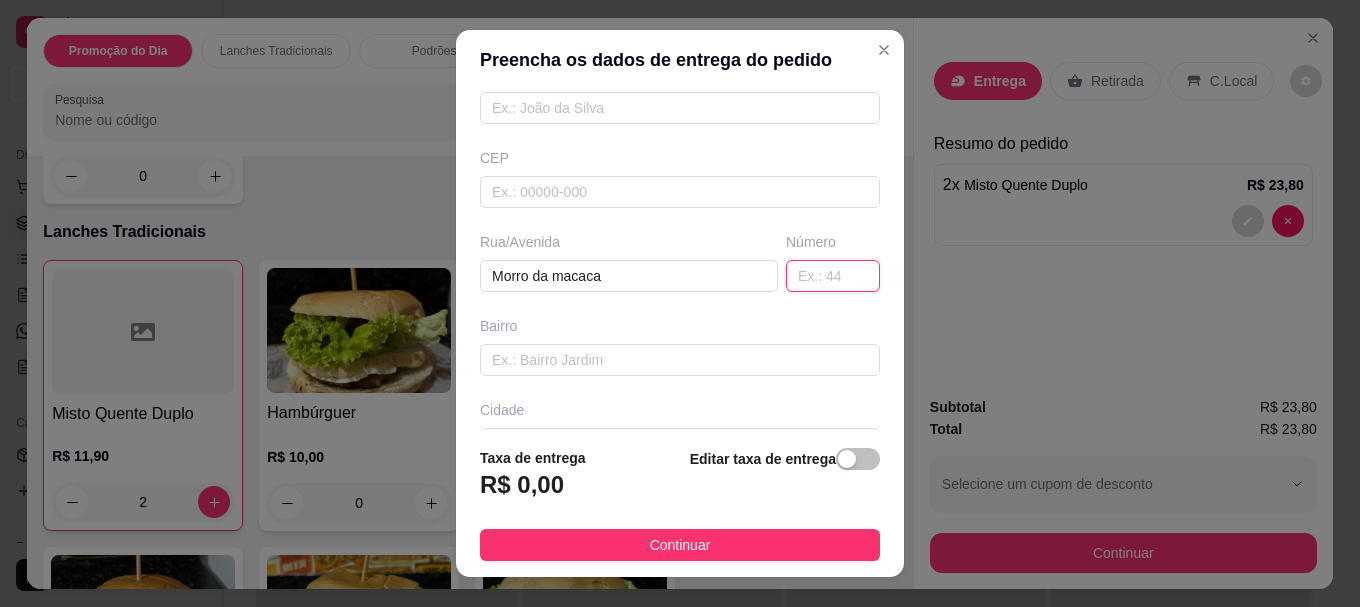 click at bounding box center [833, 276] 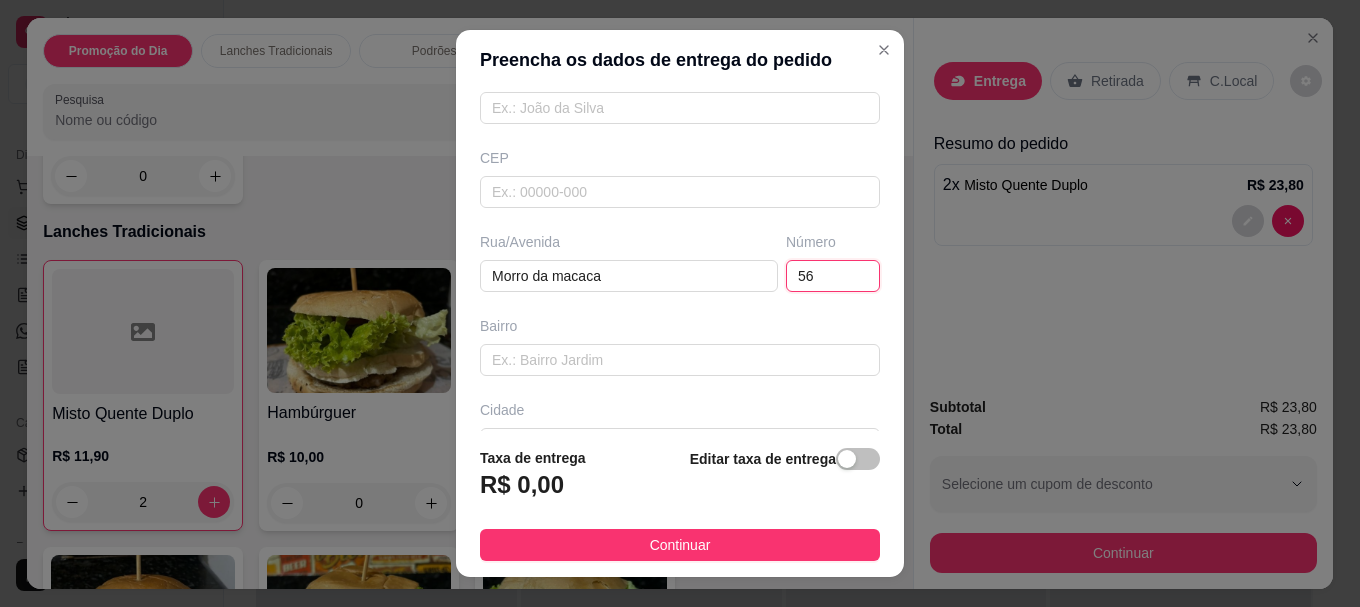 type on "56" 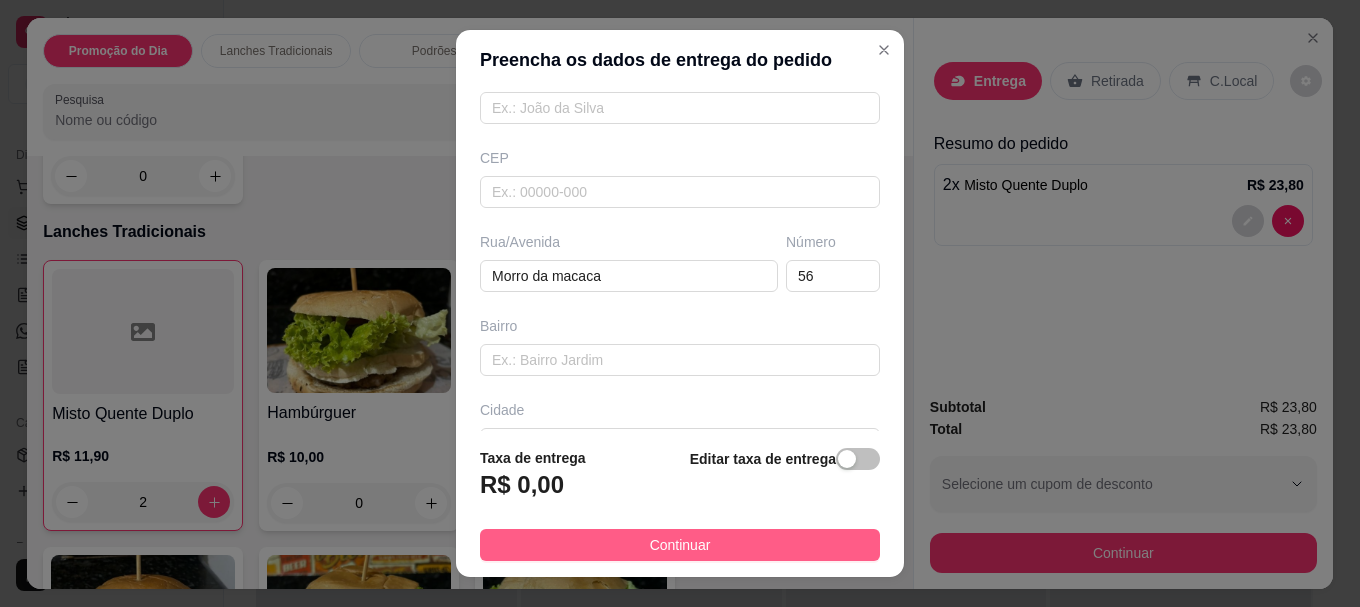 click on "Continuar" at bounding box center [680, 545] 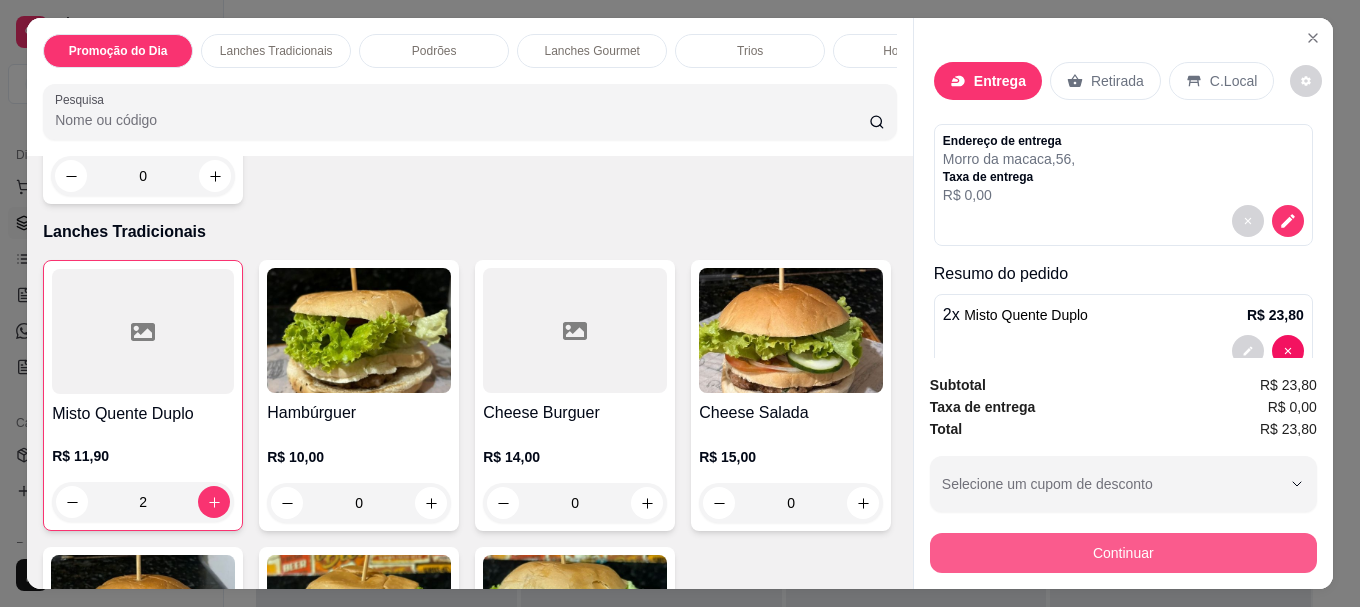 click on "Continuar" at bounding box center (1123, 553) 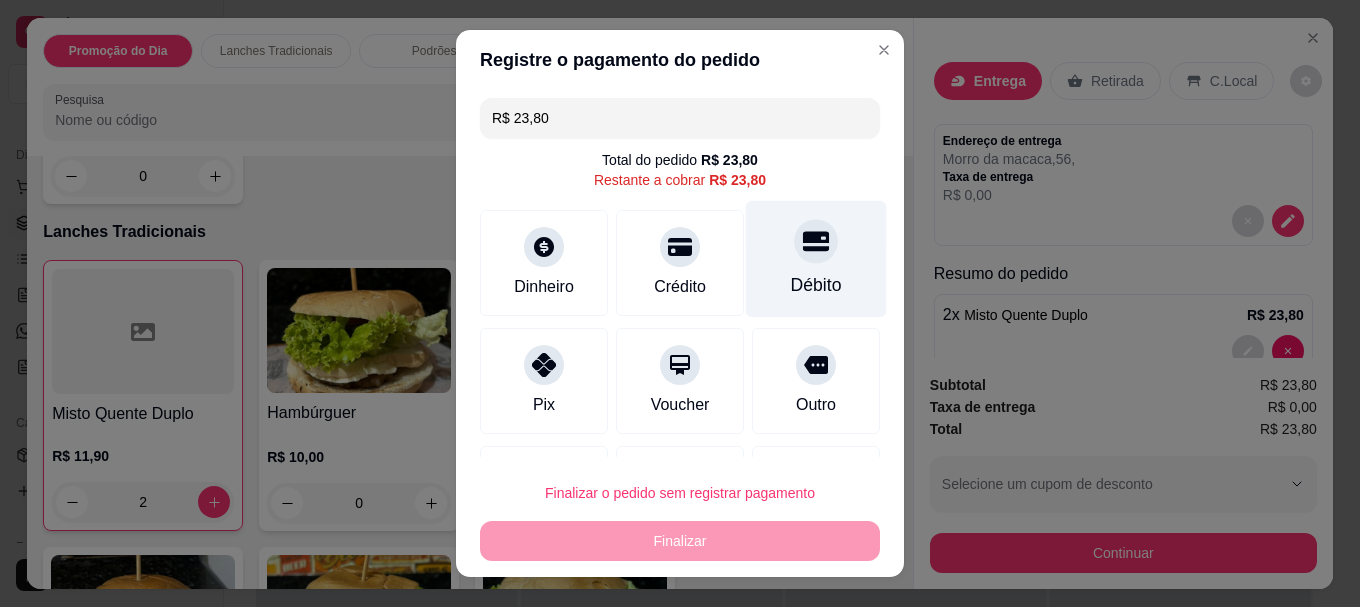 click on "Débito" at bounding box center (816, 259) 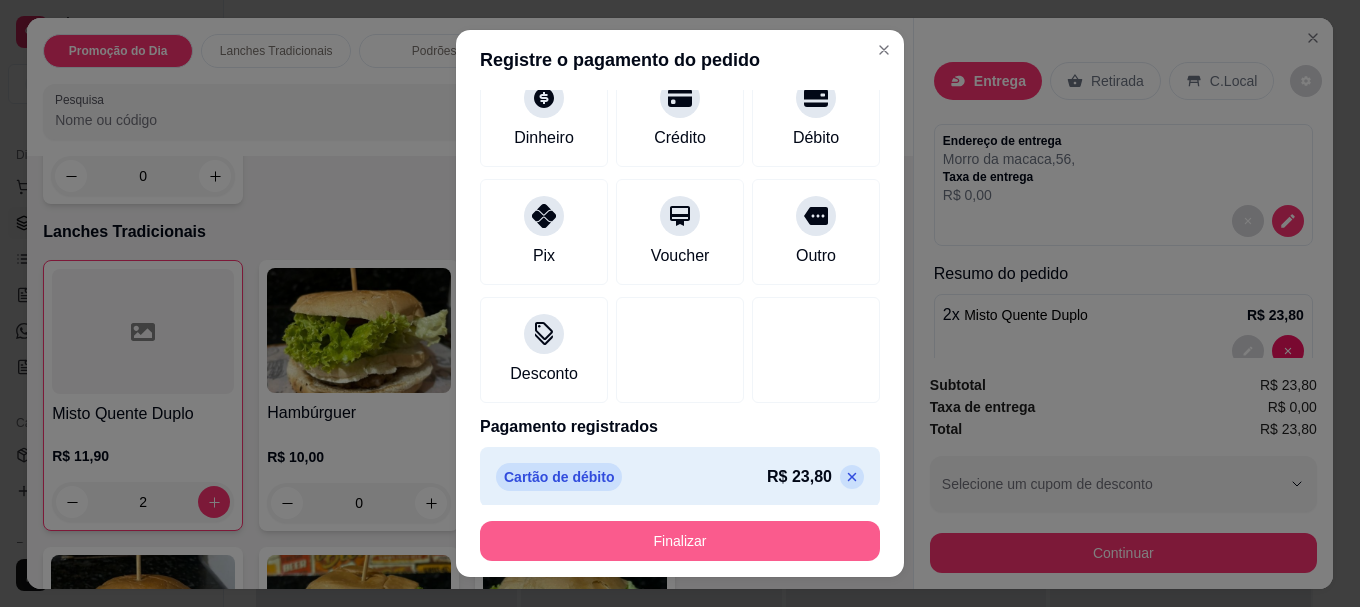 scroll, scrollTop: 139, scrollLeft: 0, axis: vertical 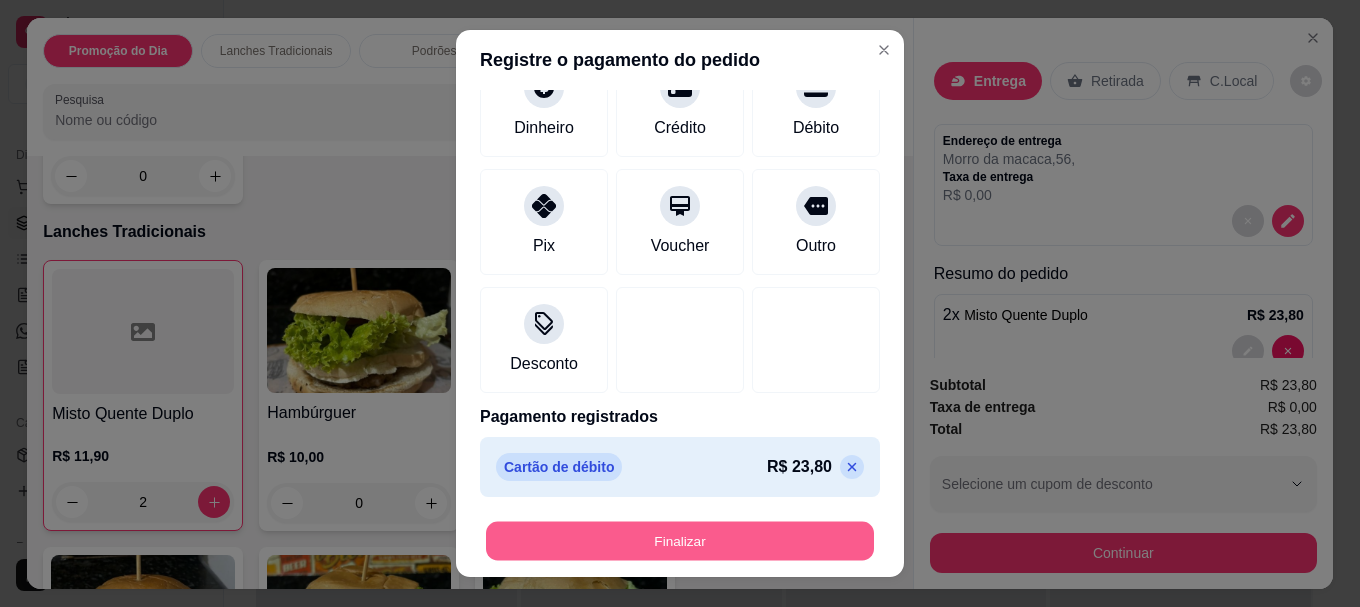 click on "Finalizar" at bounding box center (680, 540) 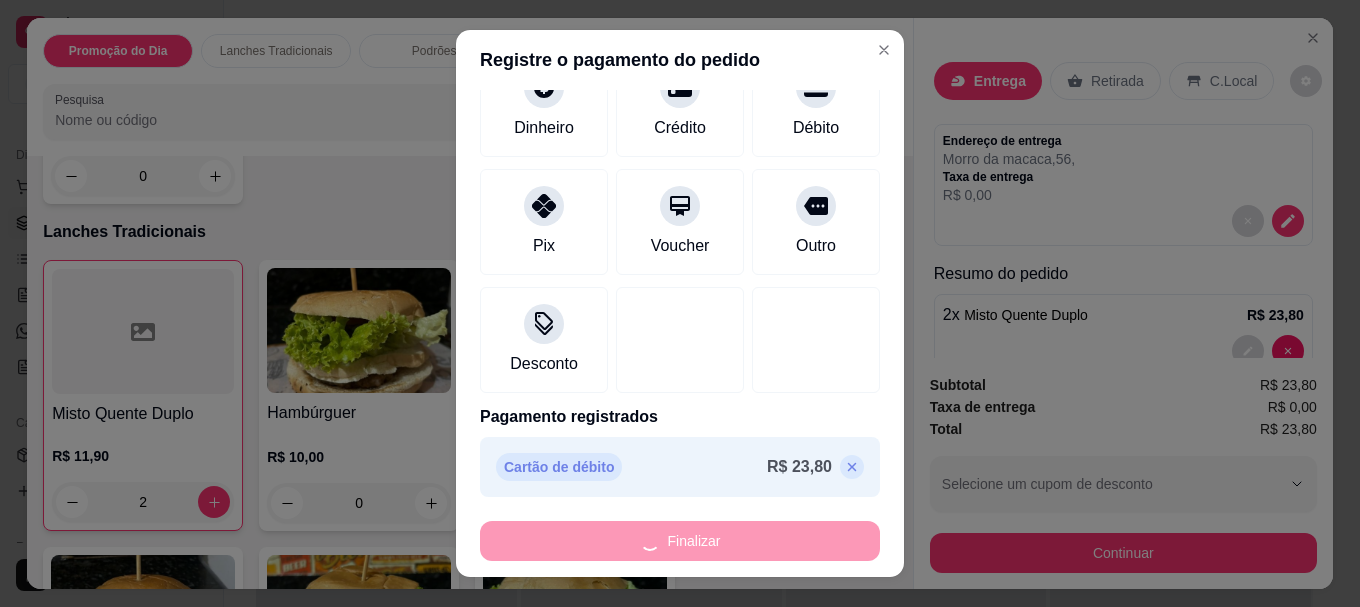 type on "0" 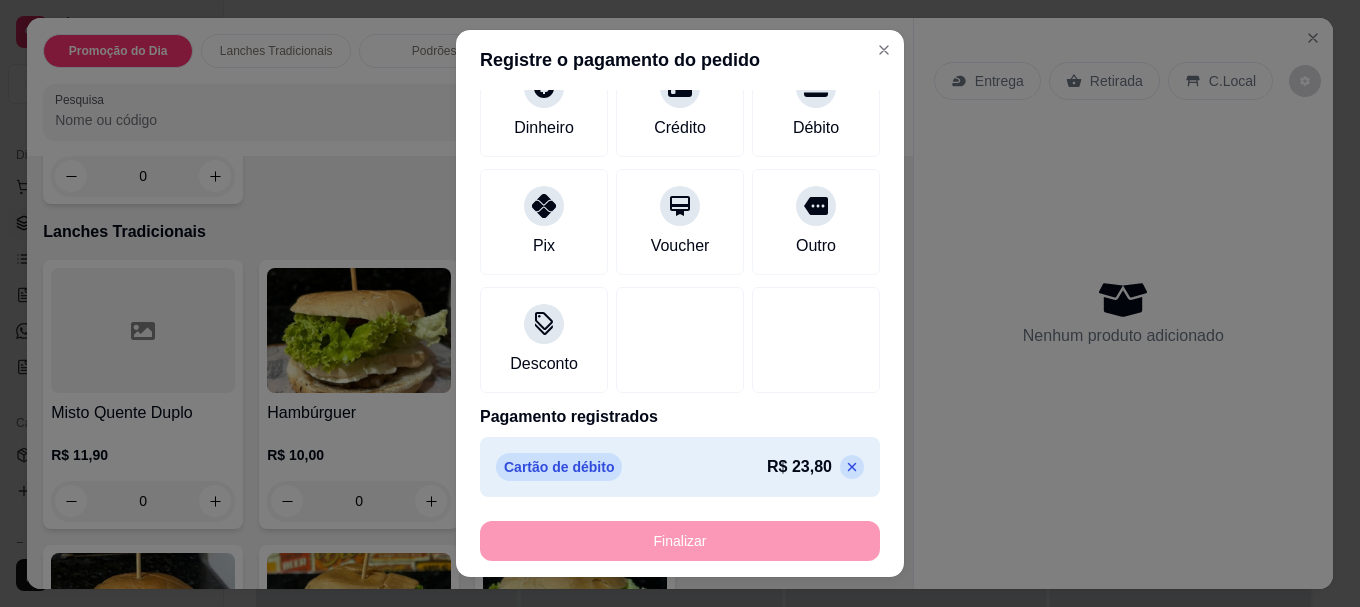 type on "-R$ 23,80" 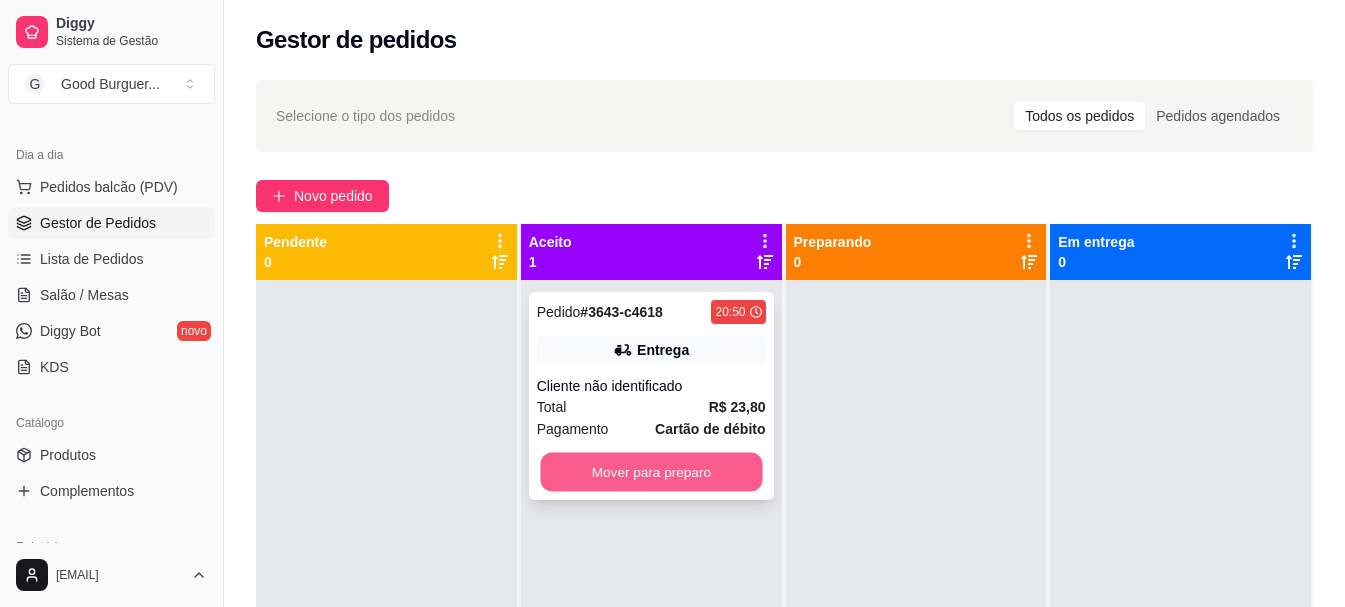 click on "Mover para preparo" at bounding box center [651, 472] 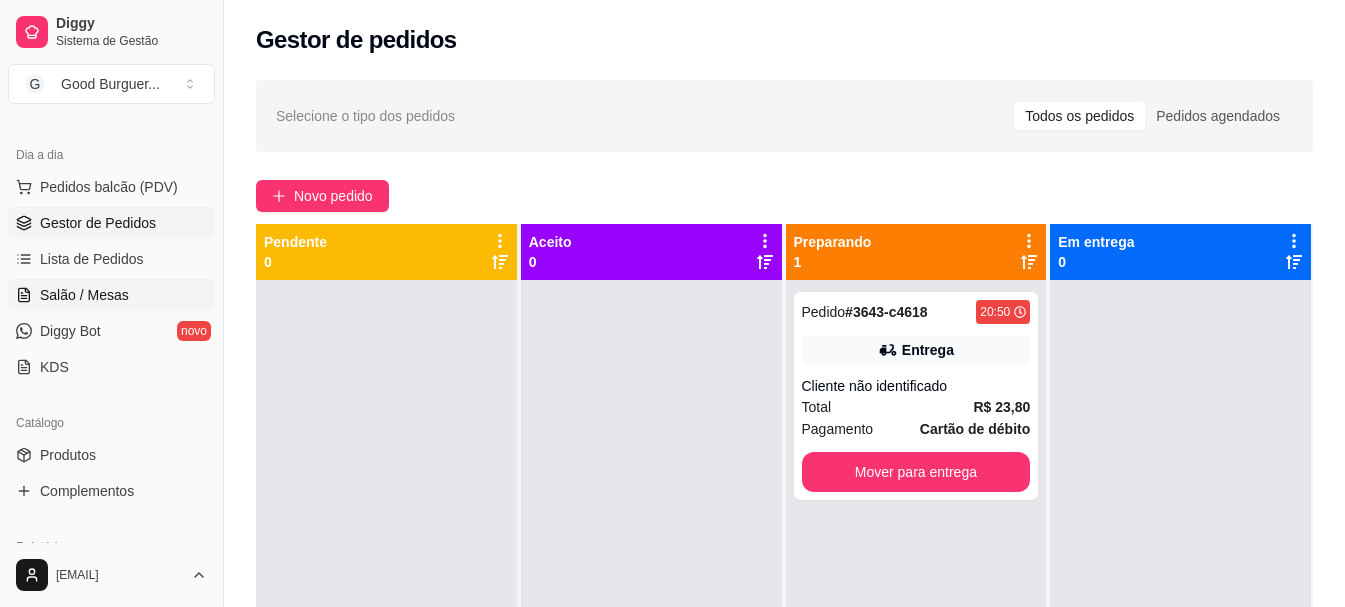 click on "Salão / Mesas" at bounding box center (84, 295) 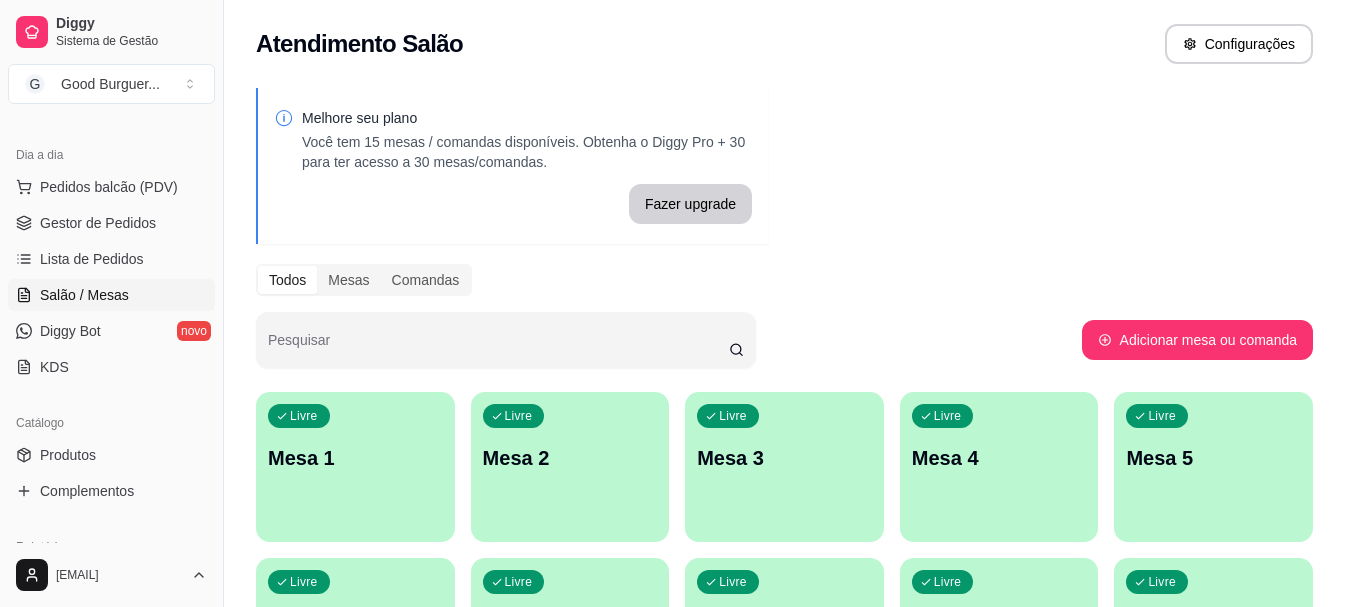 click on "Mesa 1" at bounding box center (355, 458) 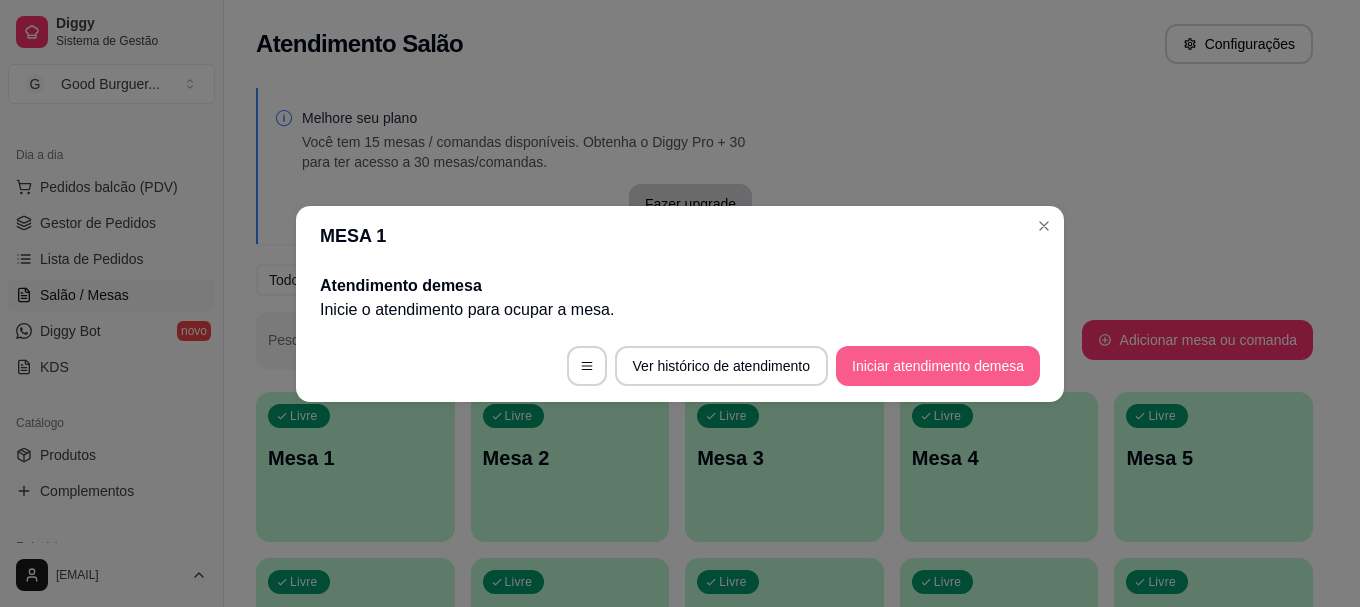 click on "Iniciar atendimento de  mesa" at bounding box center [938, 366] 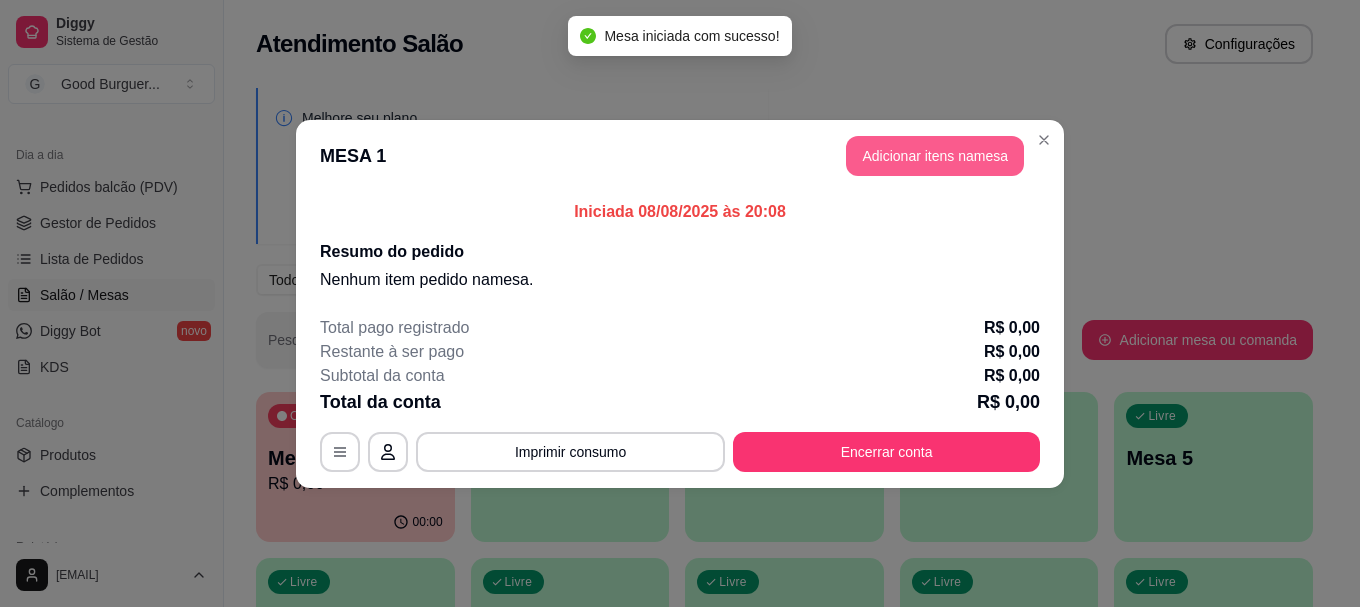 click on "Adicionar itens na  mesa" at bounding box center [935, 156] 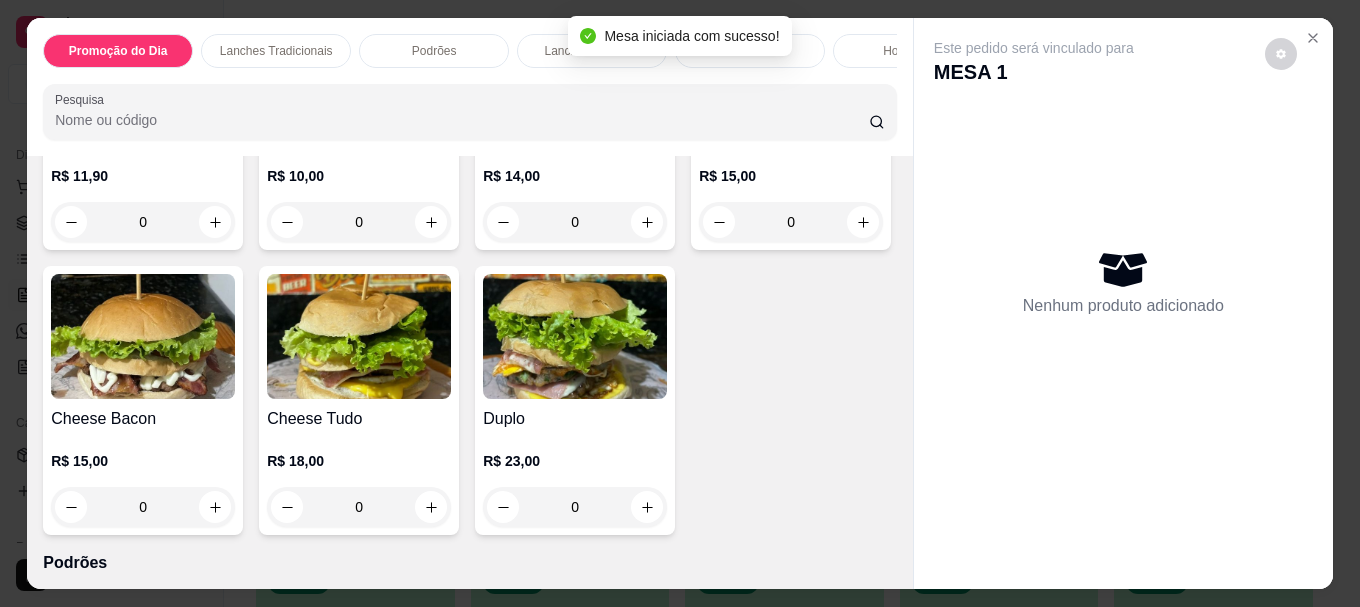 scroll, scrollTop: 1100, scrollLeft: 0, axis: vertical 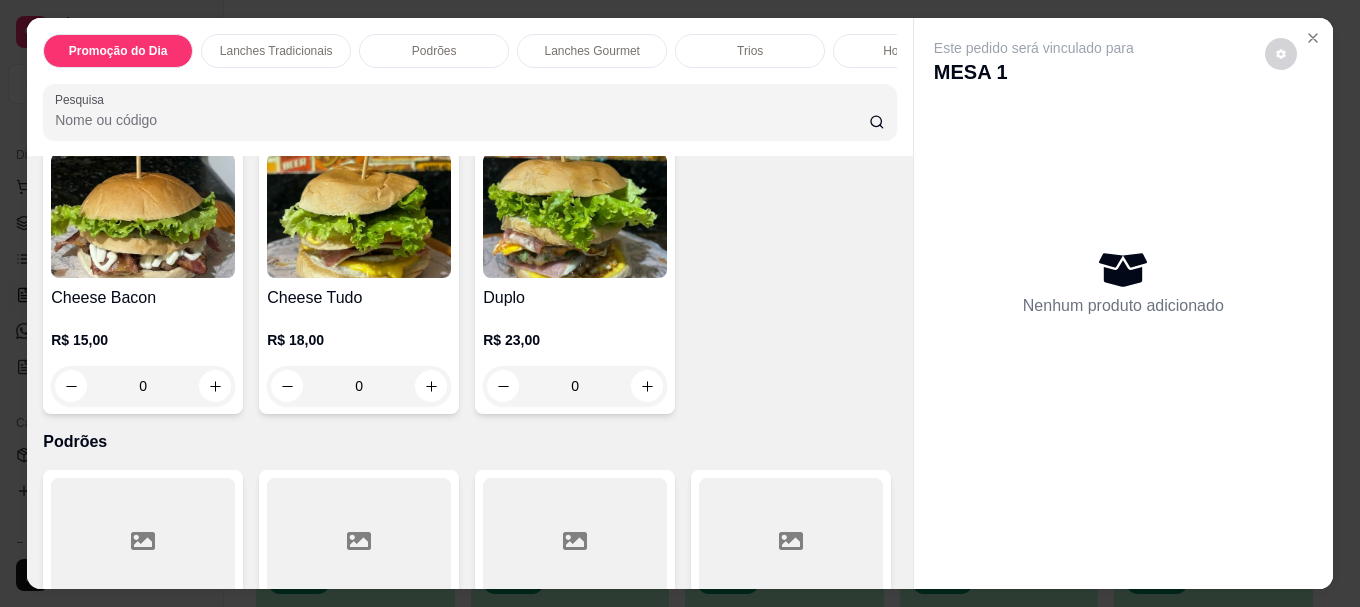 click at bounding box center [359, 215] 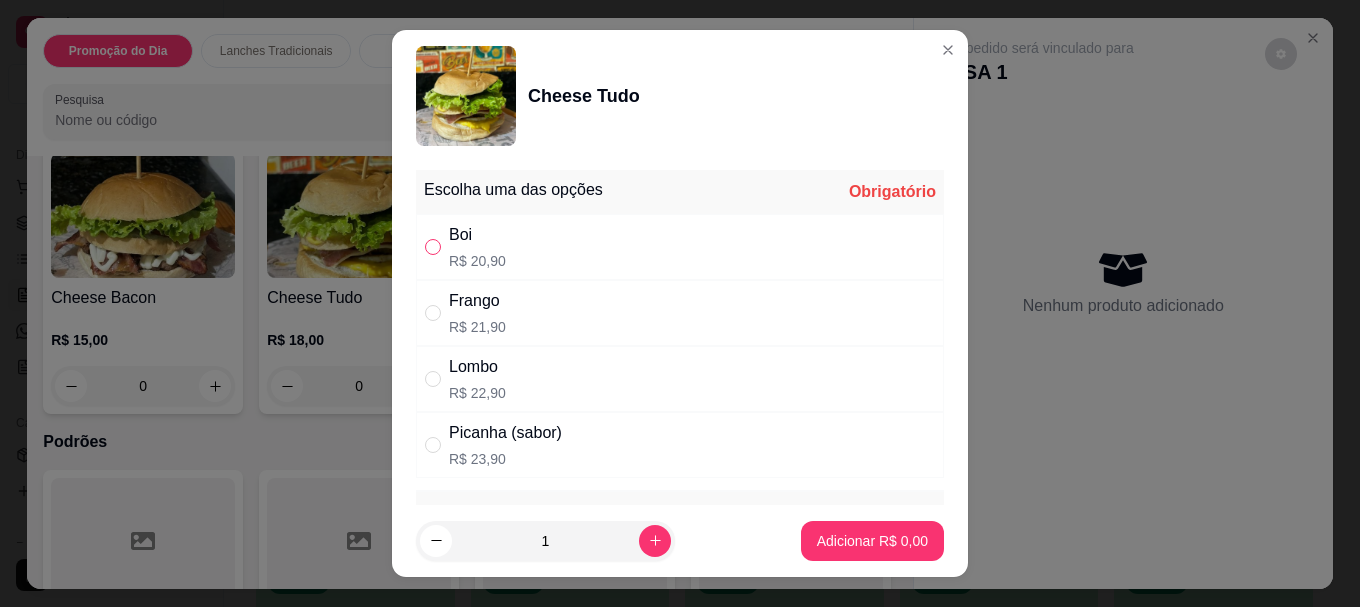 click at bounding box center [433, 247] 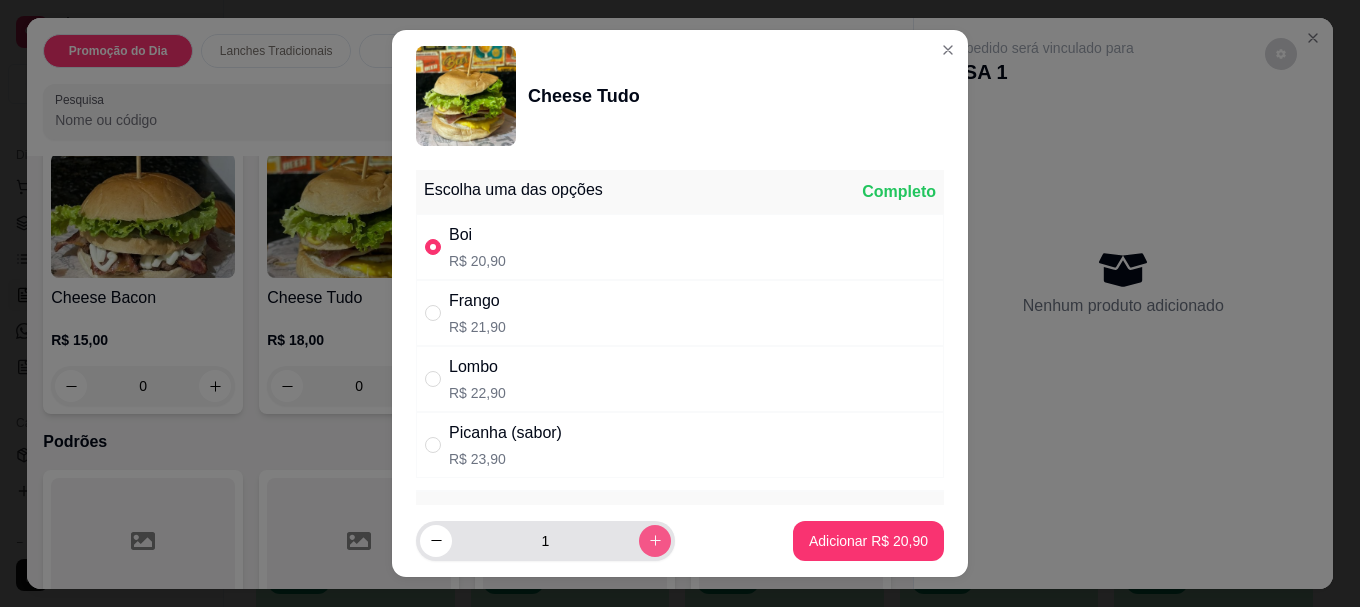 click 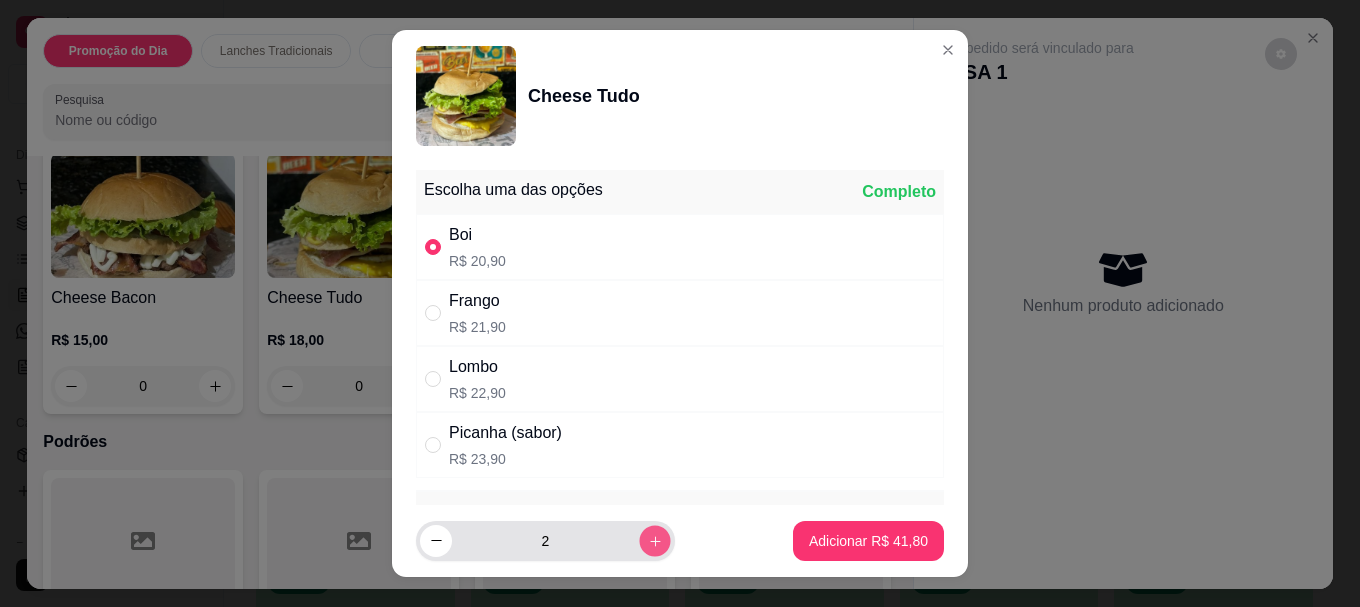 click 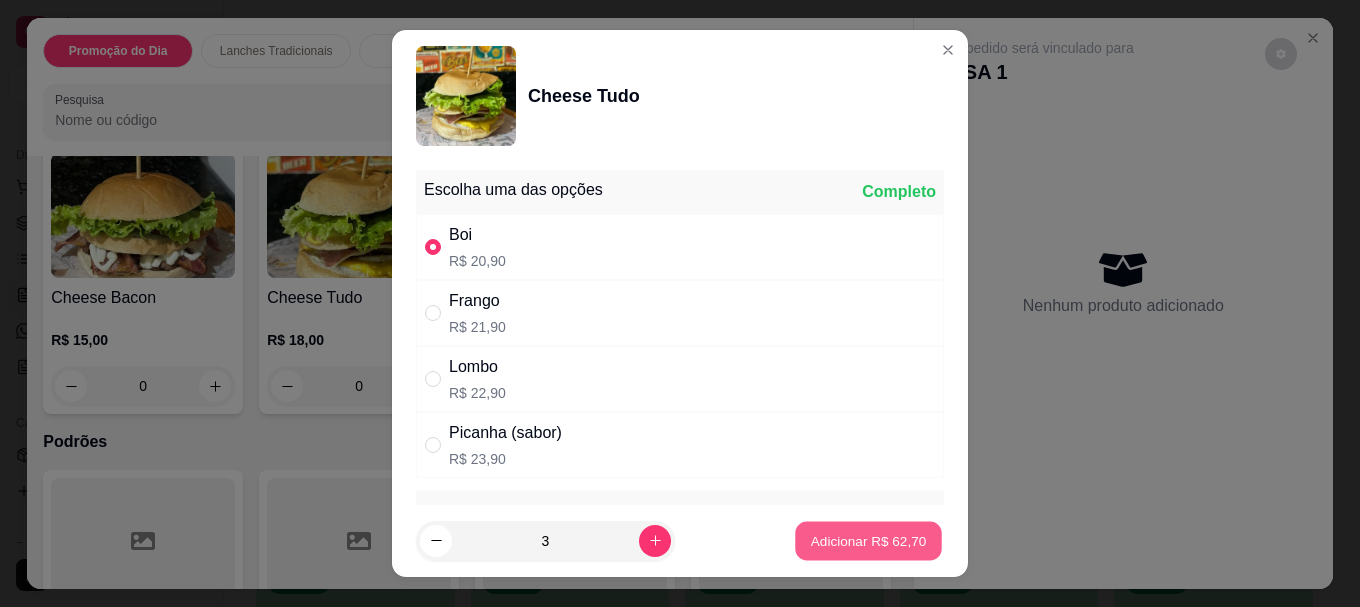 click on "Adicionar R$ 62,70" at bounding box center (869, 540) 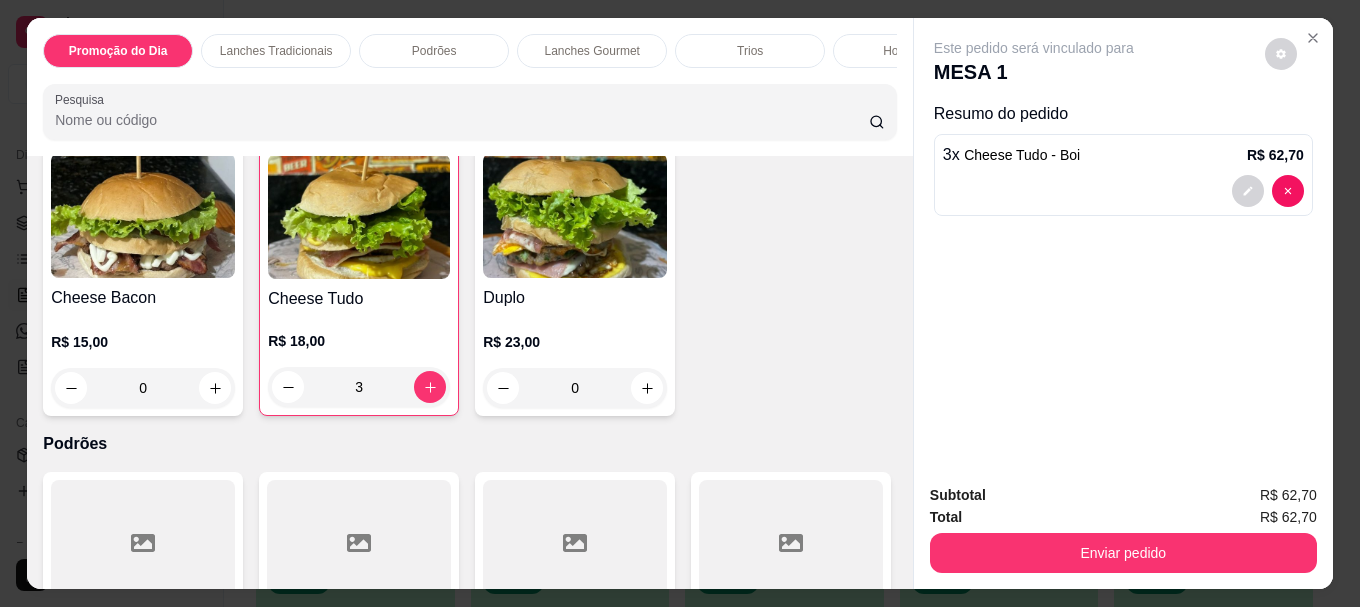 scroll, scrollTop: 6604, scrollLeft: 0, axis: vertical 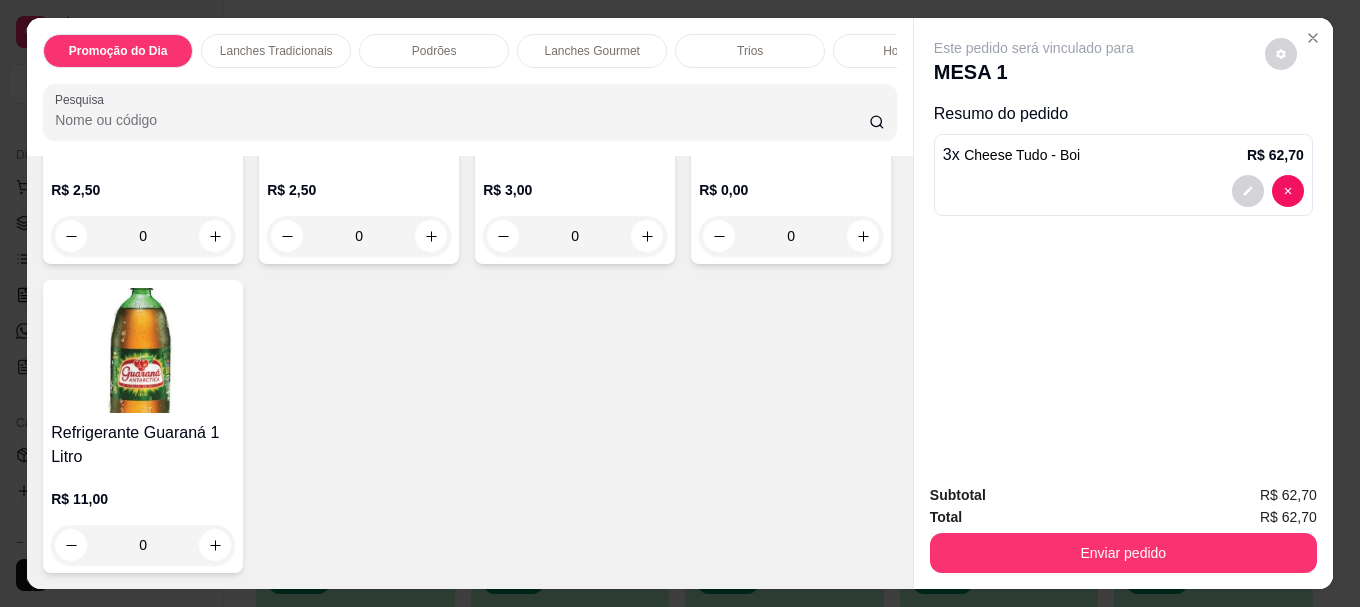click at bounding box center (143, 350) 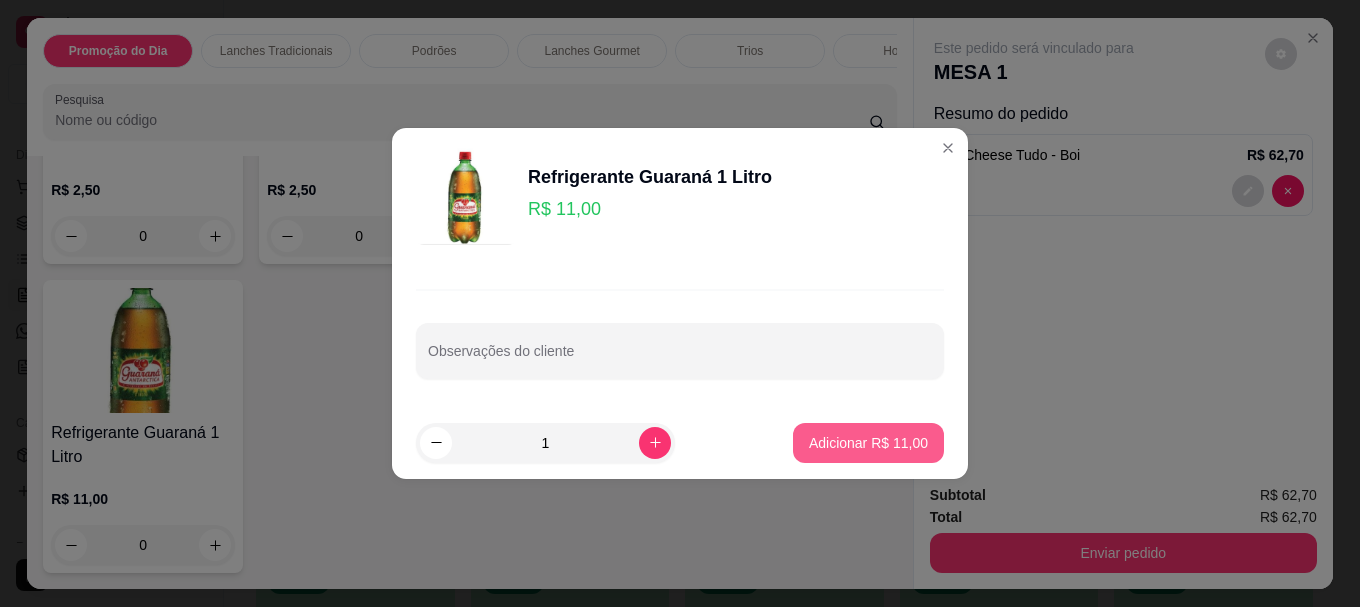 click on "Adicionar   R$ 11,00" at bounding box center (868, 443) 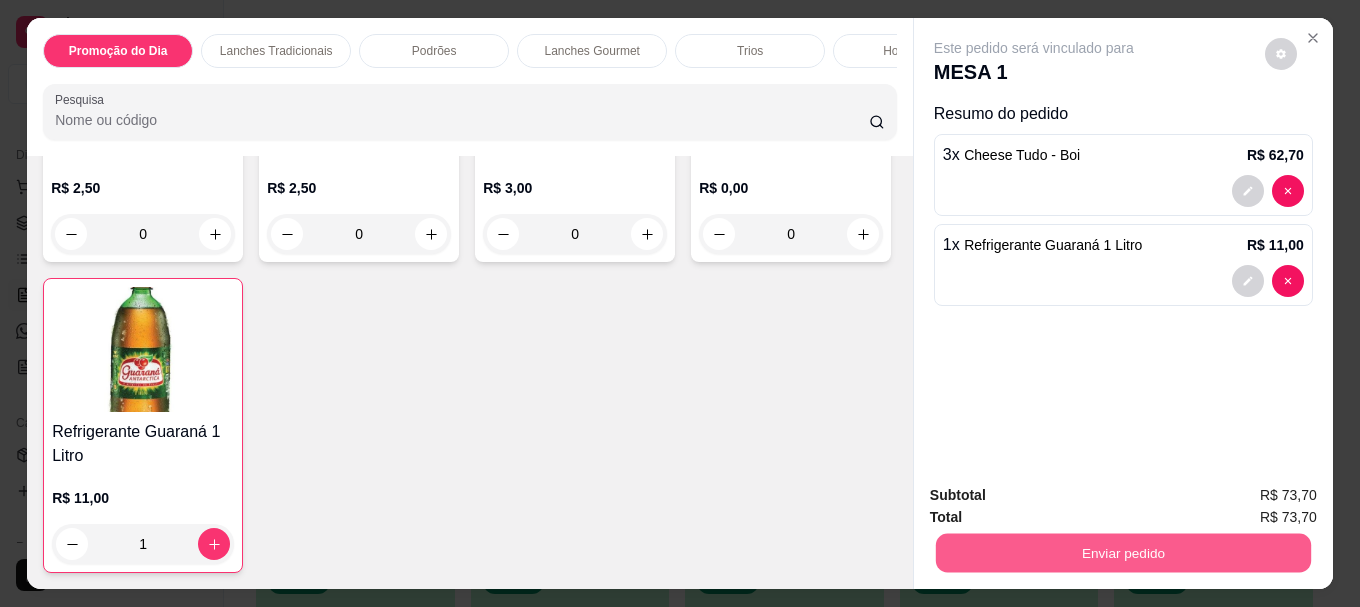 click on "Enviar pedido" at bounding box center [1123, 552] 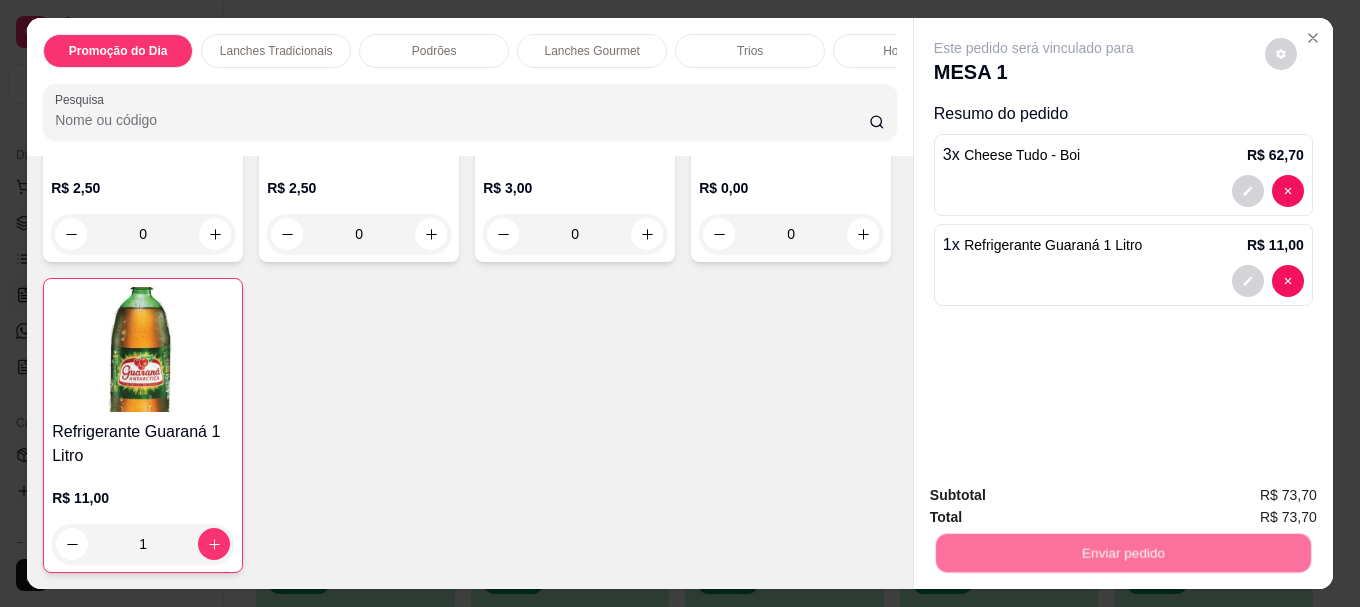 click on "Não registrar e enviar pedido" at bounding box center [1057, 496] 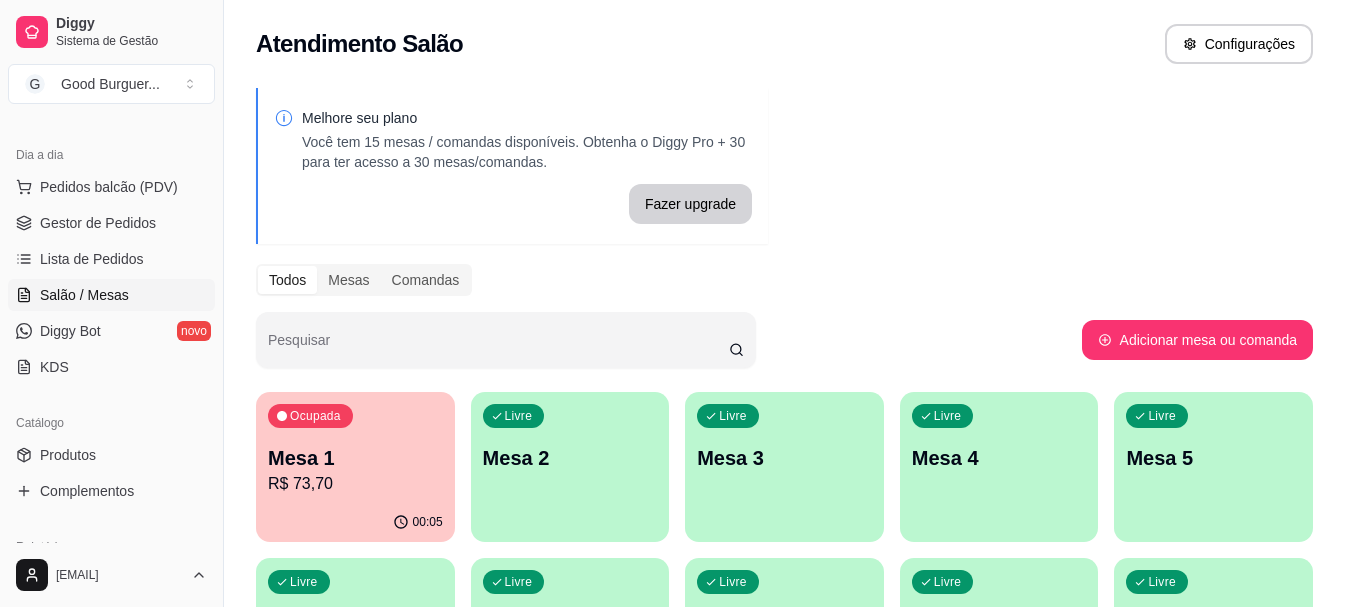 type 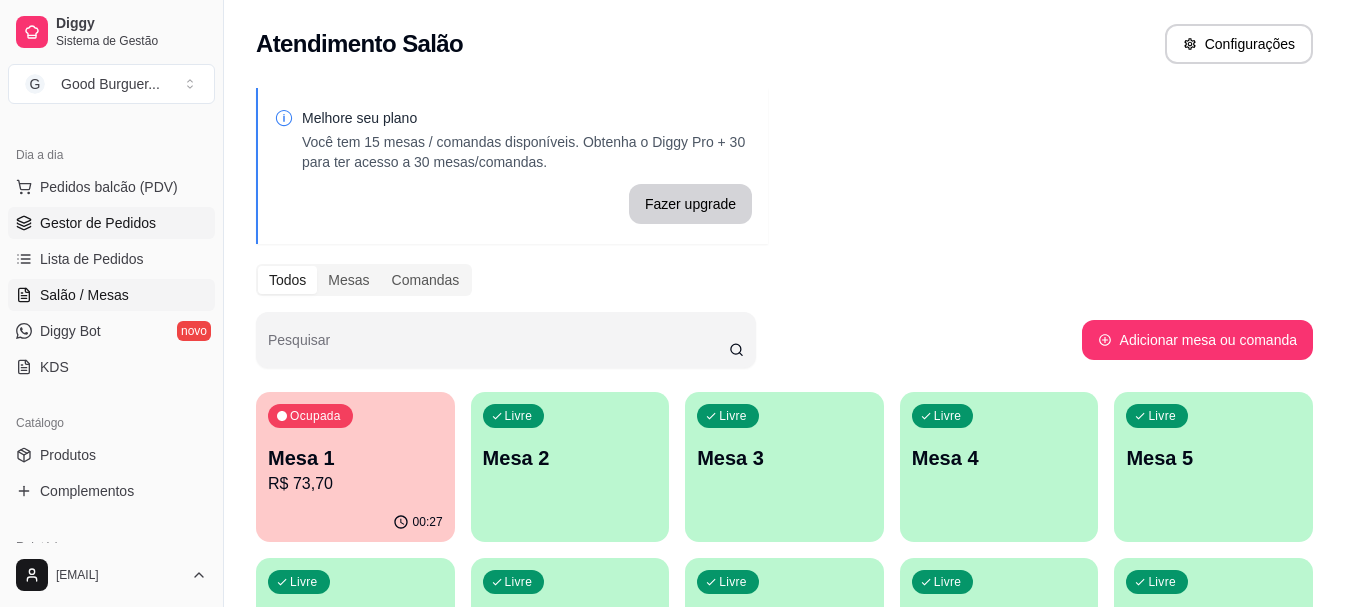 click on "Gestor de Pedidos" at bounding box center [98, 223] 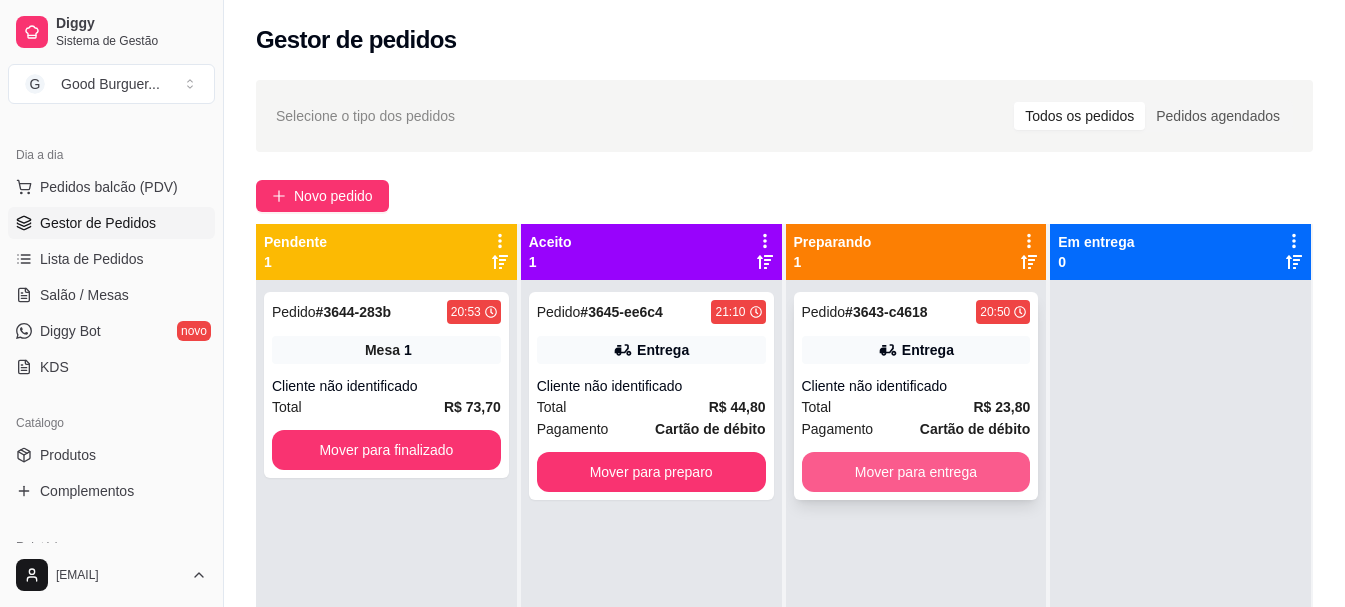 click on "Mover para entrega" at bounding box center (916, 472) 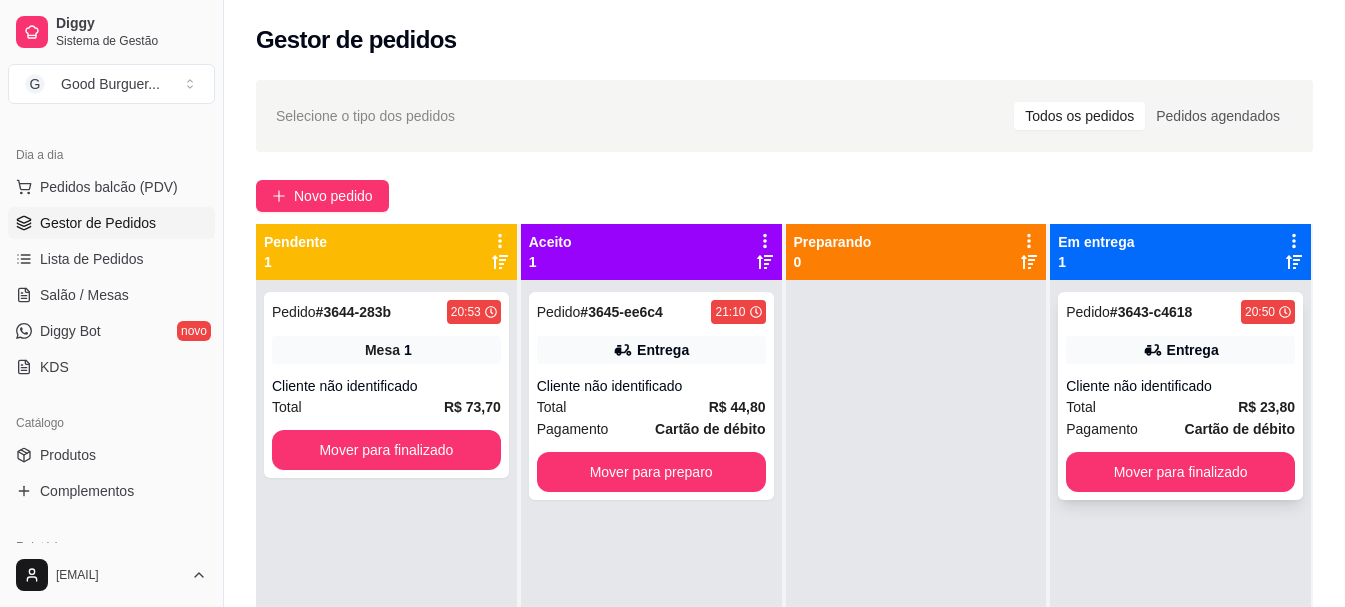 click on "Total R$ 23,80" at bounding box center [1180, 407] 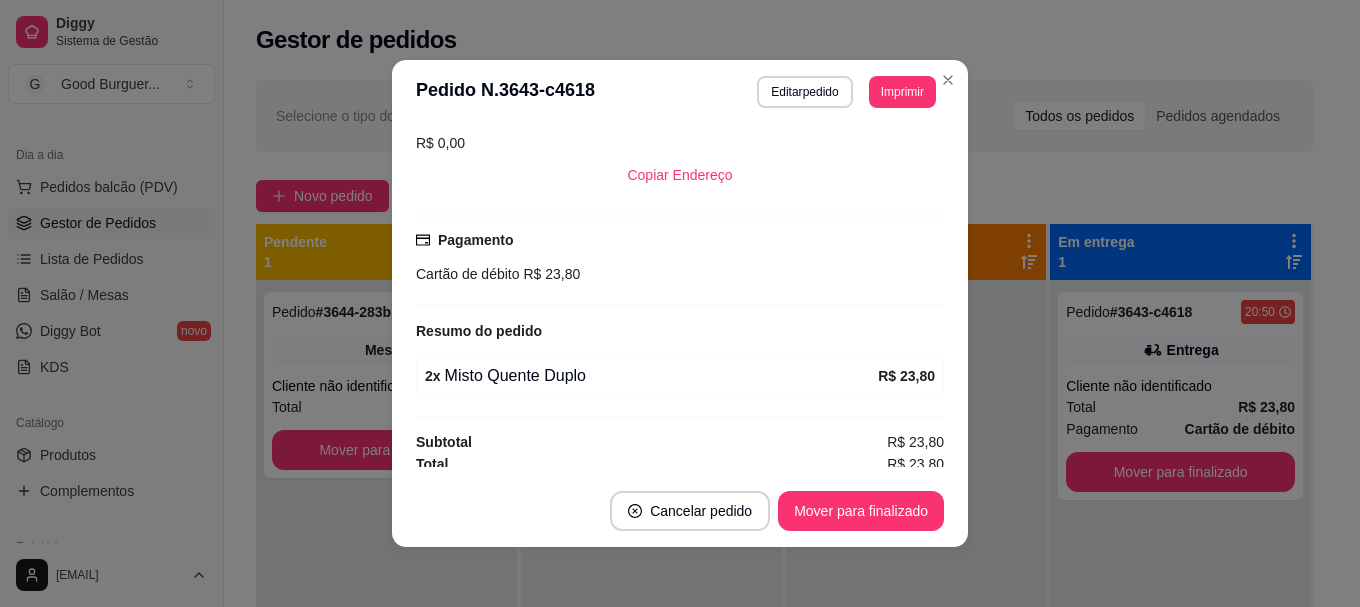 scroll, scrollTop: 338, scrollLeft: 0, axis: vertical 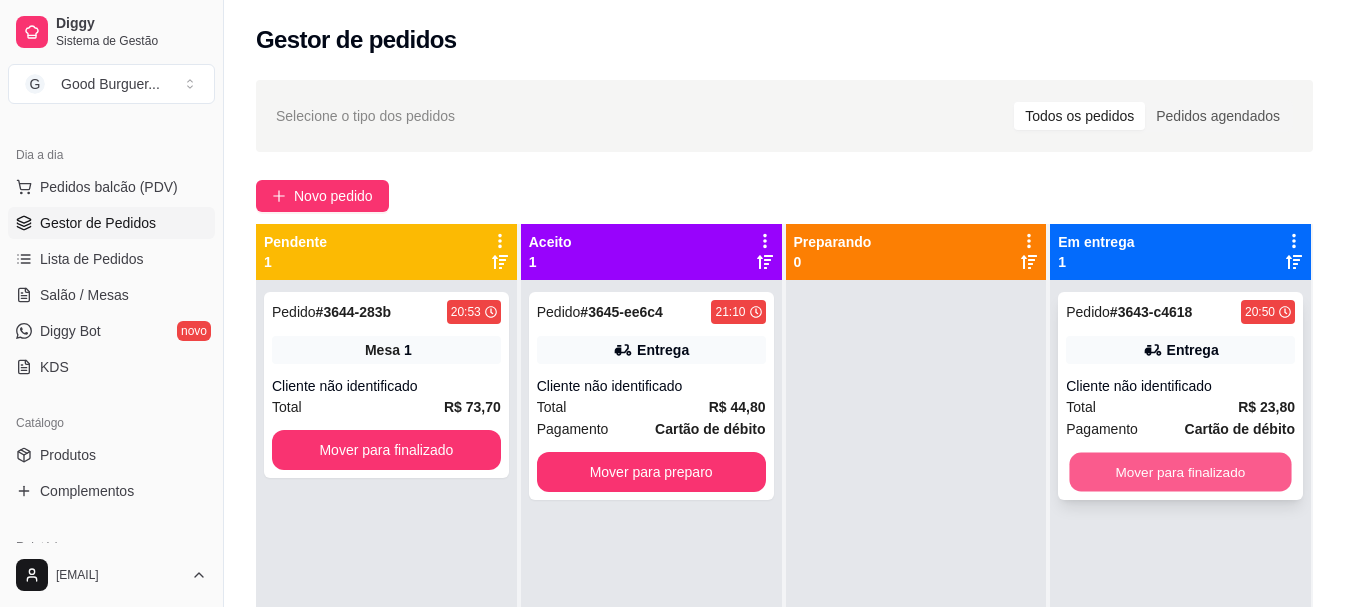 click on "Mover para finalizado" at bounding box center (1181, 472) 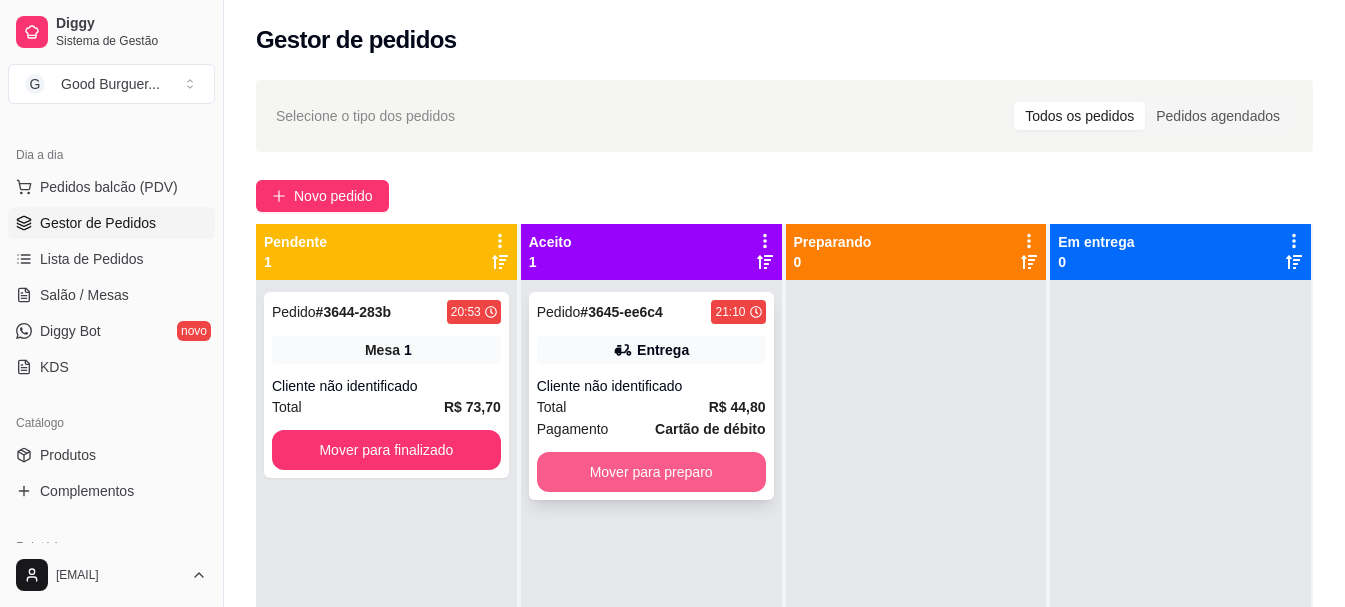 click on "Mover para preparo" at bounding box center [651, 472] 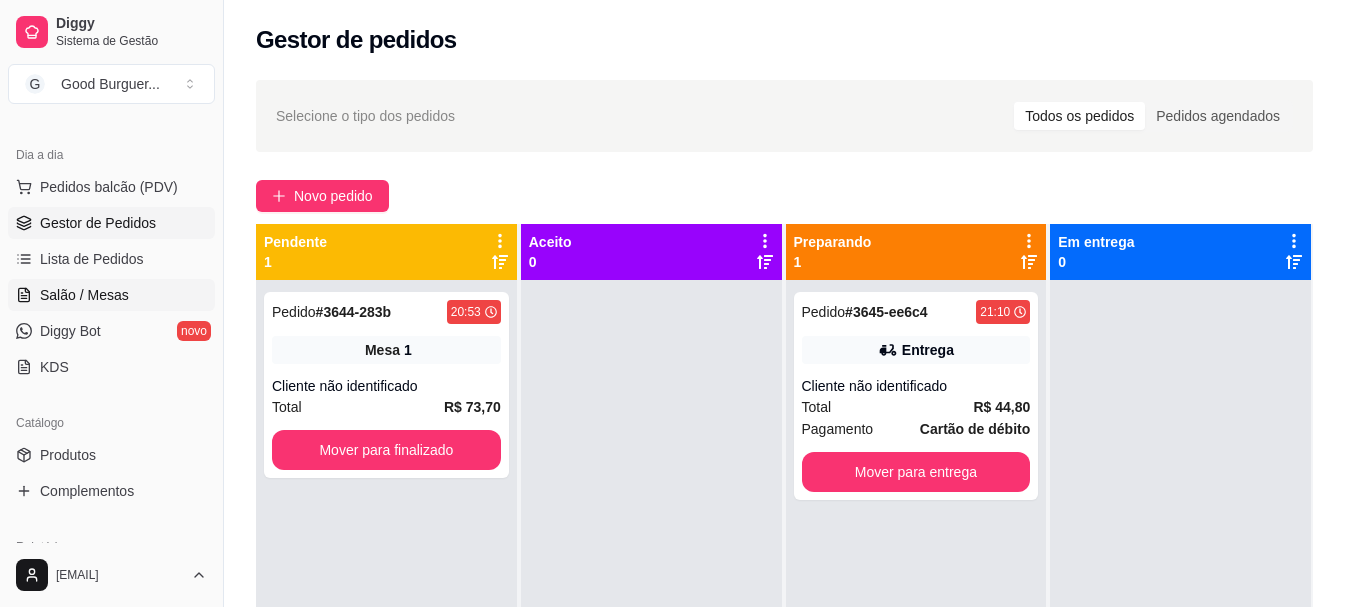 click on "Salão / Mesas" at bounding box center [84, 295] 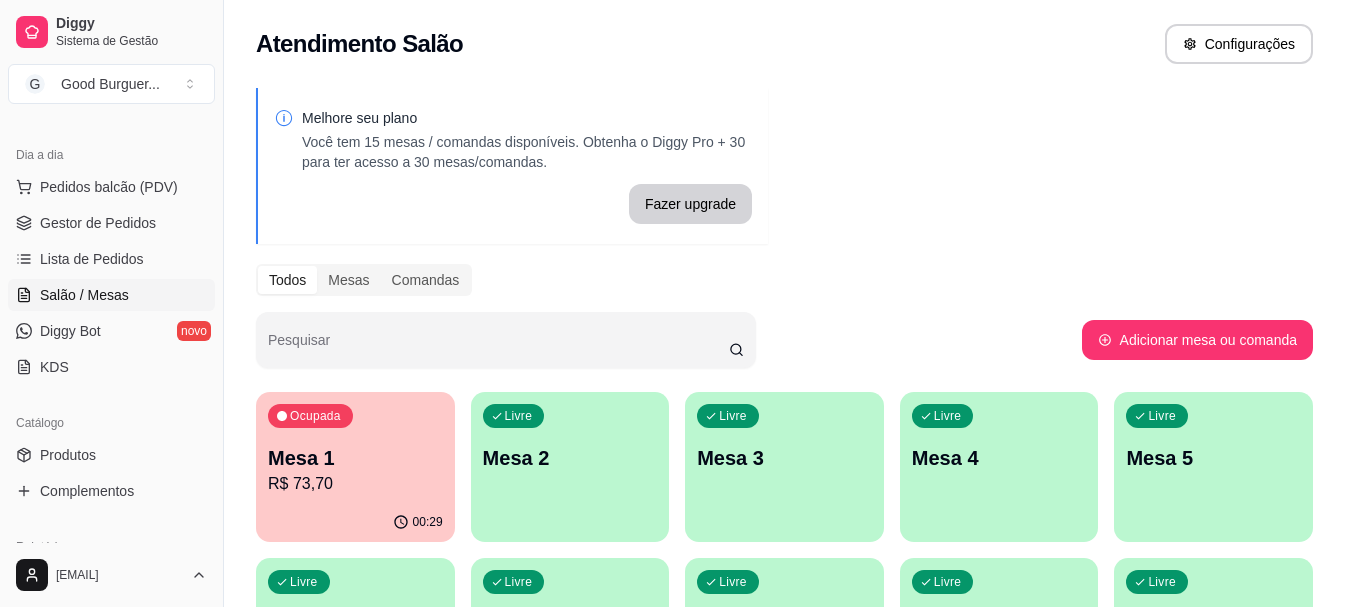 click on "Mesa 1" at bounding box center (355, 458) 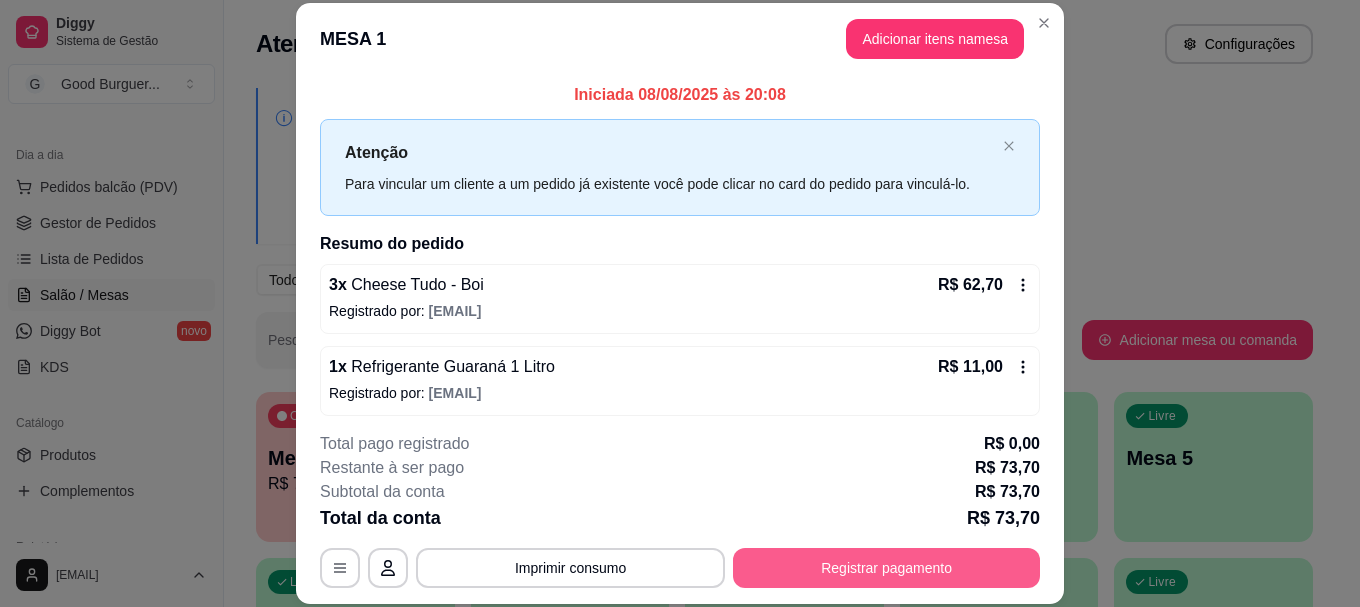 click on "Registrar pagamento" at bounding box center [886, 568] 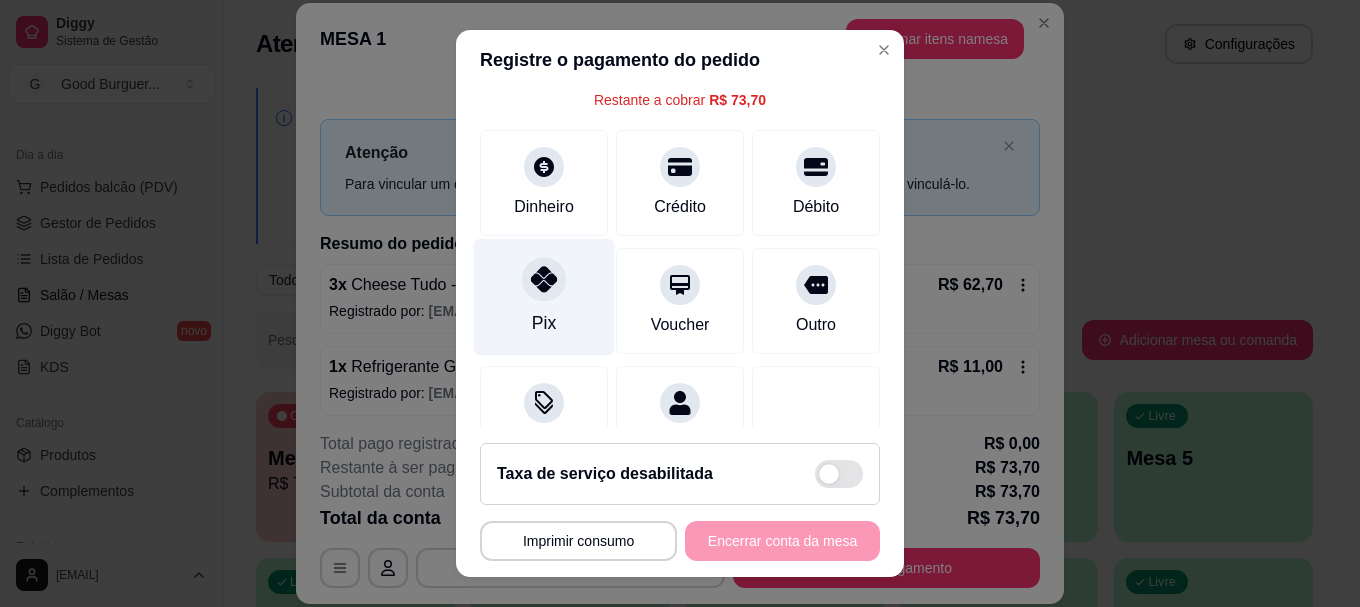 click 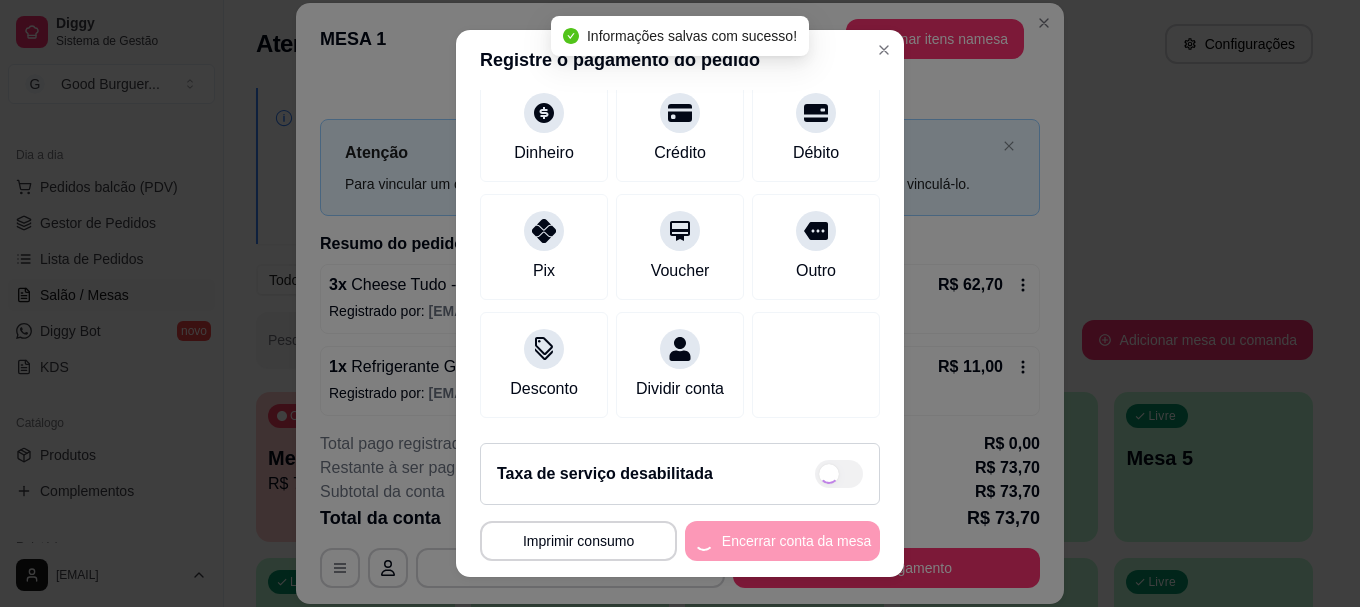 type on "R$ 0,00" 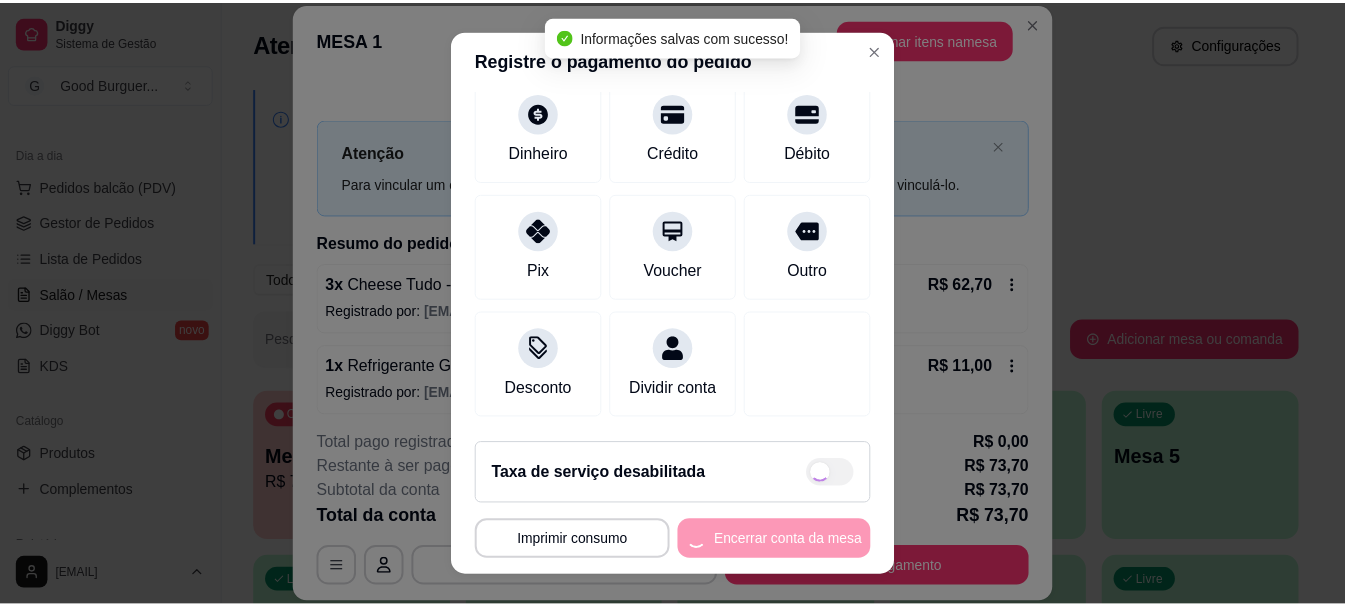 scroll, scrollTop: 157, scrollLeft: 0, axis: vertical 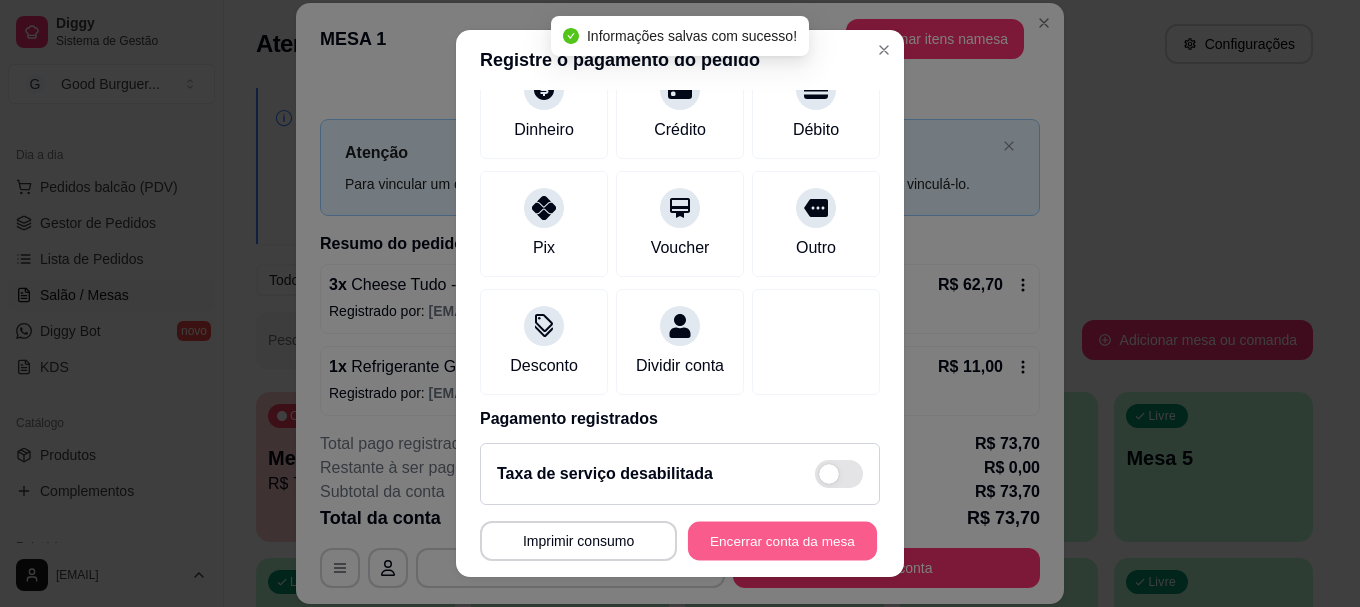 click on "Encerrar conta da mesa" at bounding box center [782, 540] 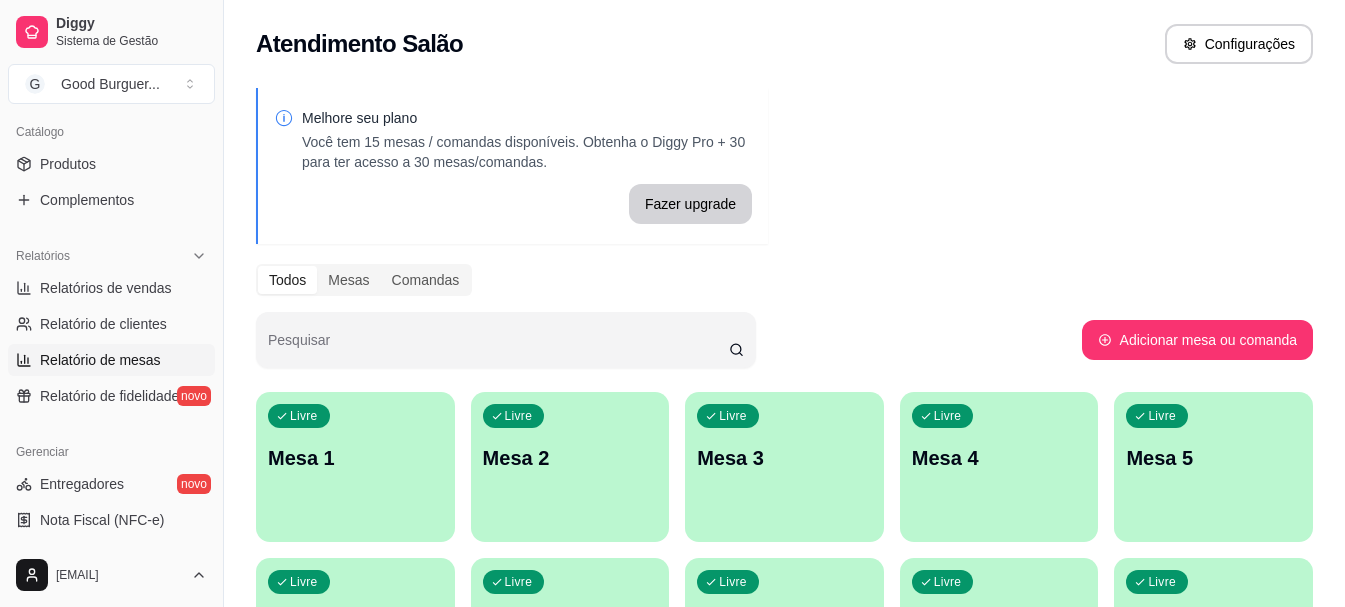 scroll, scrollTop: 500, scrollLeft: 0, axis: vertical 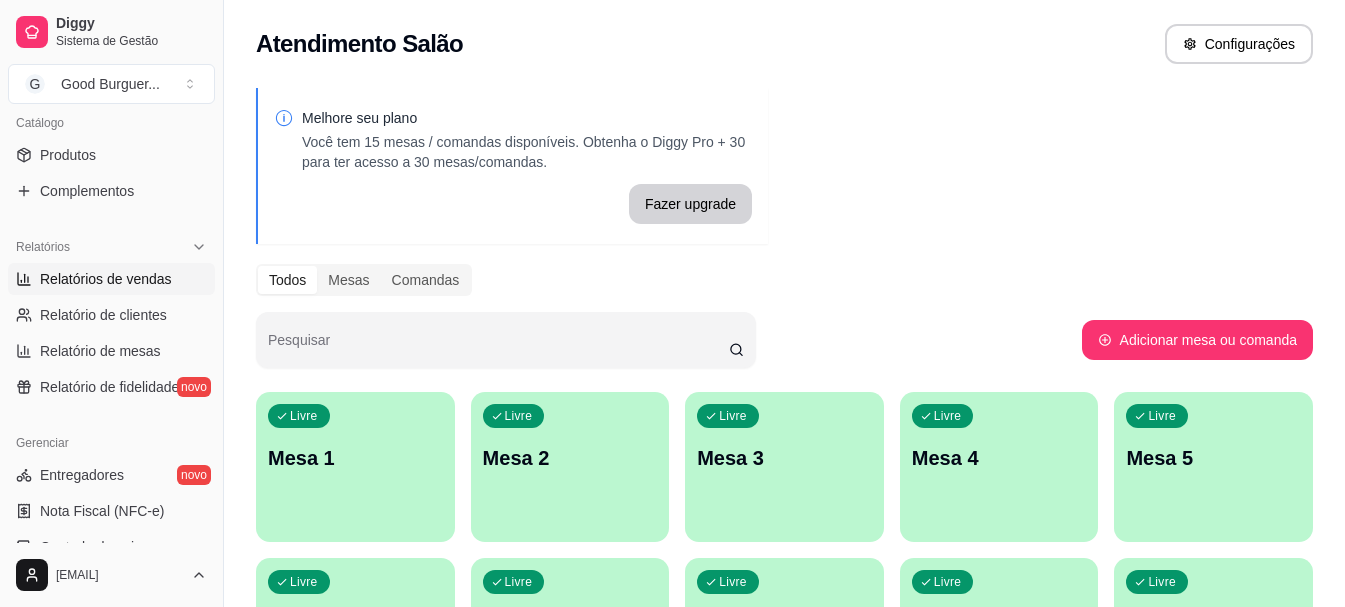 click on "Relatórios de vendas" at bounding box center (106, 279) 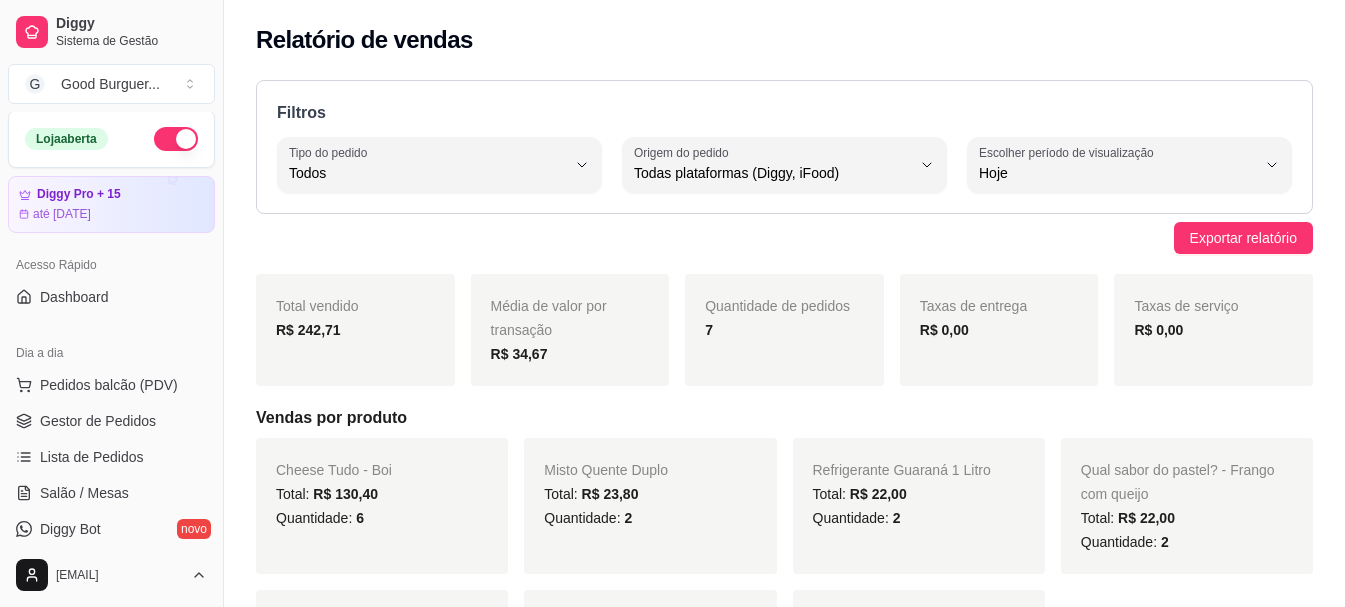 scroll, scrollTop: 0, scrollLeft: 0, axis: both 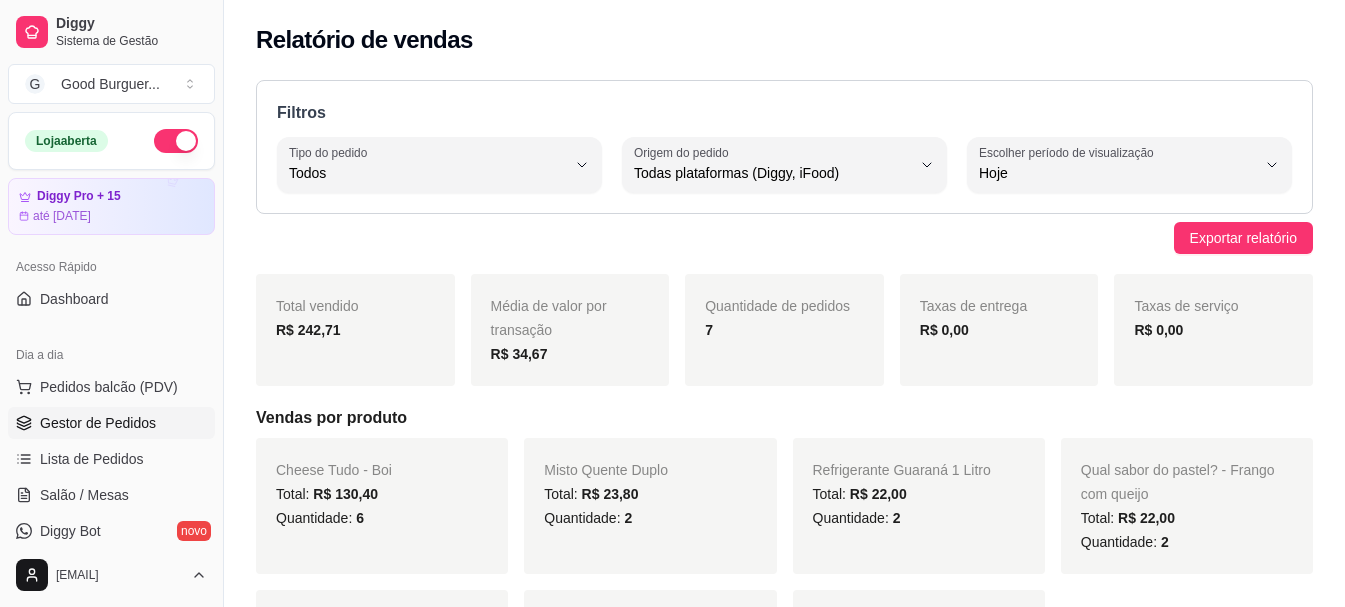 click on "Gestor de Pedidos" at bounding box center (98, 423) 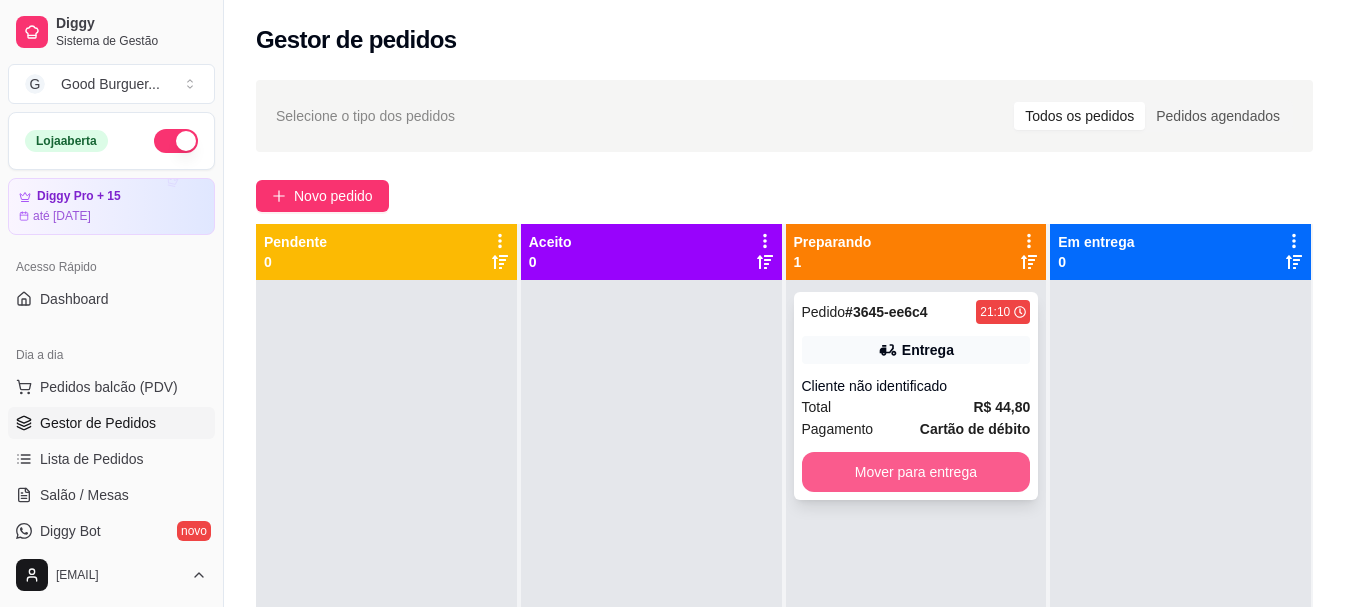 click on "Mover para entrega" at bounding box center [916, 472] 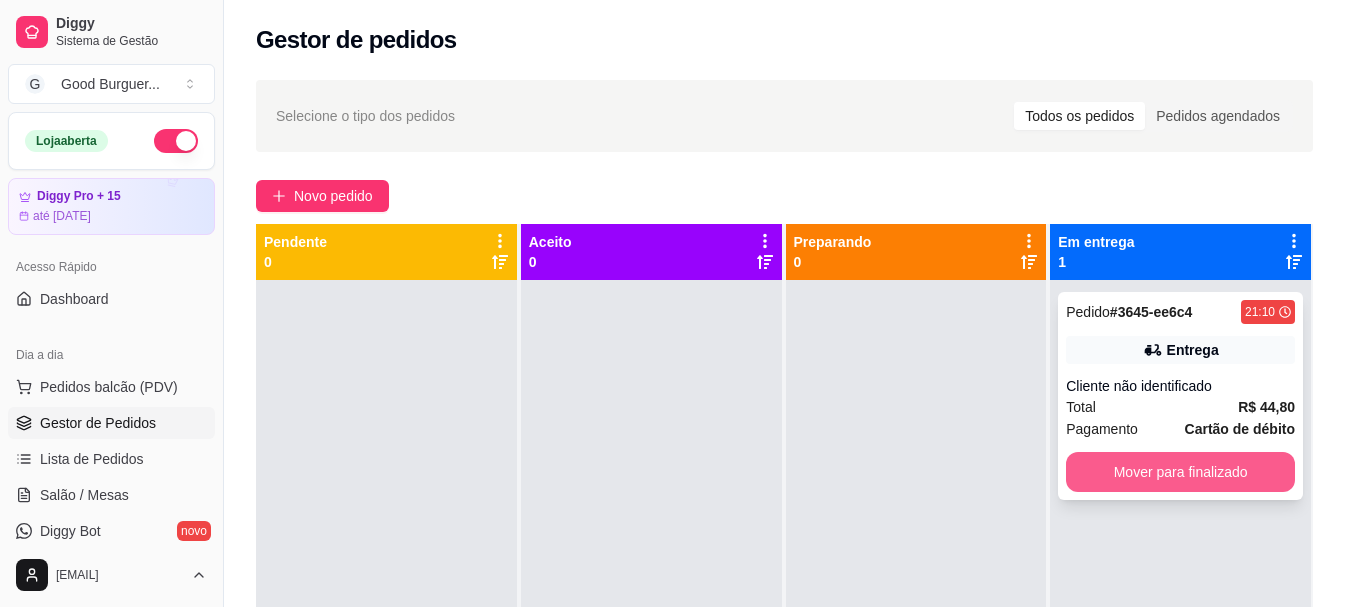 click on "Mover para finalizado" at bounding box center [1180, 472] 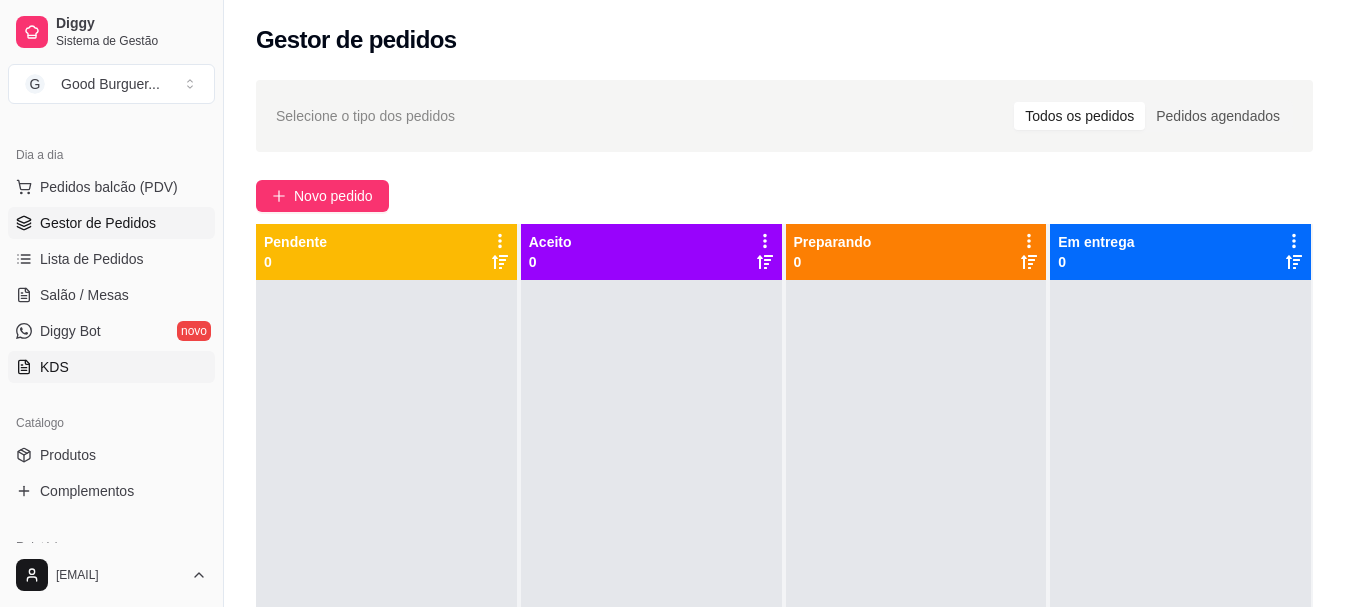 scroll, scrollTop: 300, scrollLeft: 0, axis: vertical 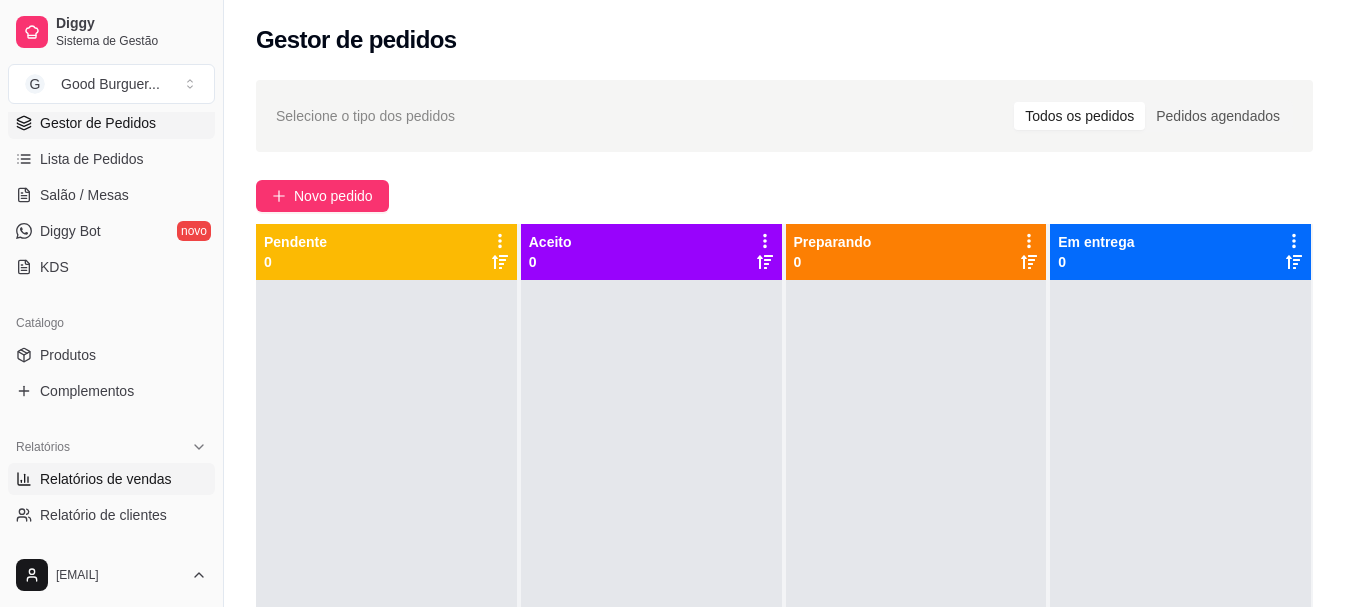 click on "Relatórios de vendas" at bounding box center [111, 479] 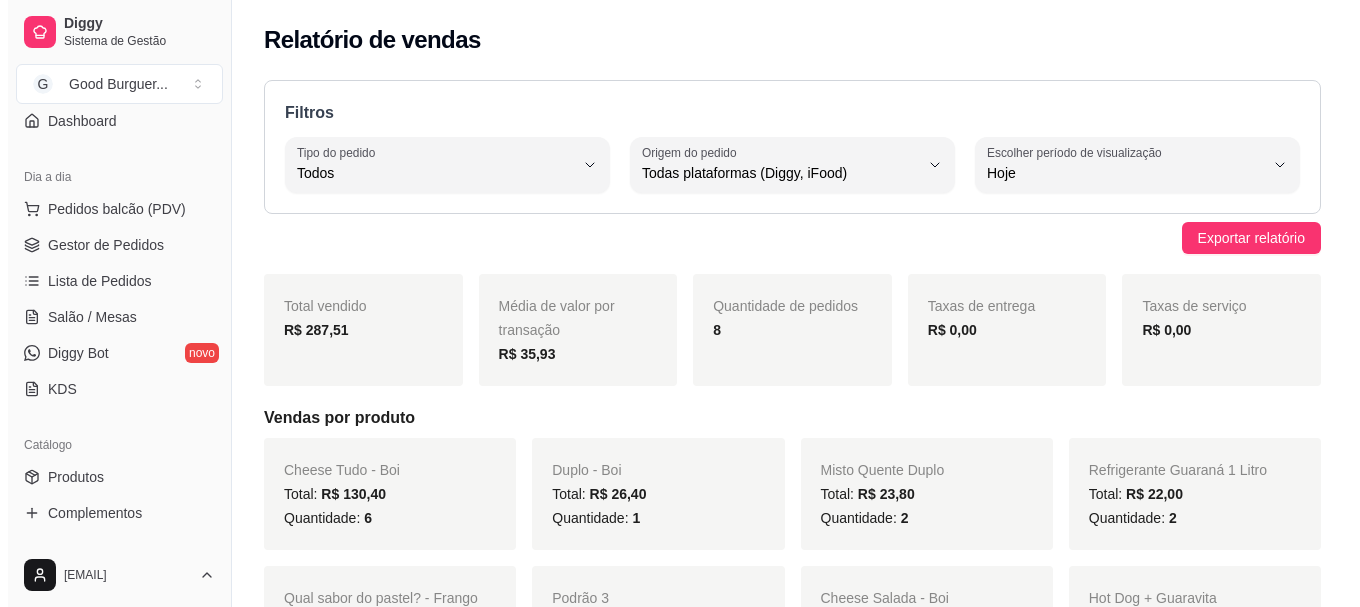 scroll, scrollTop: 0, scrollLeft: 0, axis: both 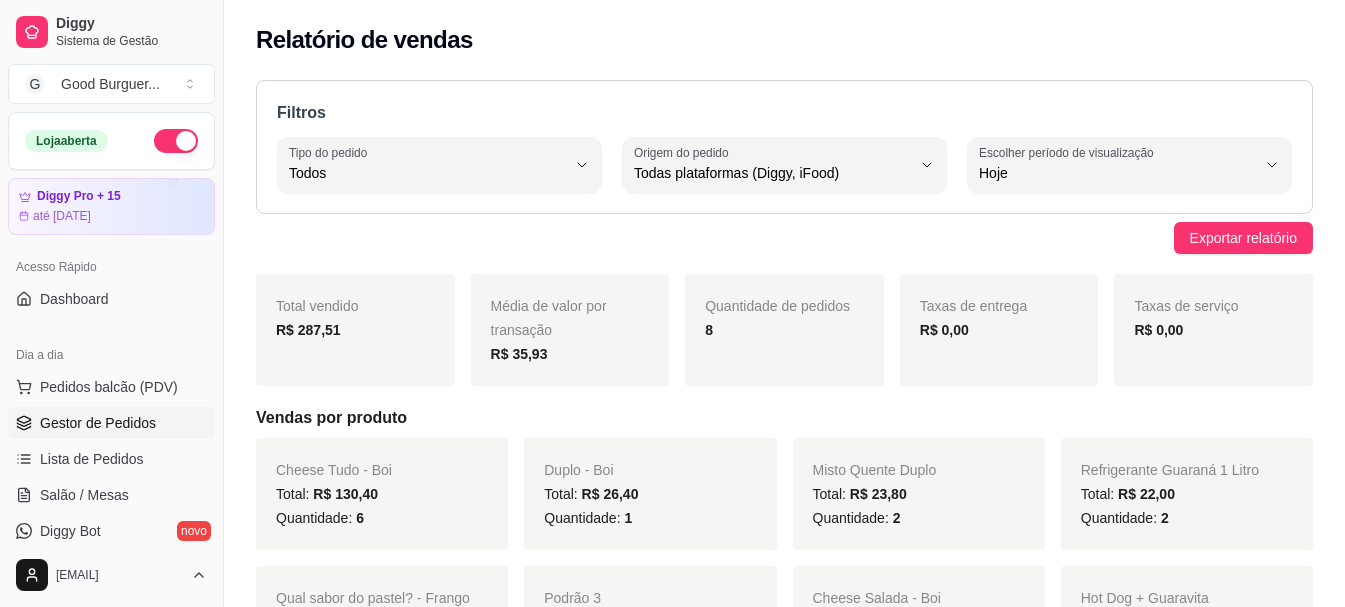 click on "Gestor de Pedidos" at bounding box center [98, 423] 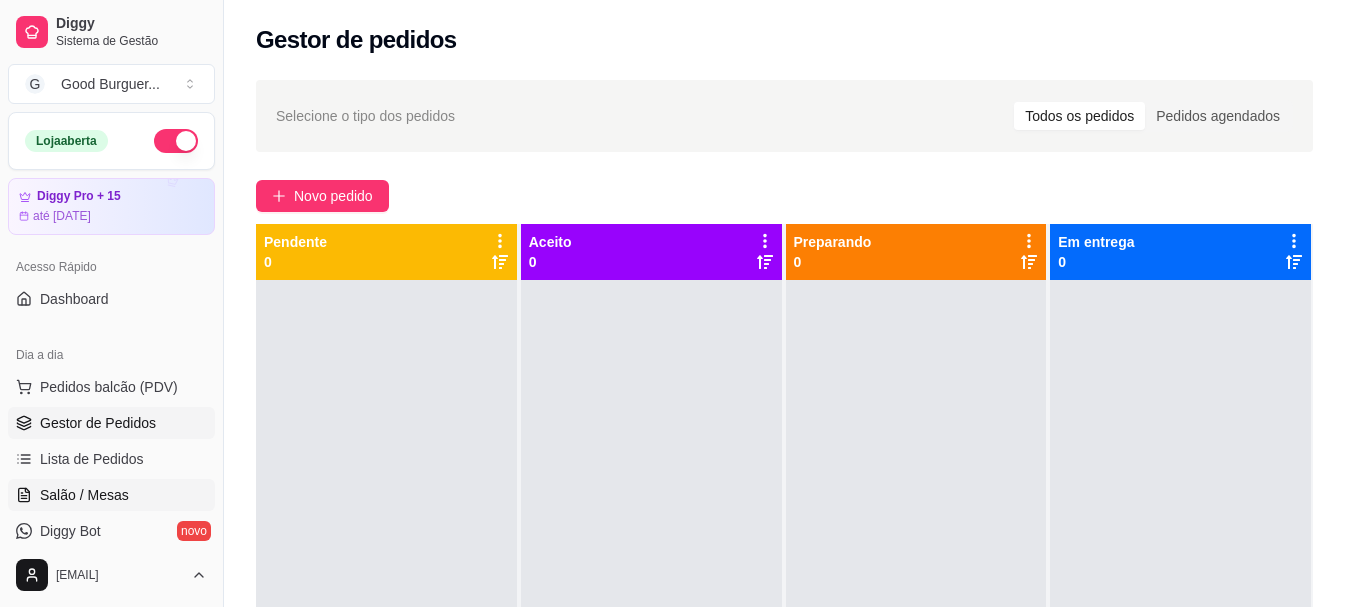 click on "Salão / Mesas" at bounding box center [84, 495] 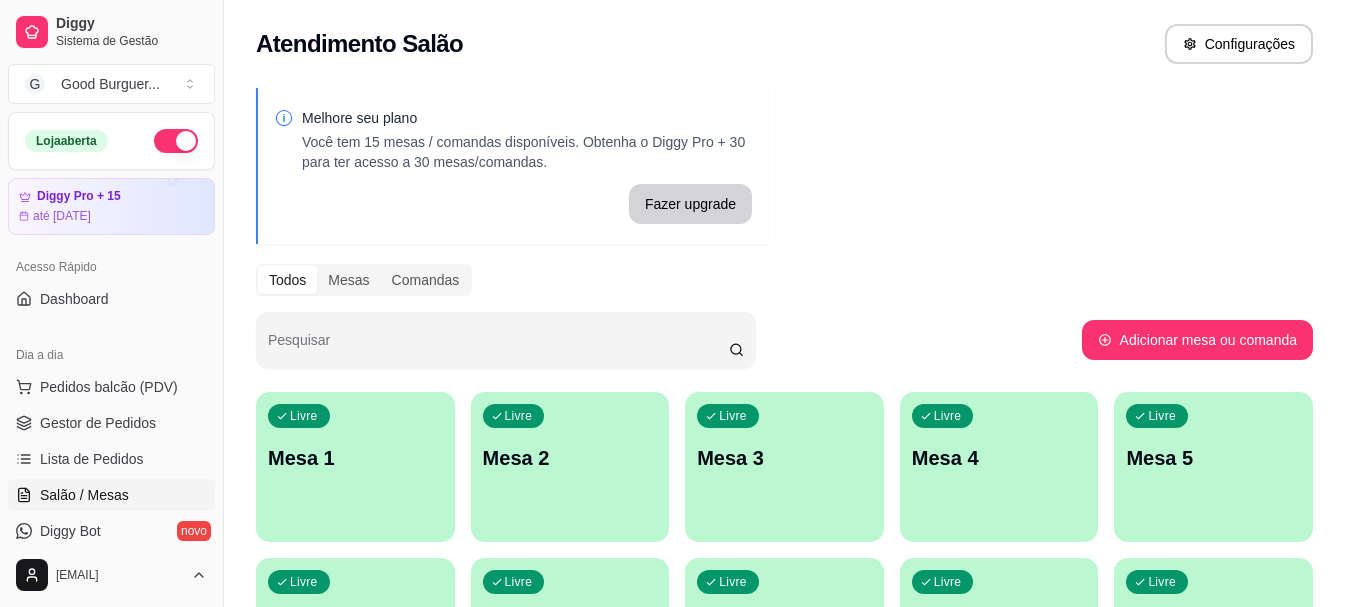 click on "Livre Mesa 1" at bounding box center [355, 455] 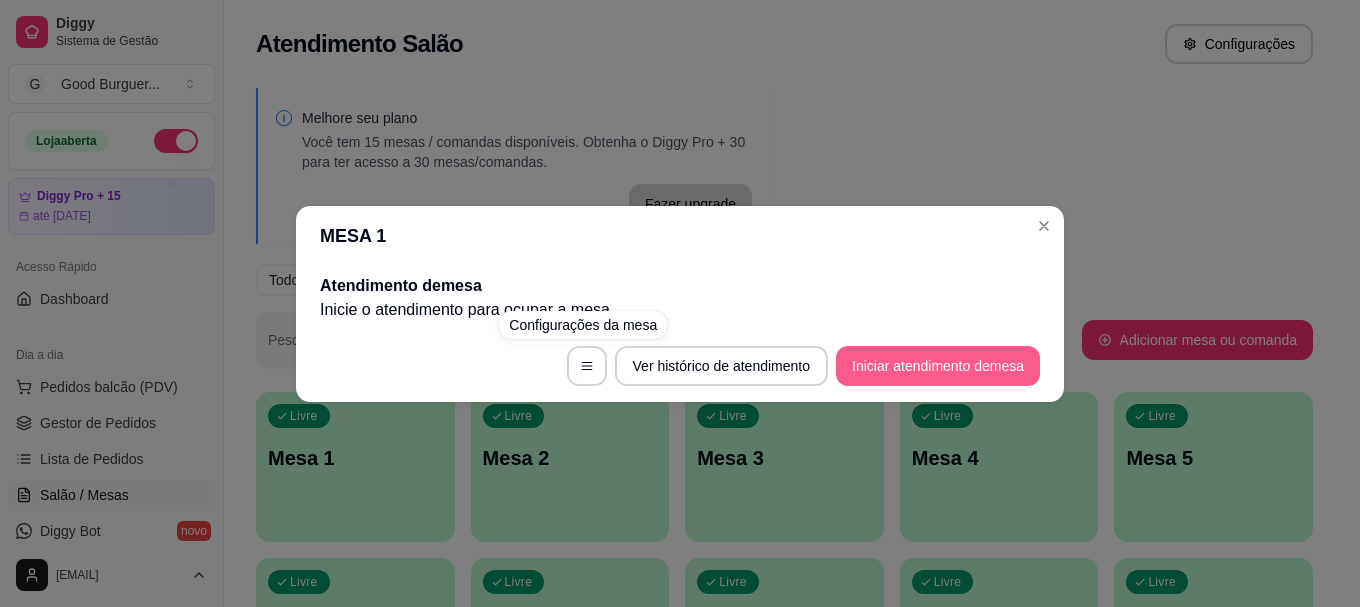 click on "Iniciar atendimento de  mesa" at bounding box center (938, 366) 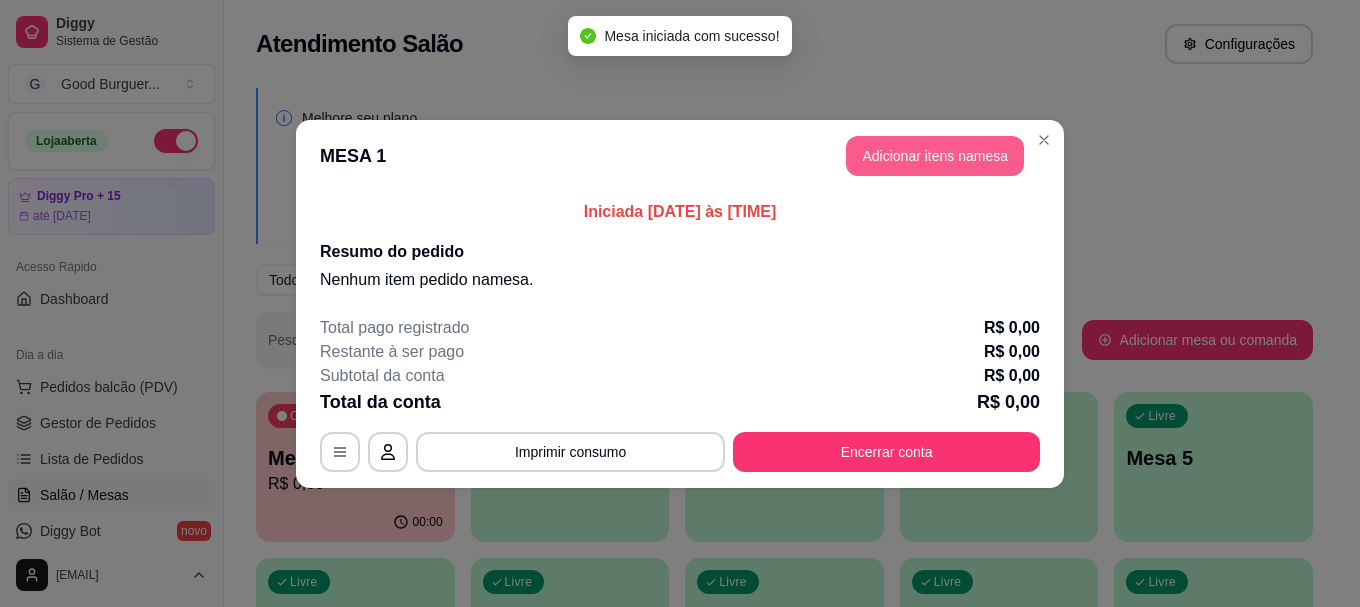 click on "Adicionar itens na  mesa" at bounding box center [935, 156] 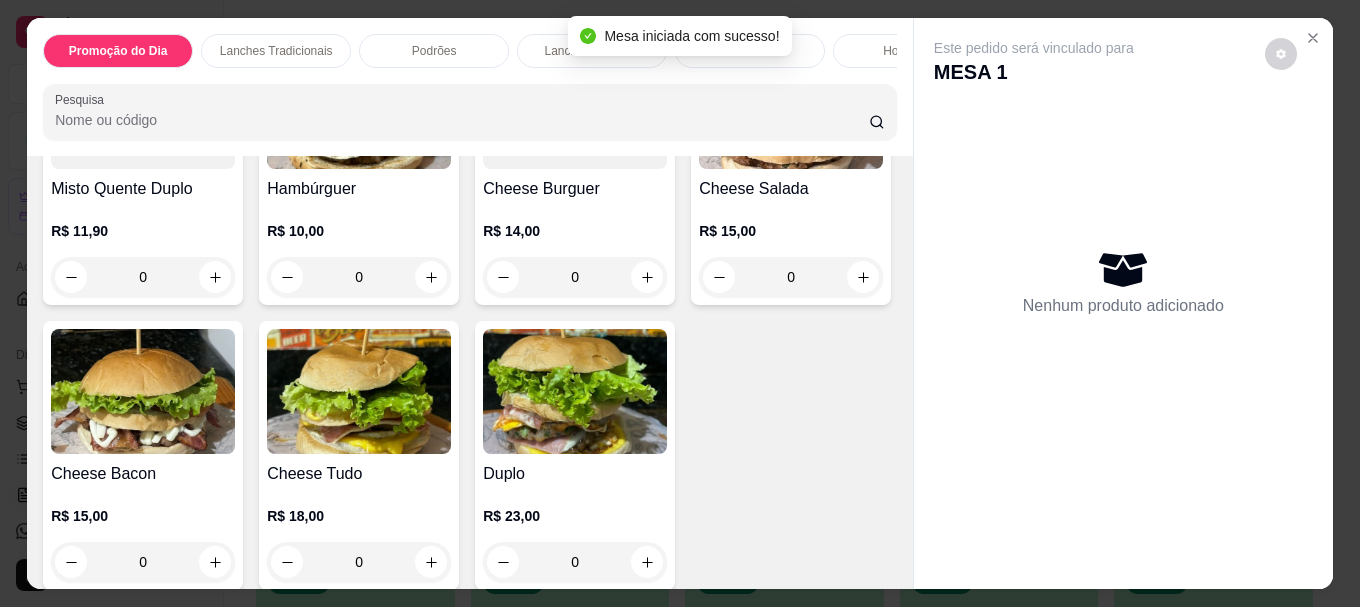 scroll, scrollTop: 900, scrollLeft: 0, axis: vertical 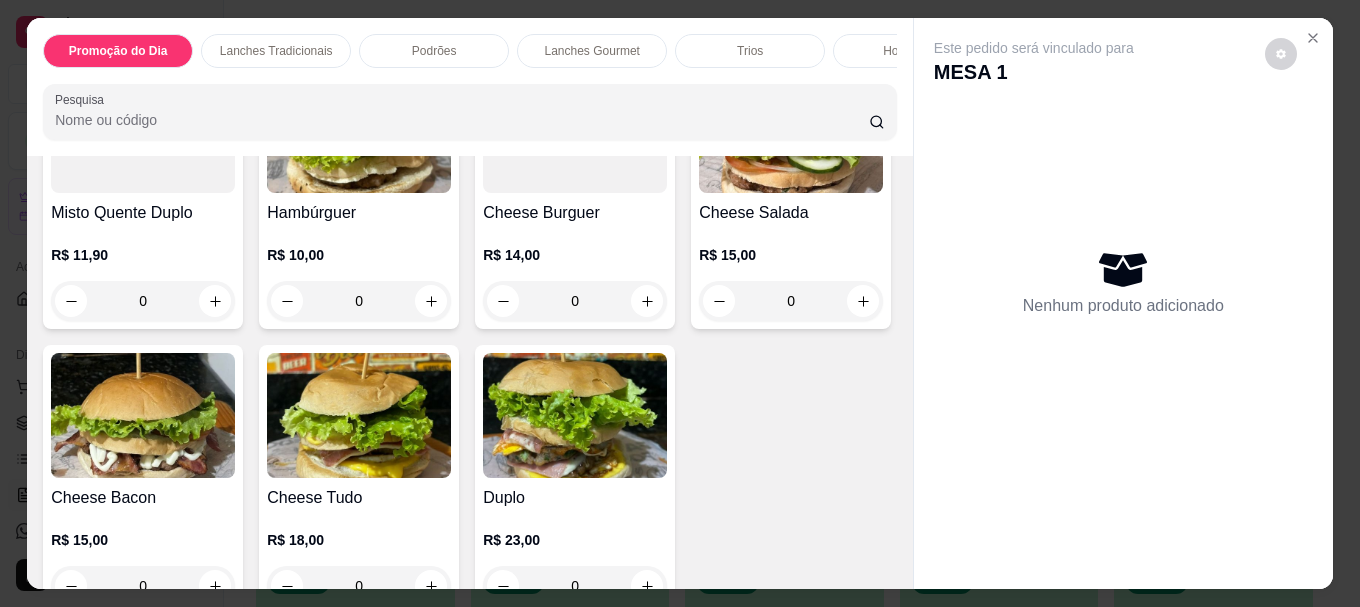 click on "Cheese Burguer" at bounding box center [575, 213] 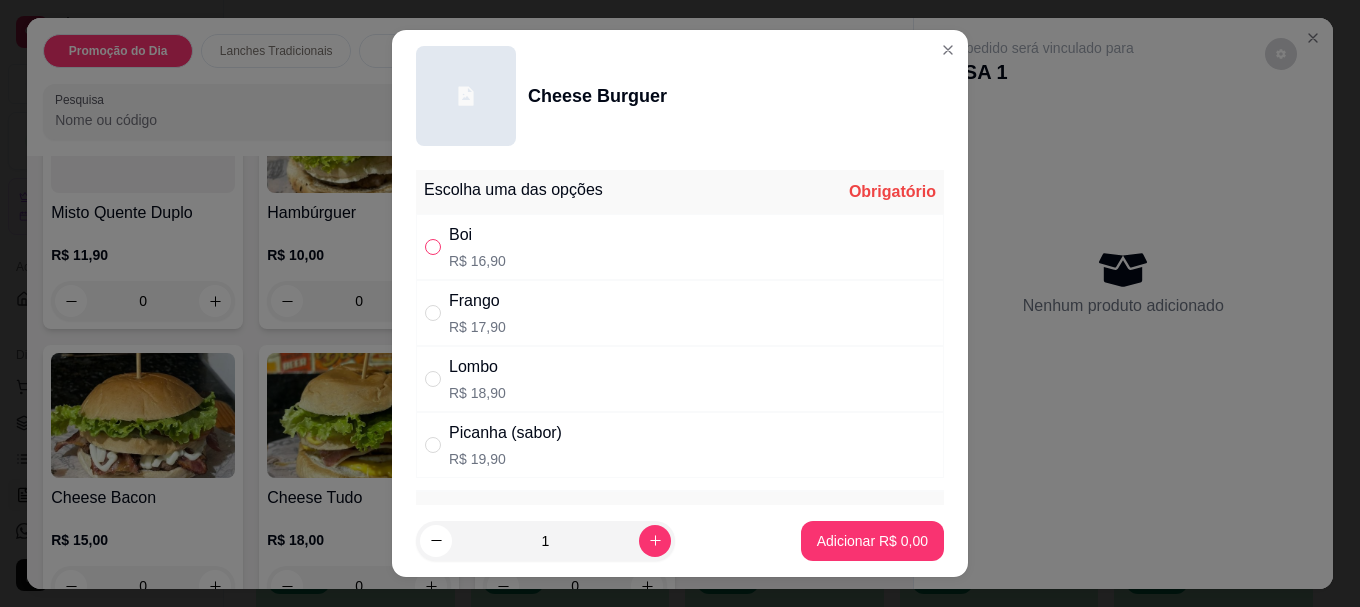 click at bounding box center [433, 247] 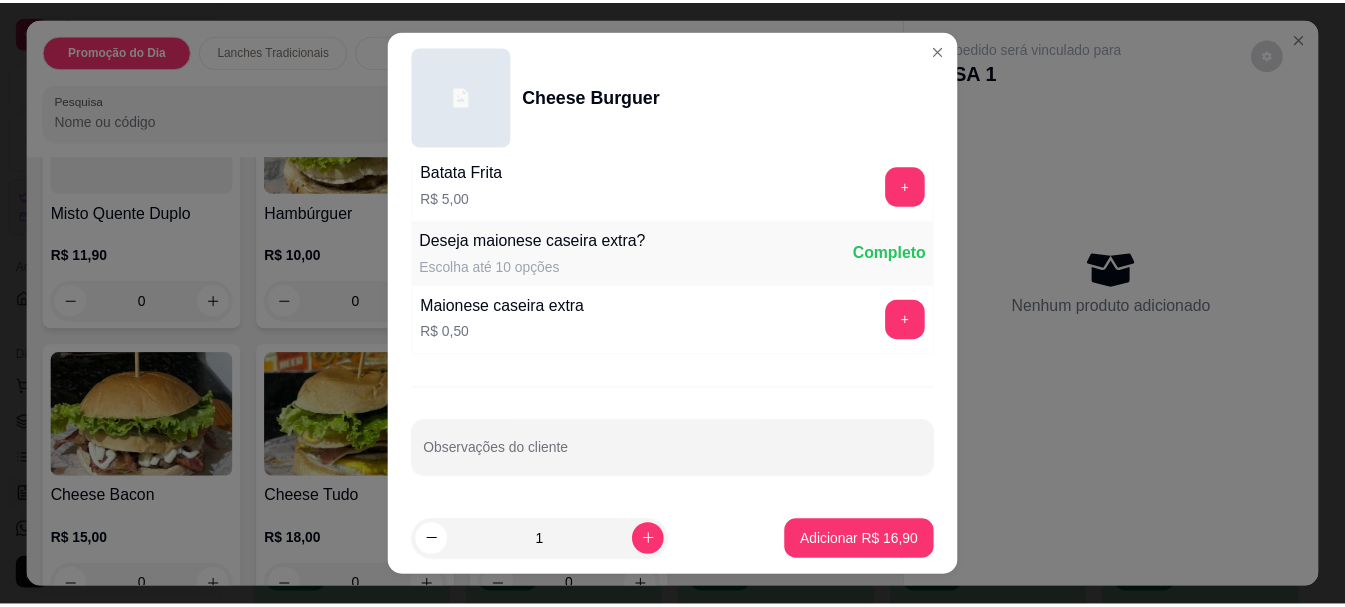 scroll, scrollTop: 1723, scrollLeft: 0, axis: vertical 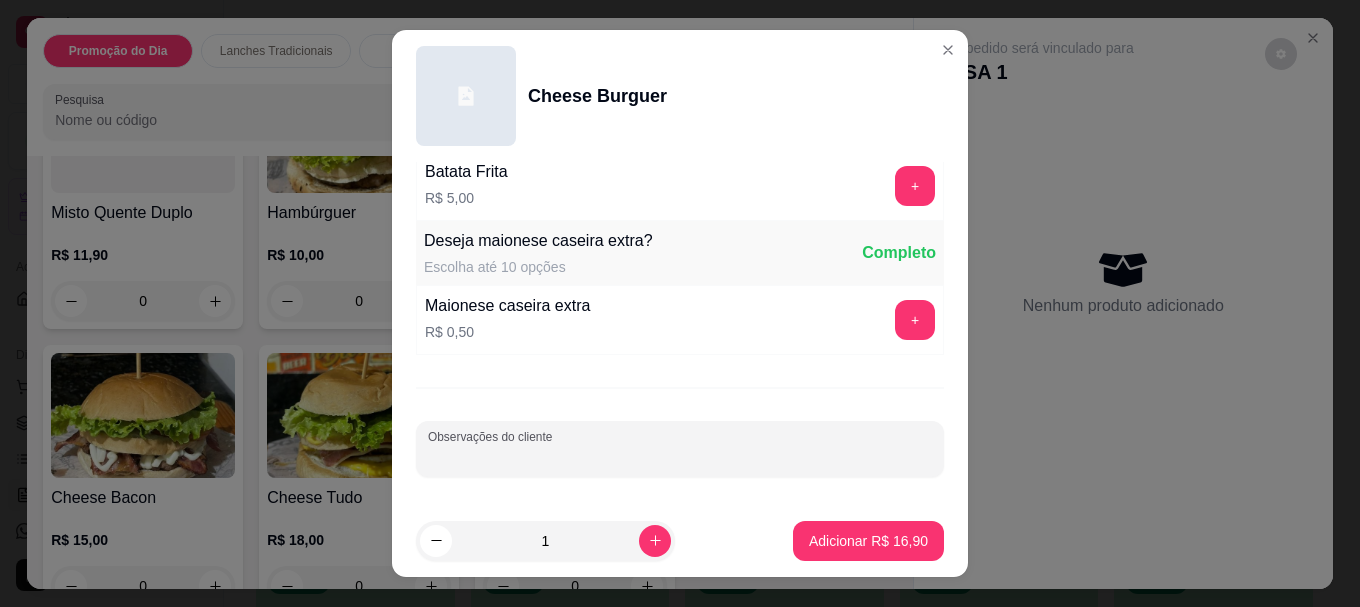 click on "Observações do cliente" at bounding box center [680, 457] 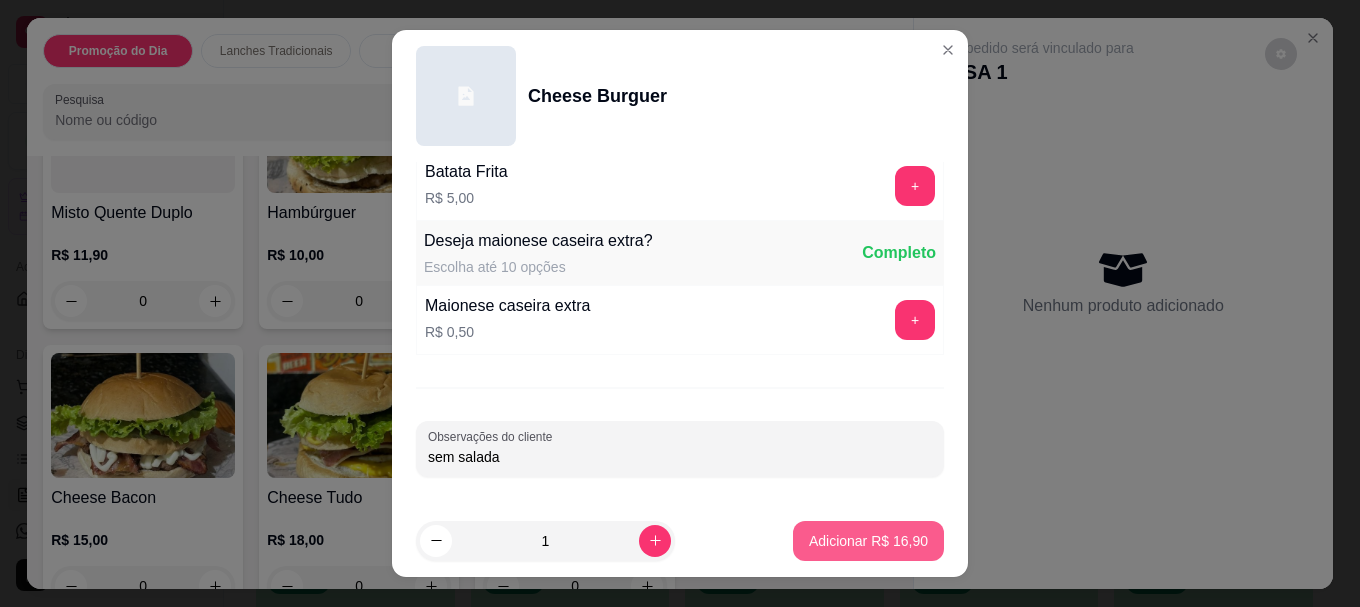 type on "sem salada" 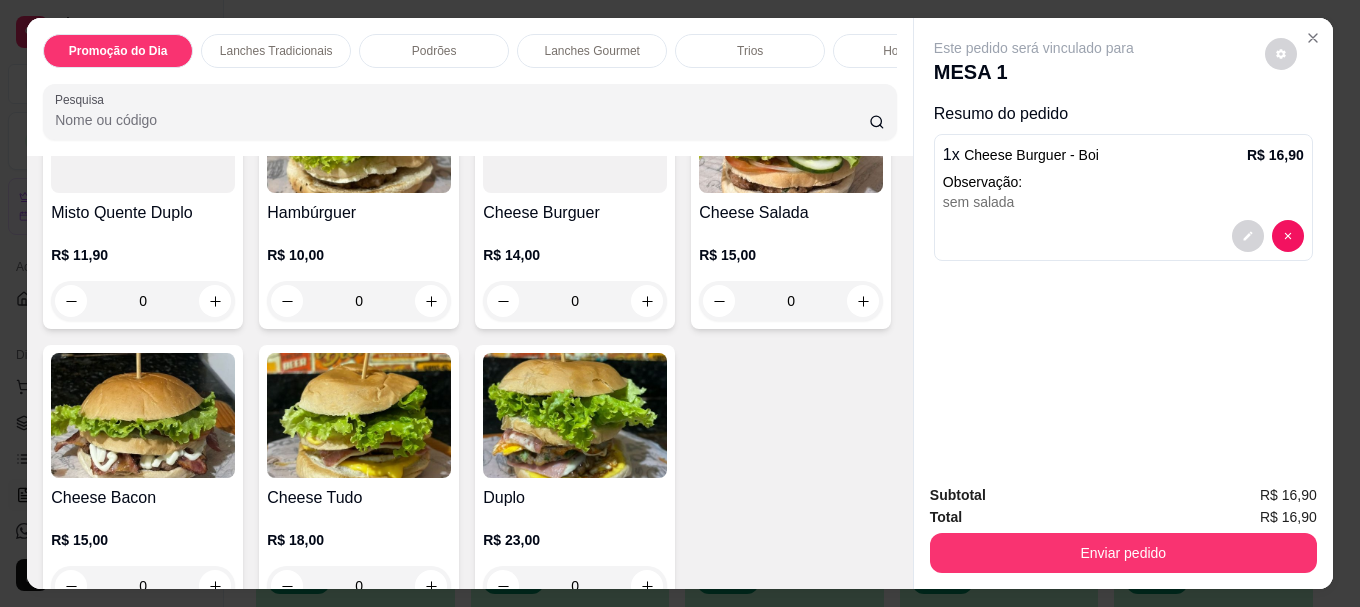 click at bounding box center [791, 130] 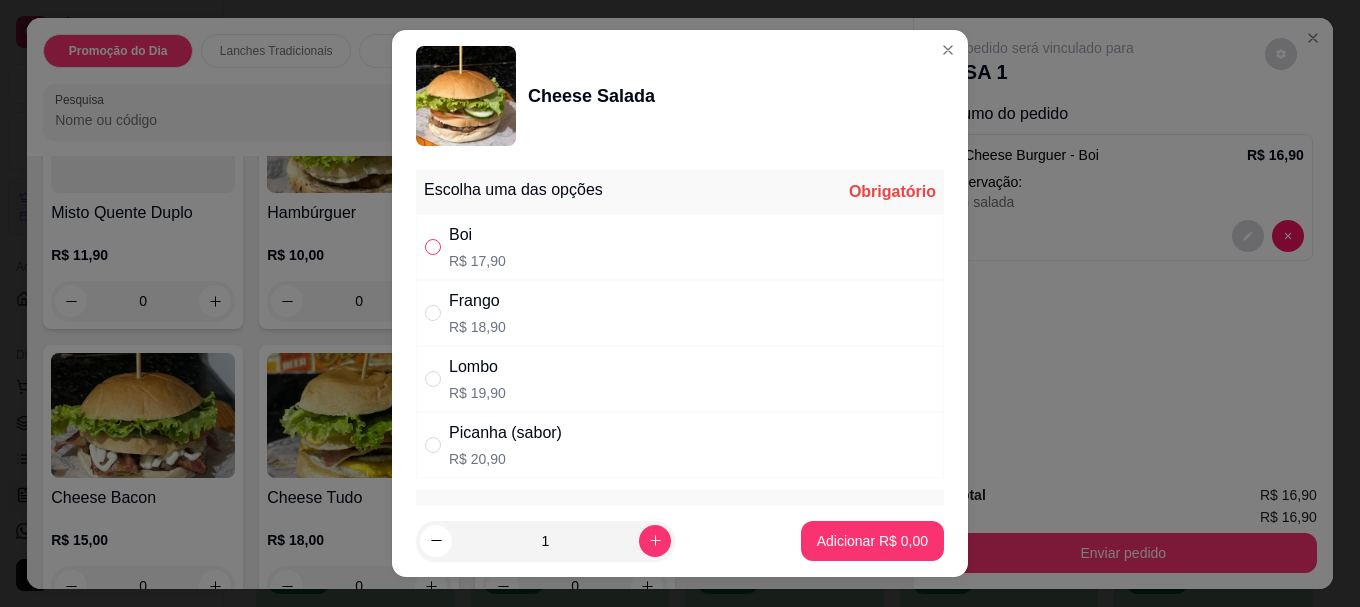 click at bounding box center [433, 247] 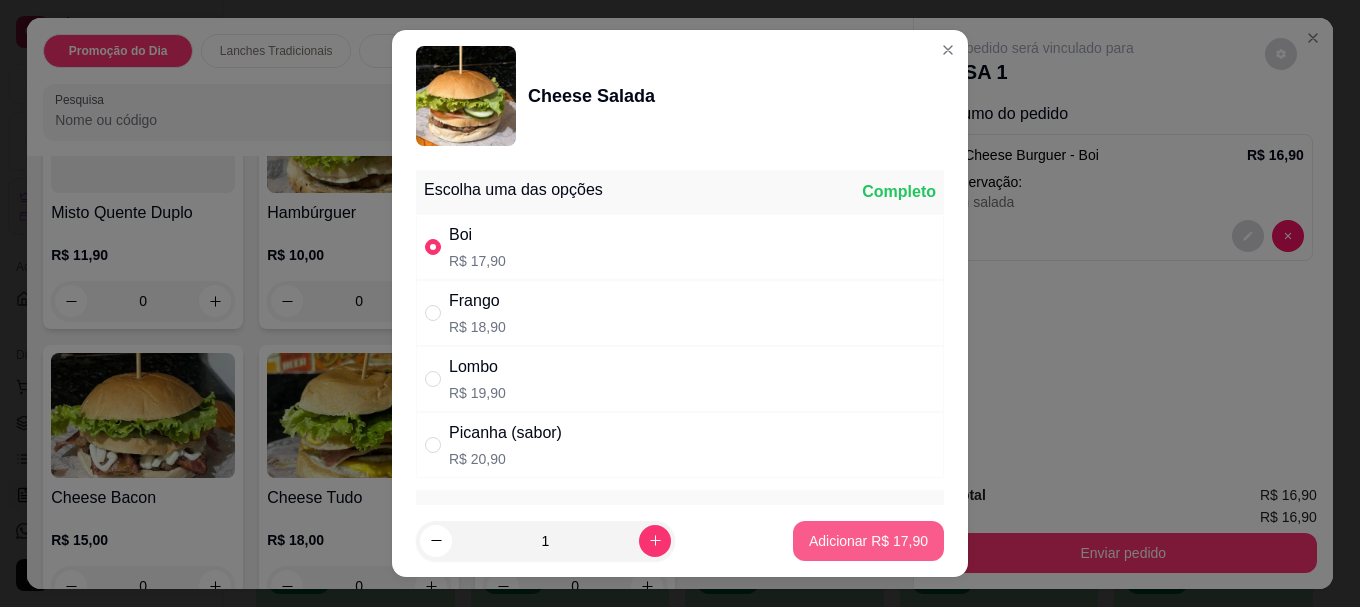 click on "Adicionar   R$ 17,90" at bounding box center [868, 541] 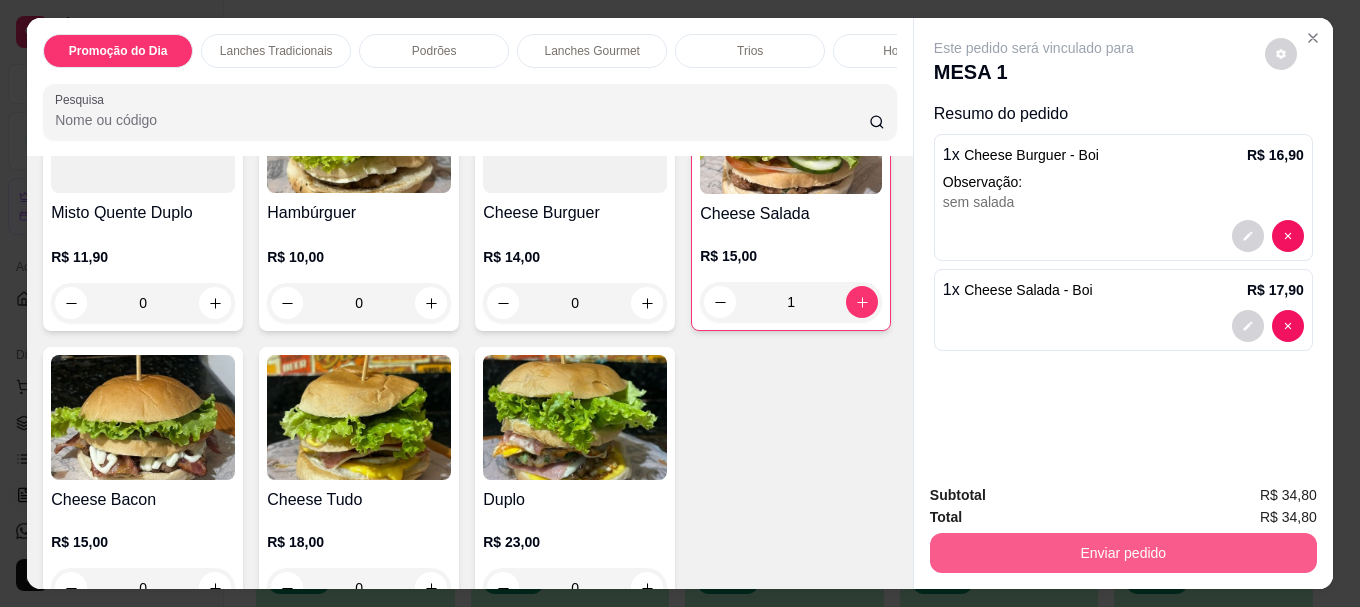 click on "Enviar pedido" at bounding box center (1123, 553) 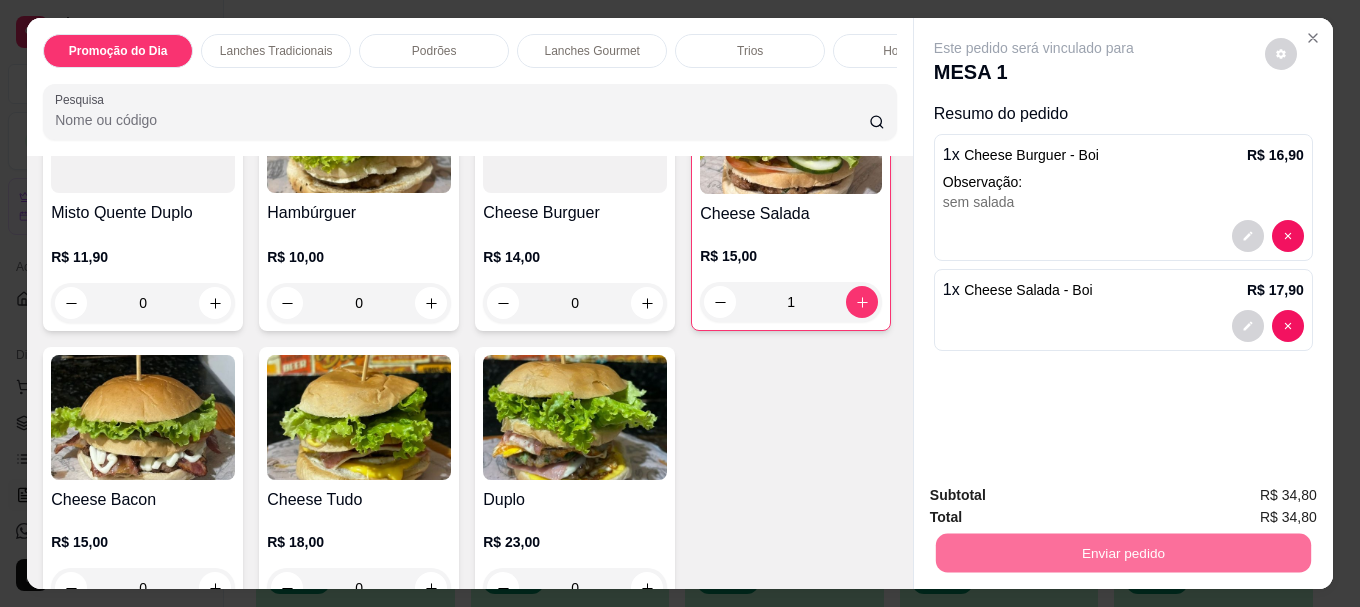 click on "Não registrar e enviar pedido" at bounding box center (1057, 496) 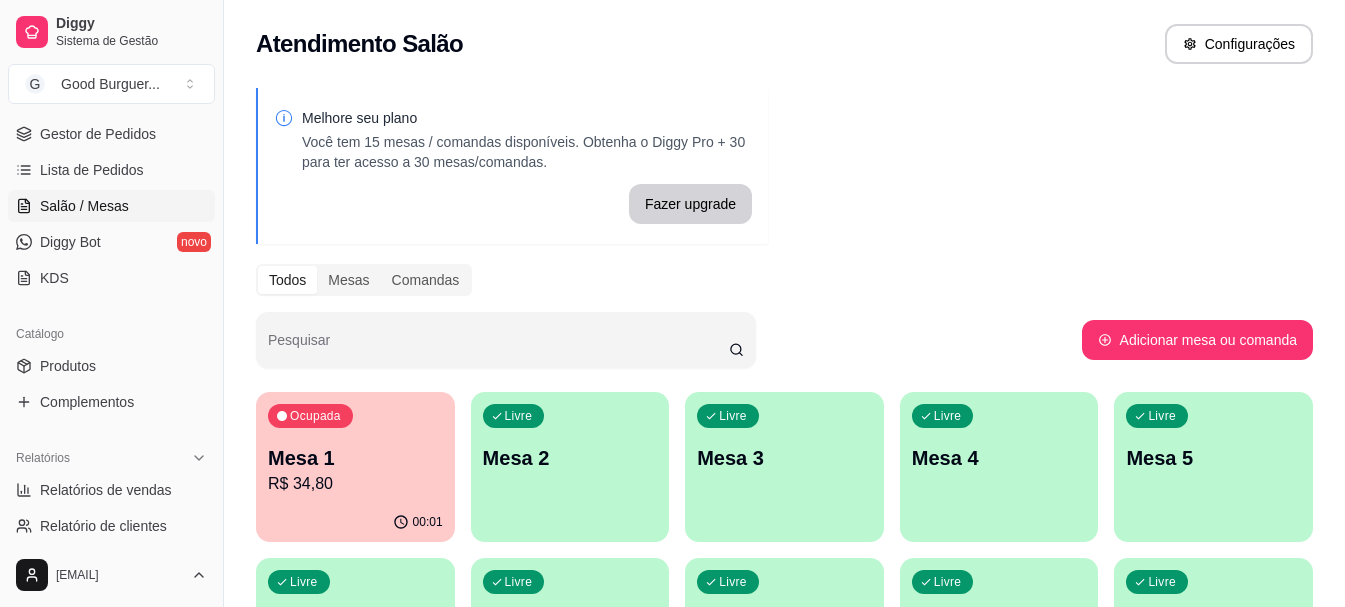 scroll, scrollTop: 300, scrollLeft: 0, axis: vertical 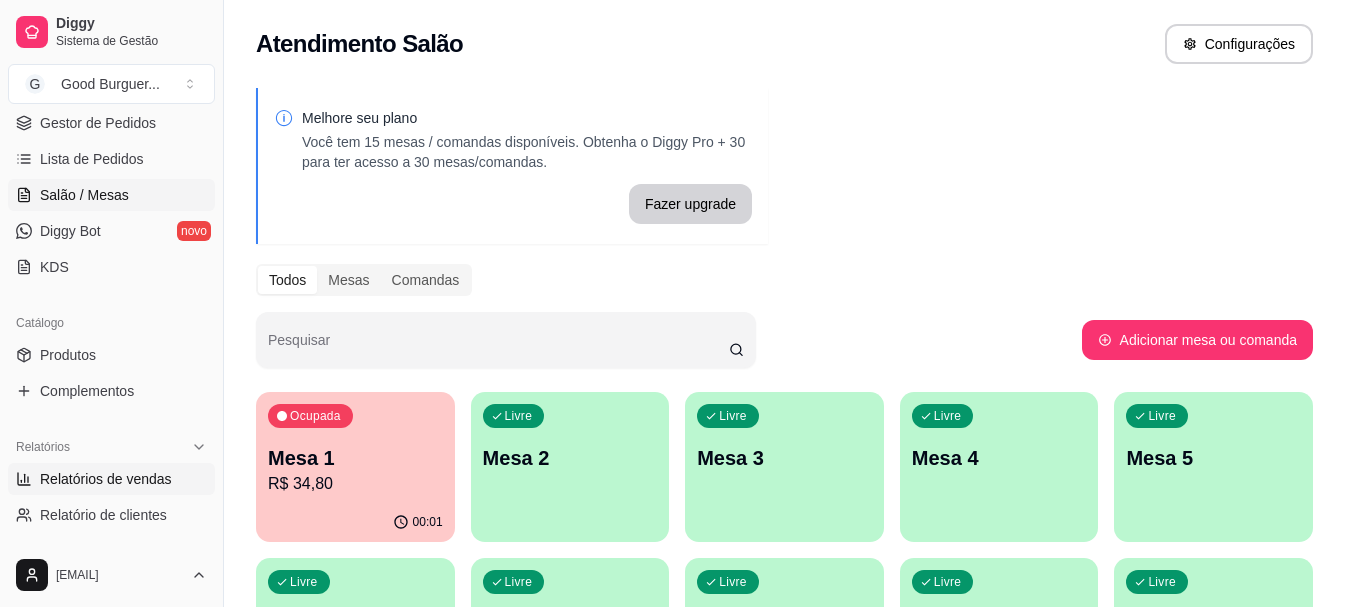 click on "Relatórios de vendas" at bounding box center (106, 479) 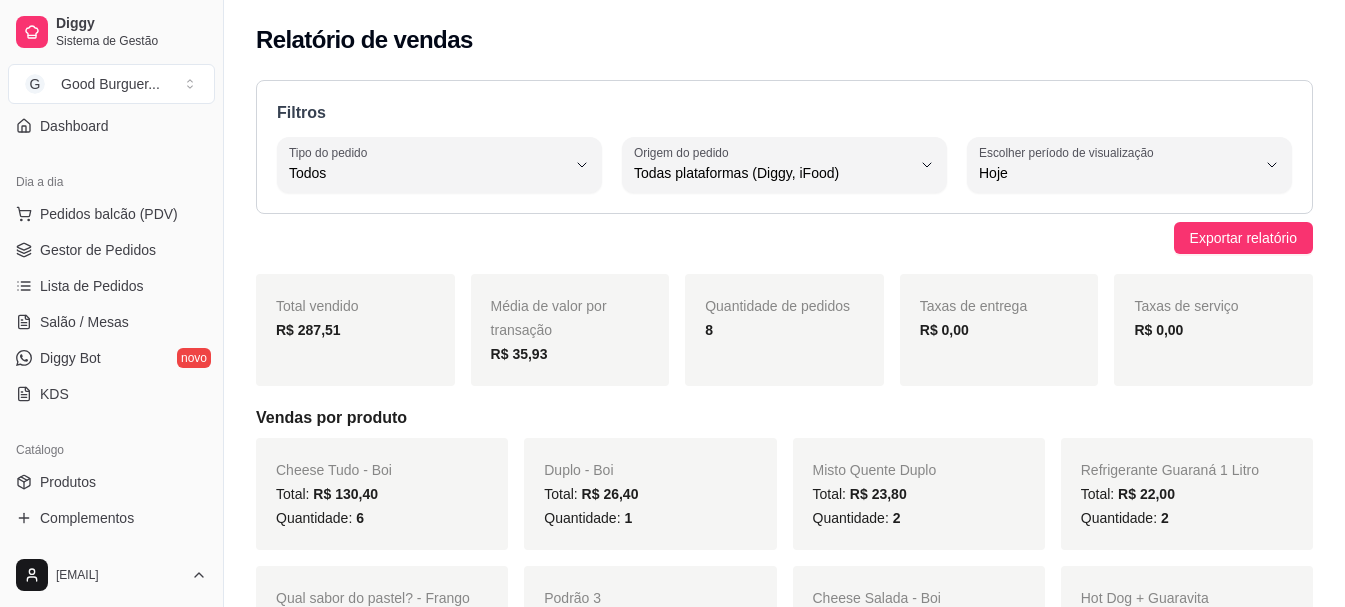 scroll, scrollTop: 0, scrollLeft: 0, axis: both 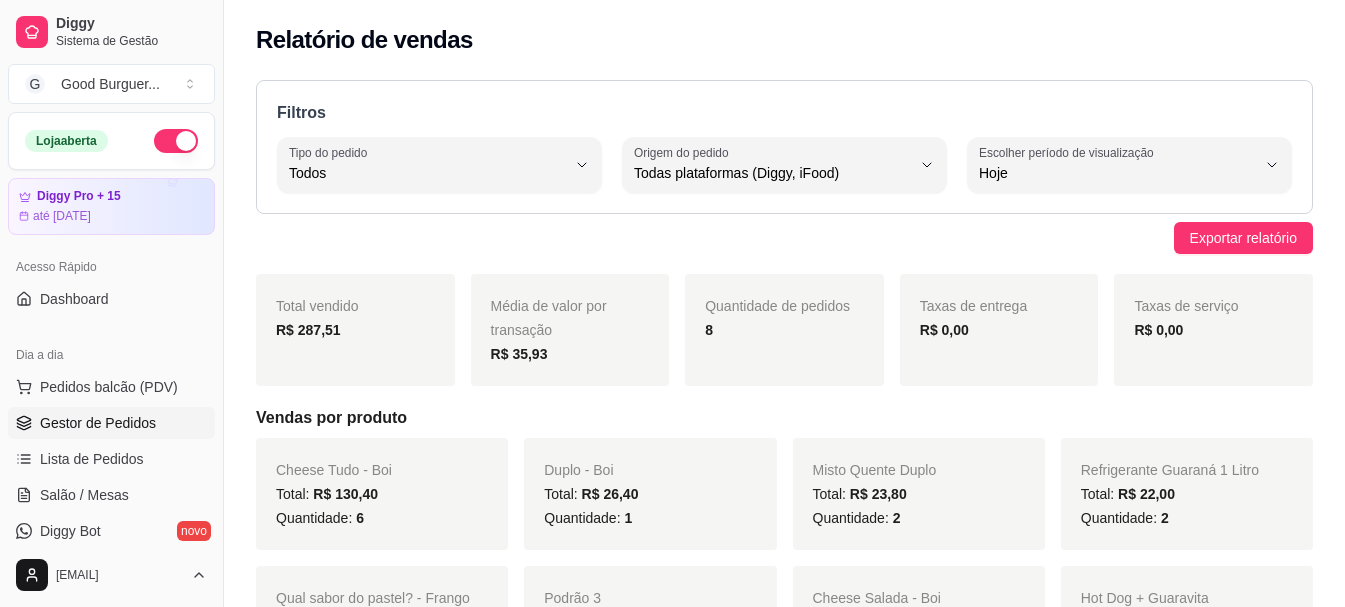 click on "Gestor de Pedidos" at bounding box center [98, 423] 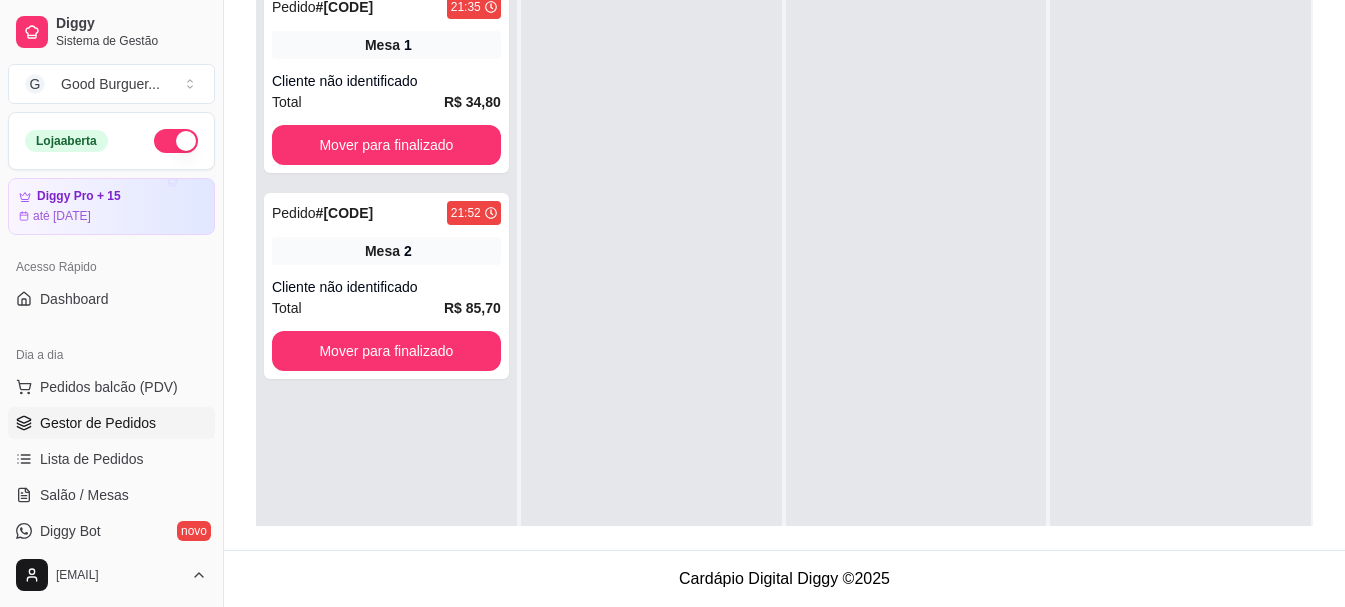 scroll, scrollTop: 0, scrollLeft: 0, axis: both 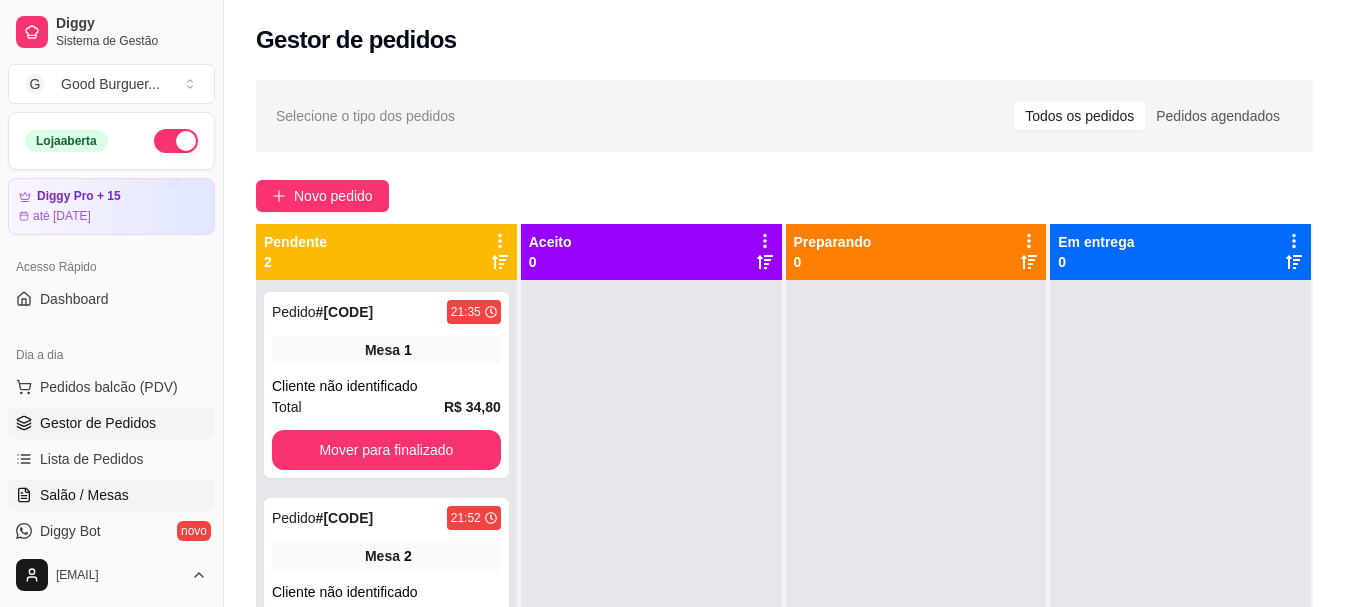 click on "Salão / Mesas" at bounding box center [84, 495] 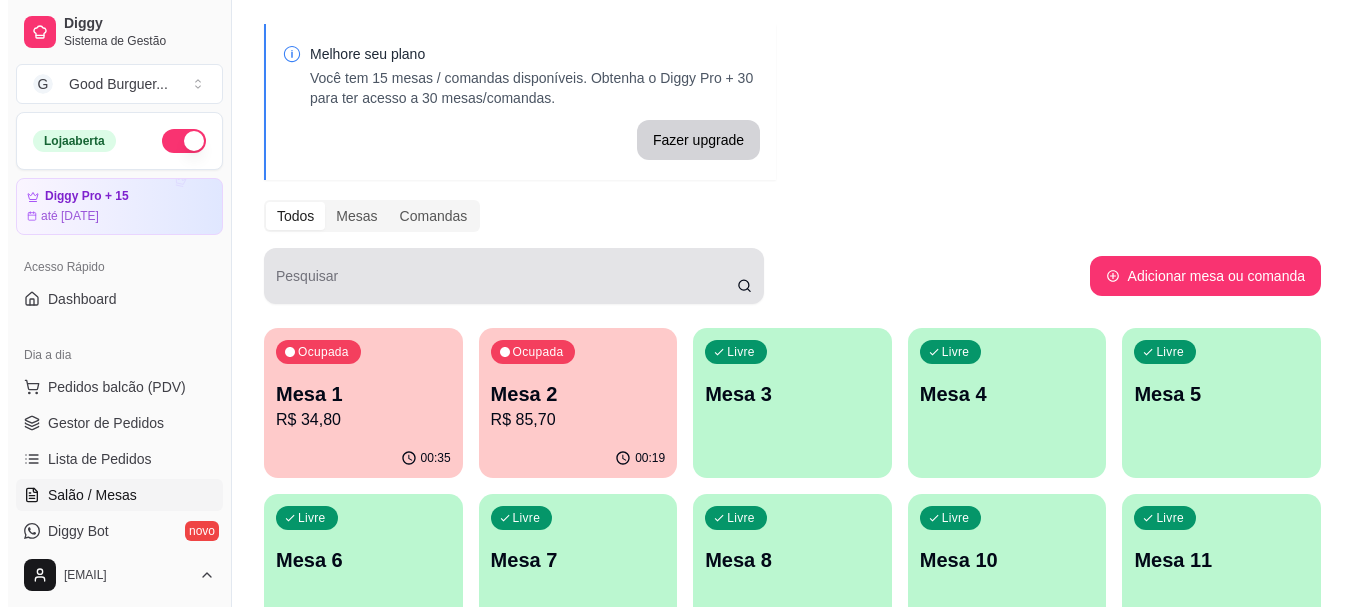 scroll, scrollTop: 100, scrollLeft: 0, axis: vertical 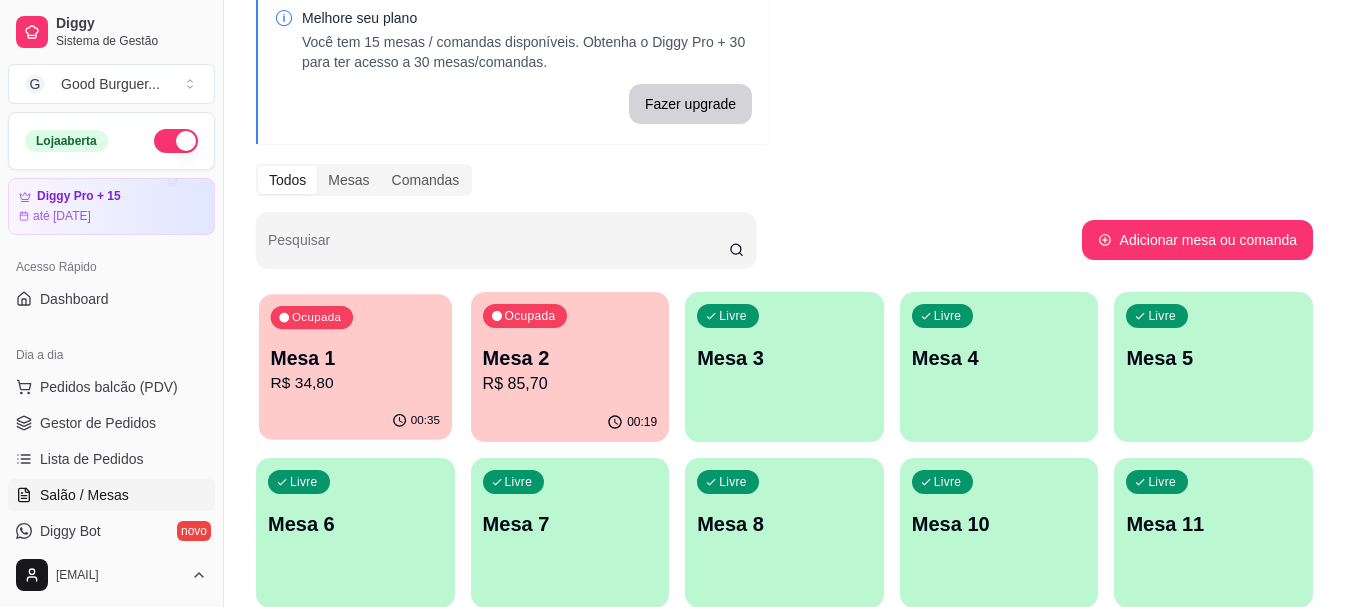 click on "Mesa 1" at bounding box center (355, 358) 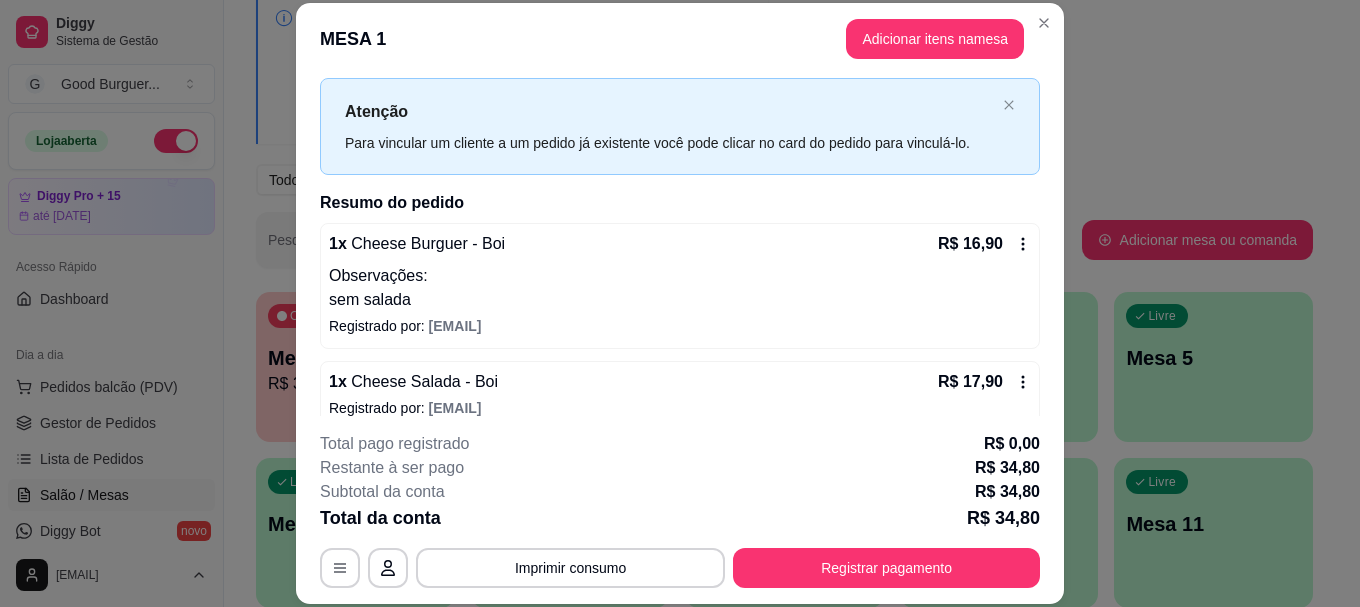 scroll, scrollTop: 64, scrollLeft: 0, axis: vertical 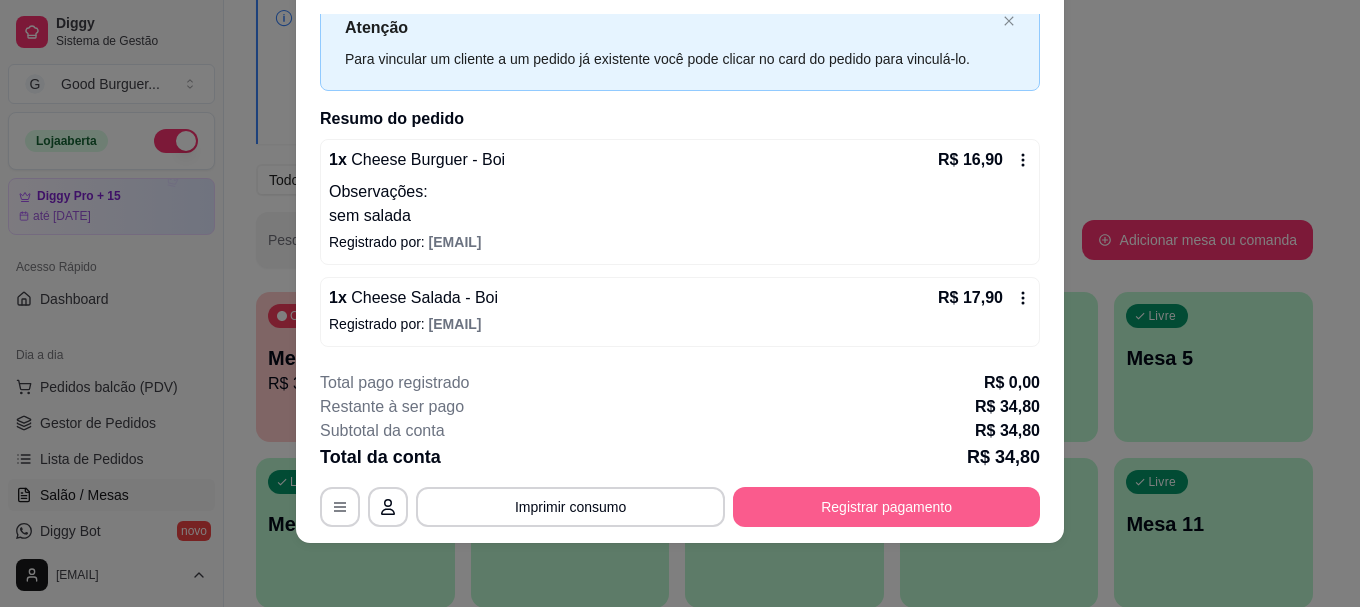 click on "Registrar pagamento" at bounding box center [886, 507] 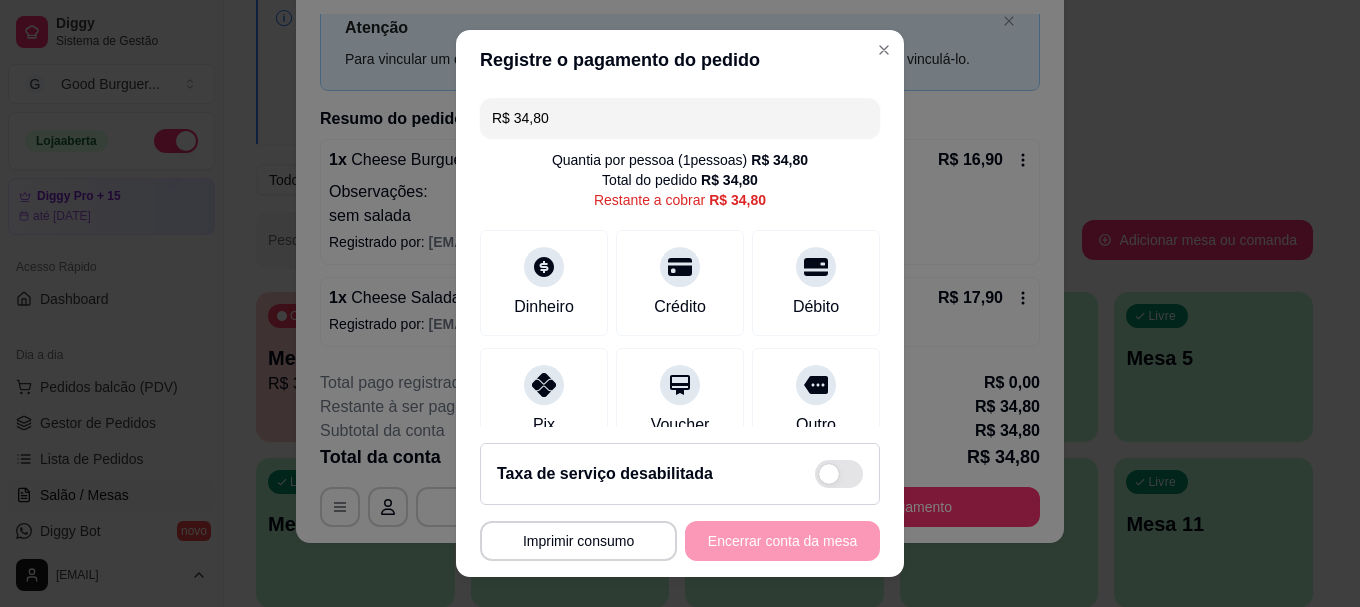 drag, startPoint x: 535, startPoint y: 118, endPoint x: 503, endPoint y: 121, distance: 32.140316 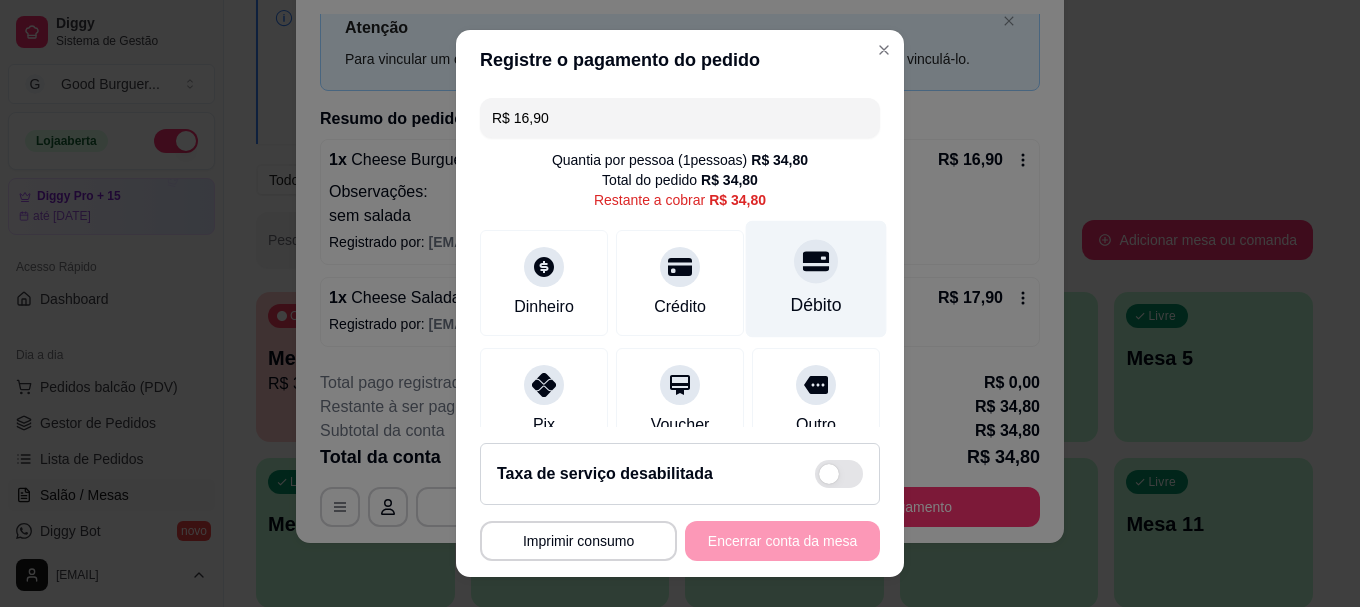 click on "Débito" at bounding box center (816, 306) 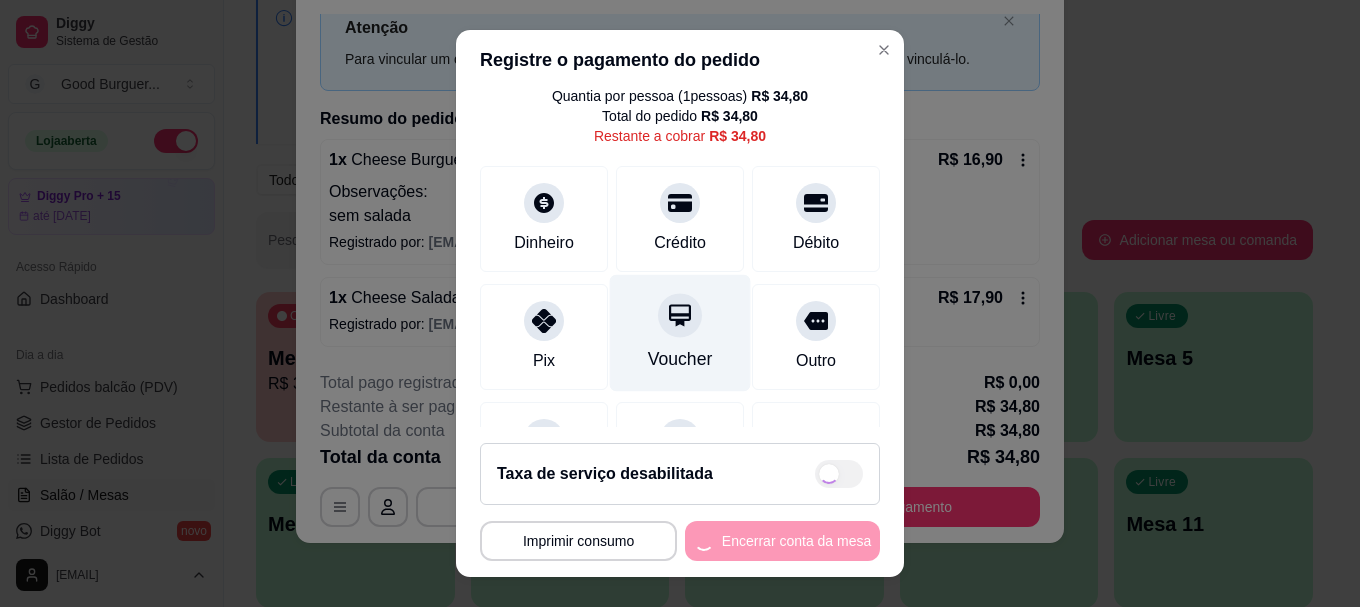 scroll, scrollTop: 177, scrollLeft: 0, axis: vertical 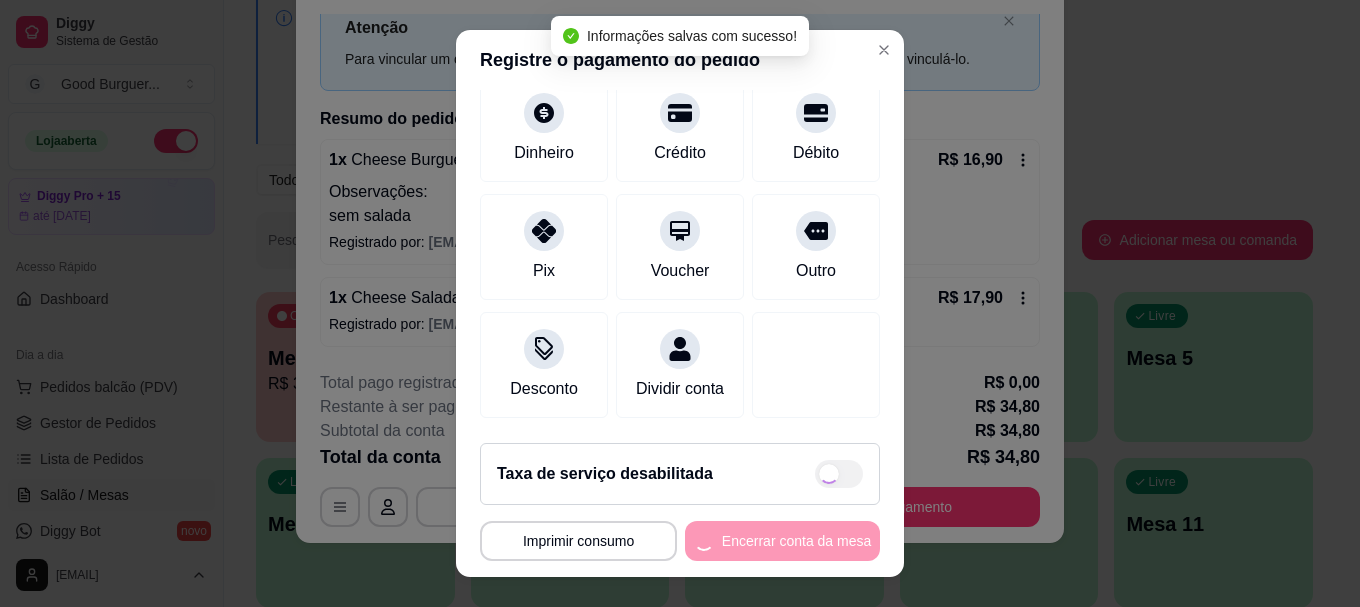 type on "R$ 17,90" 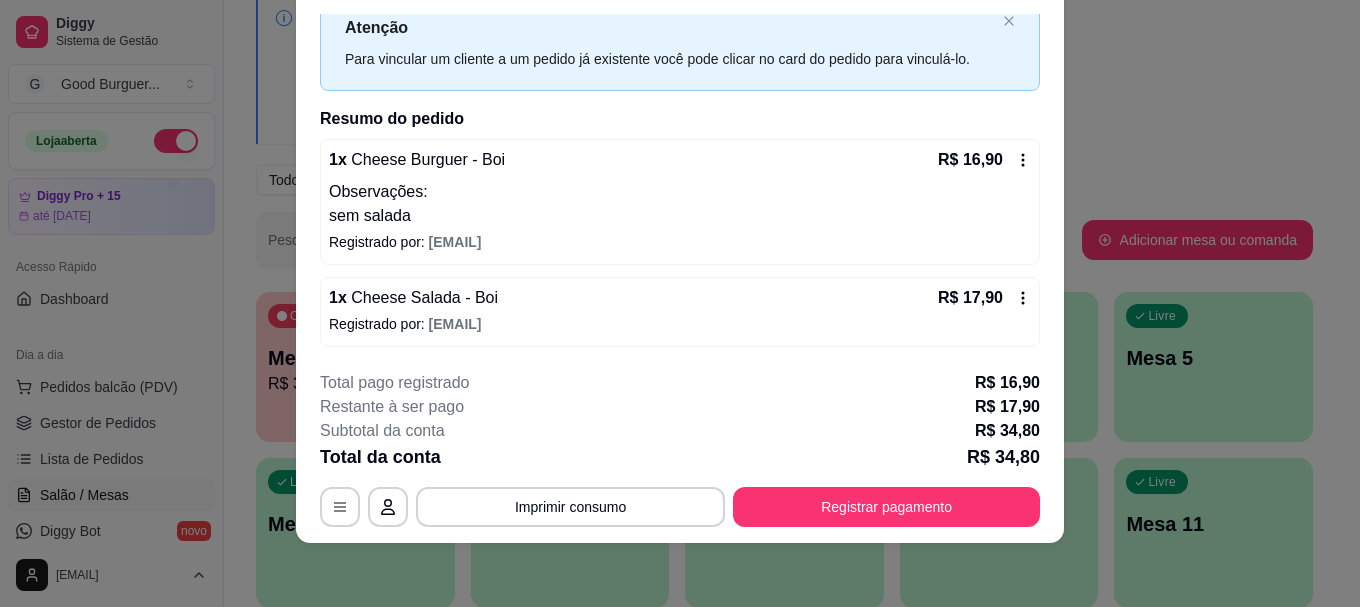 scroll, scrollTop: 0, scrollLeft: 0, axis: both 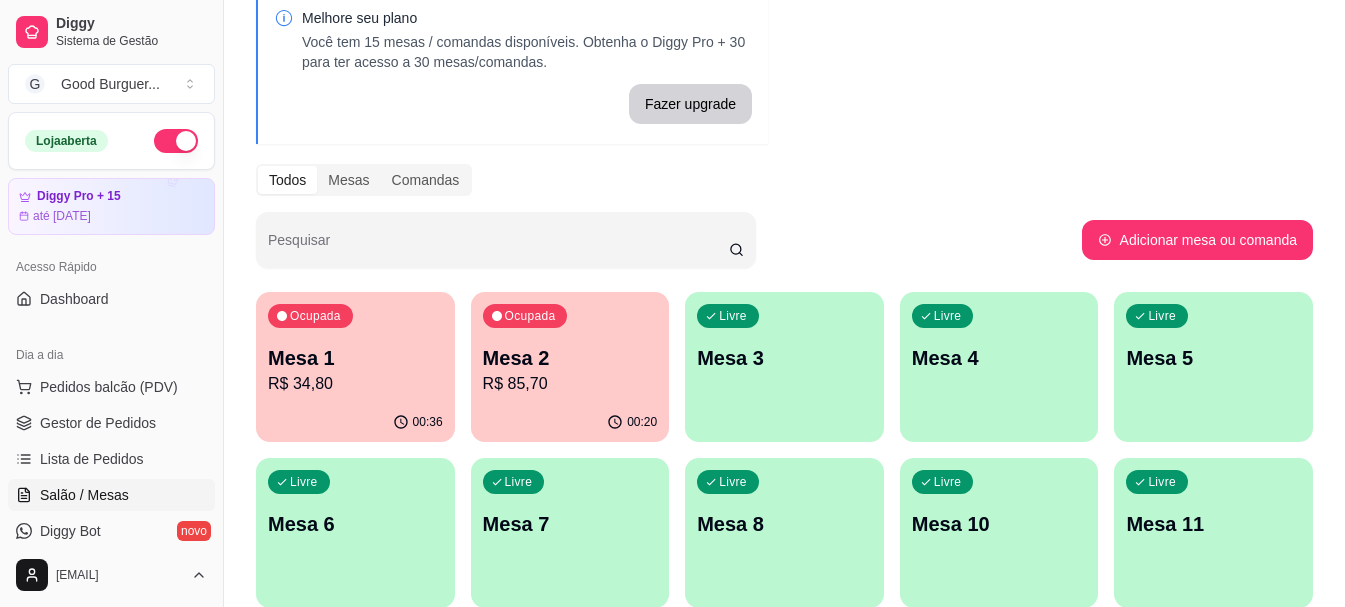 click on "Ocupada Mesa 2 R$ 85,70" at bounding box center [570, 347] 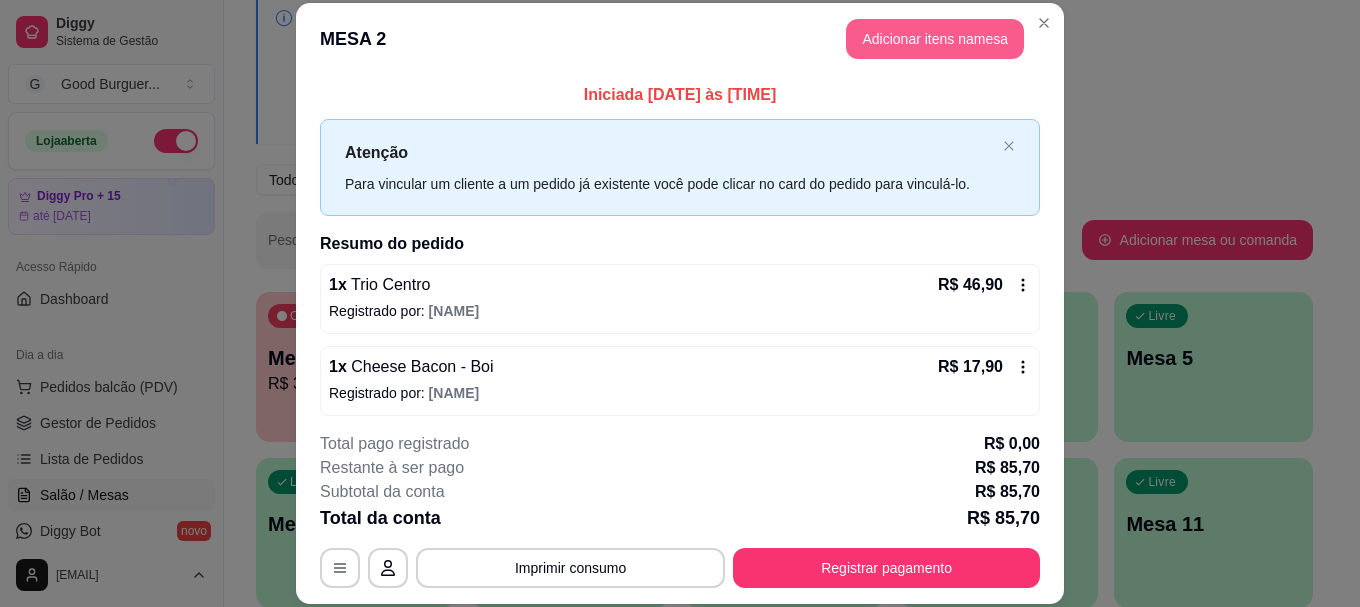 click on "Adicionar itens na  mesa" at bounding box center [935, 39] 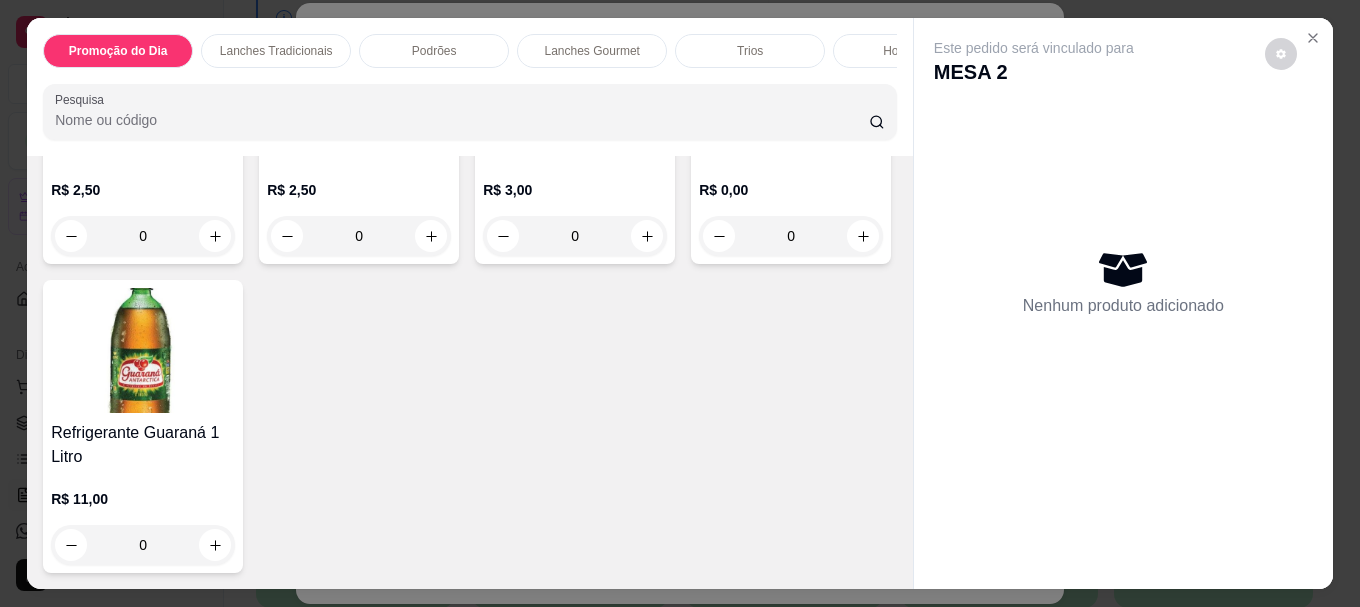 scroll, scrollTop: 6602, scrollLeft: 0, axis: vertical 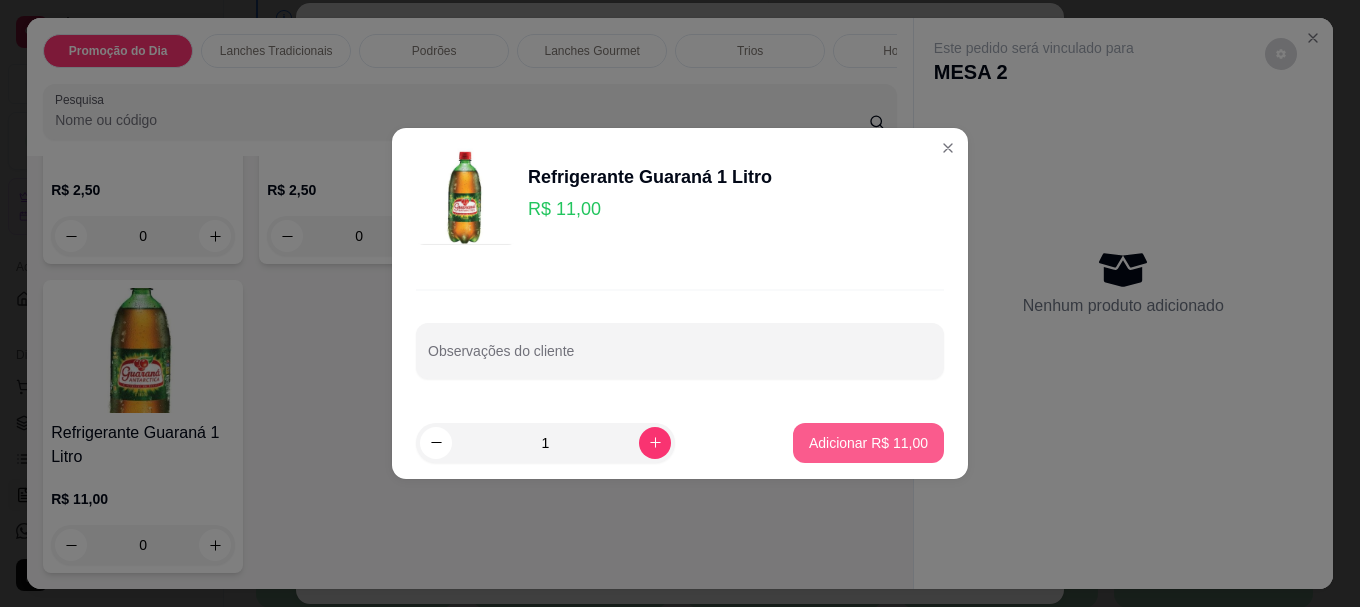 click on "Adicionar   R$ 11,00" at bounding box center (868, 443) 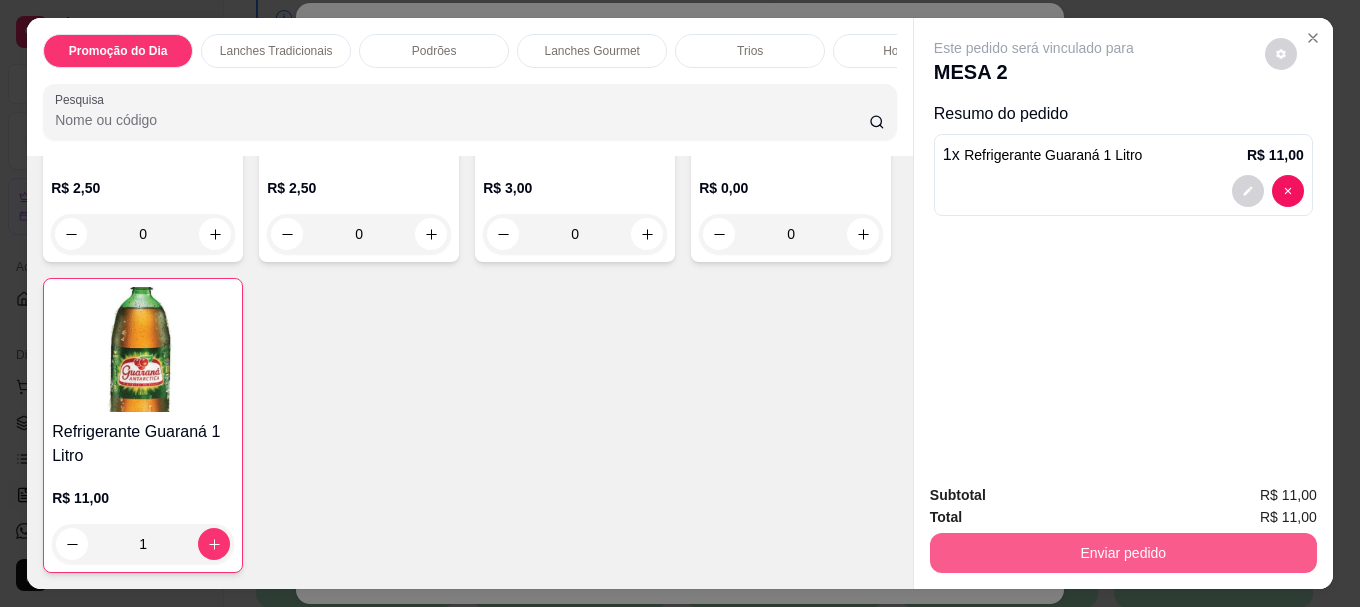 click on "Enviar pedido" at bounding box center (1123, 553) 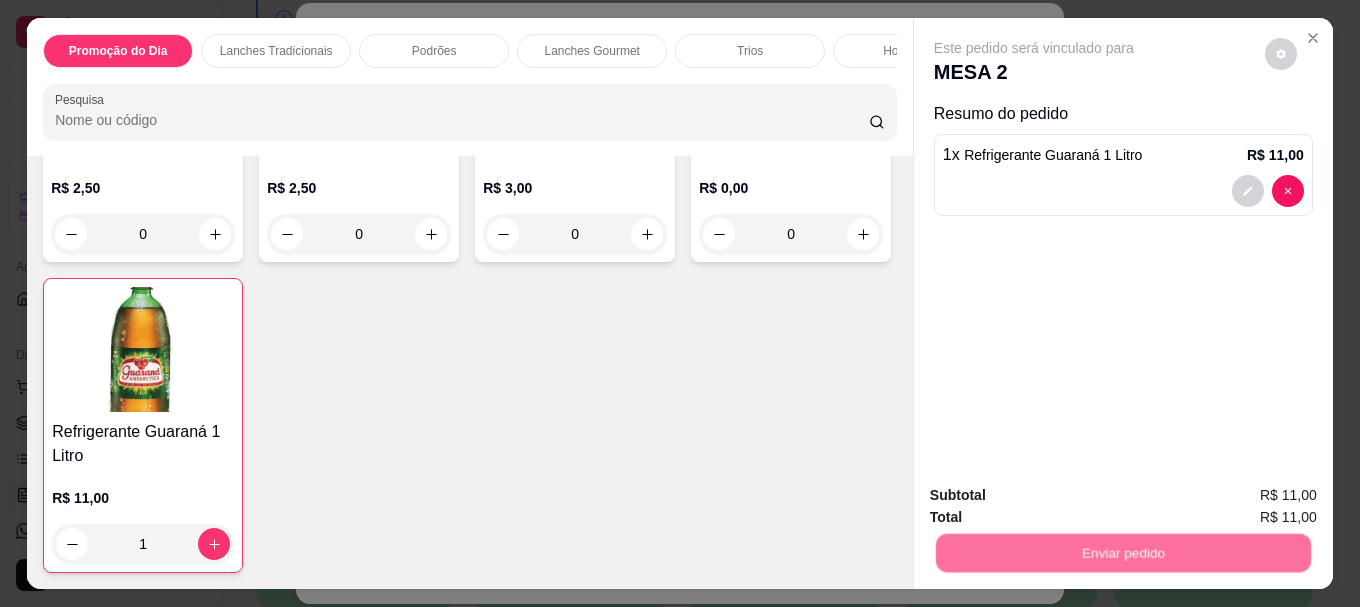 click on "Não registrar e enviar pedido" at bounding box center [1057, 496] 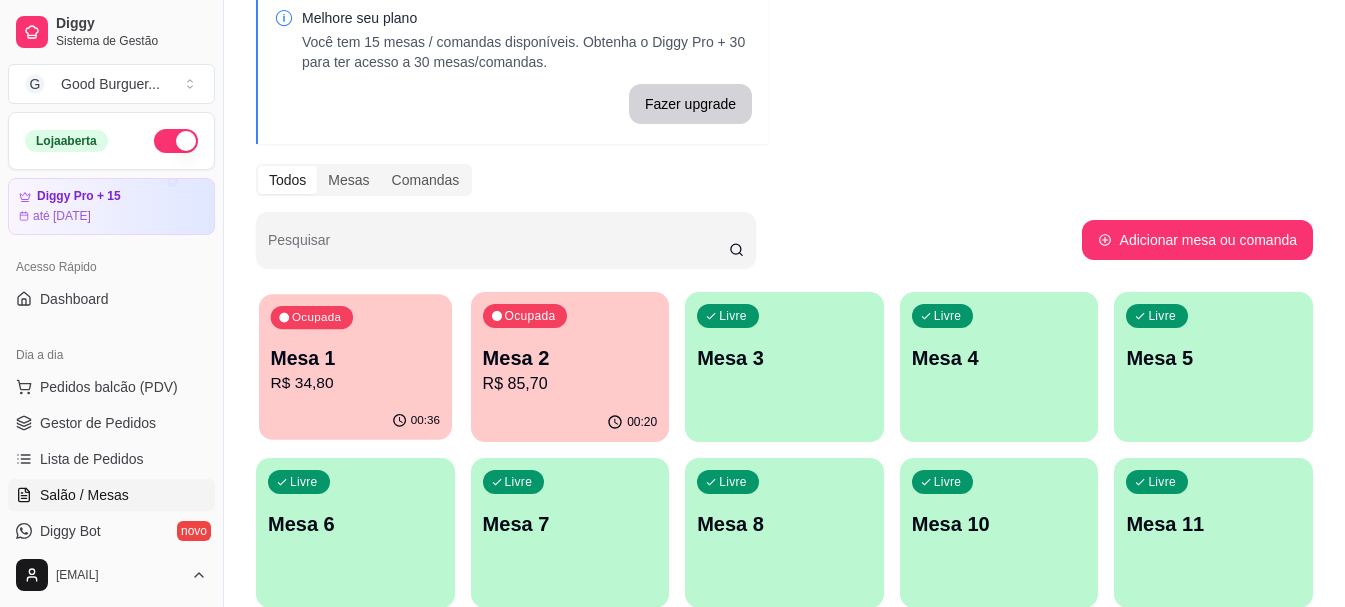 click on "R$ 34,80" at bounding box center [355, 383] 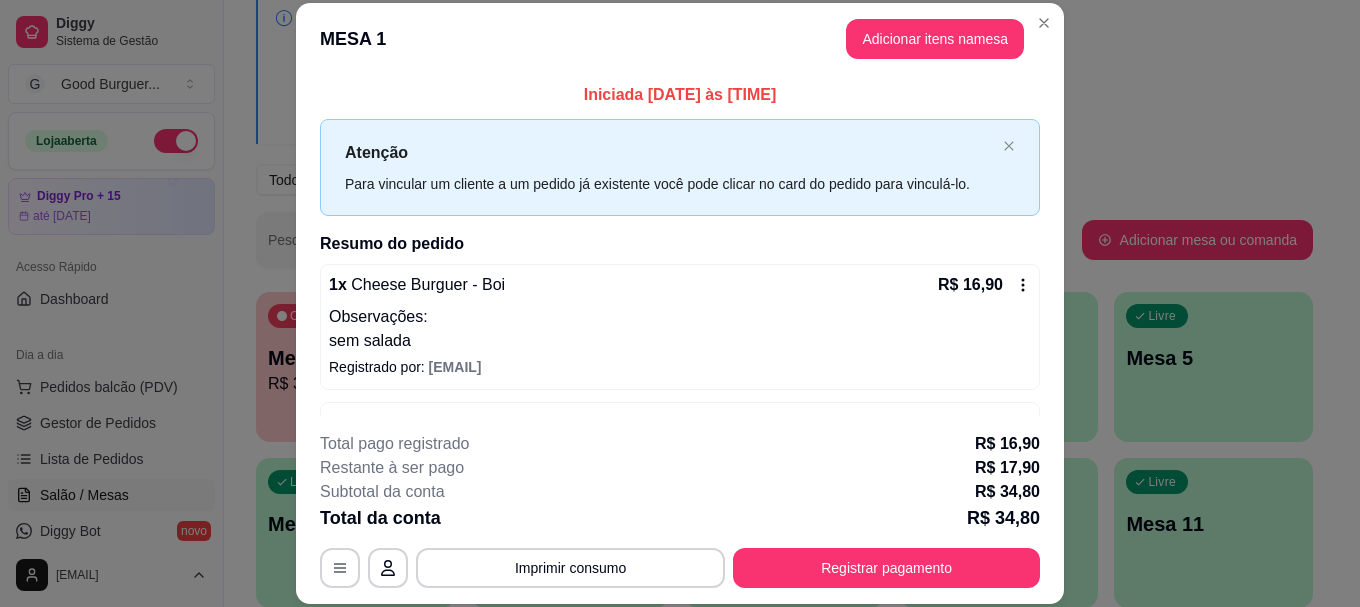 scroll, scrollTop: 64, scrollLeft: 0, axis: vertical 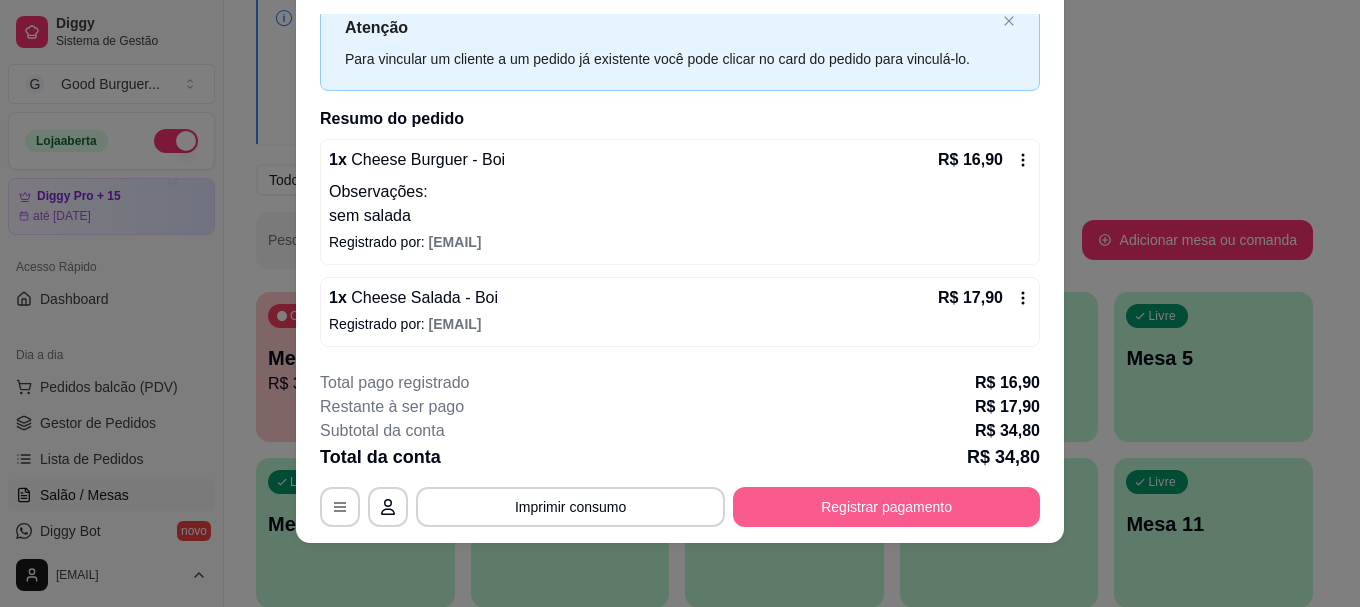 click on "Registrar pagamento" at bounding box center (886, 507) 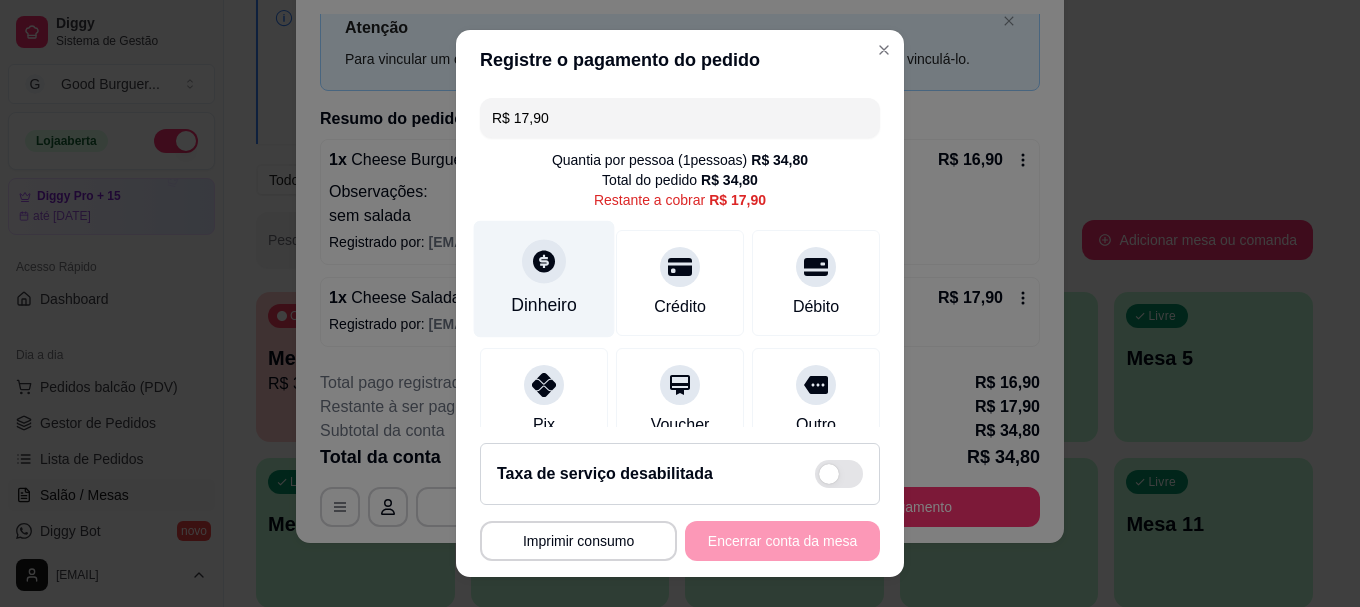 click 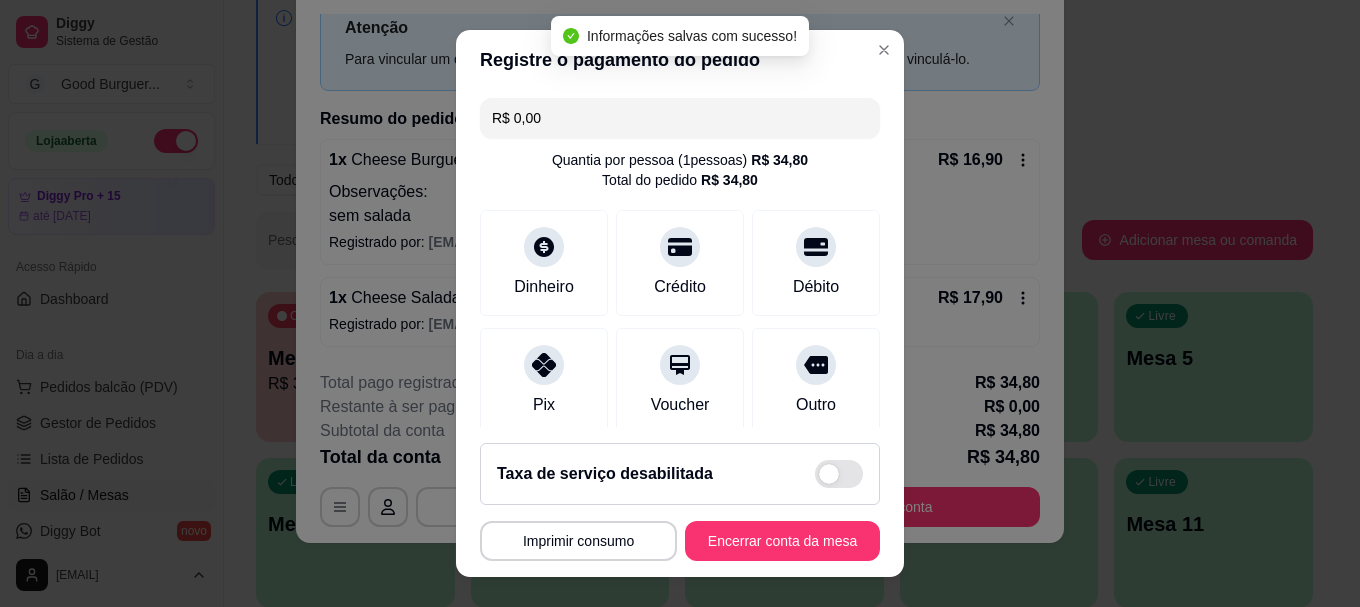 type on "R$ 0,00" 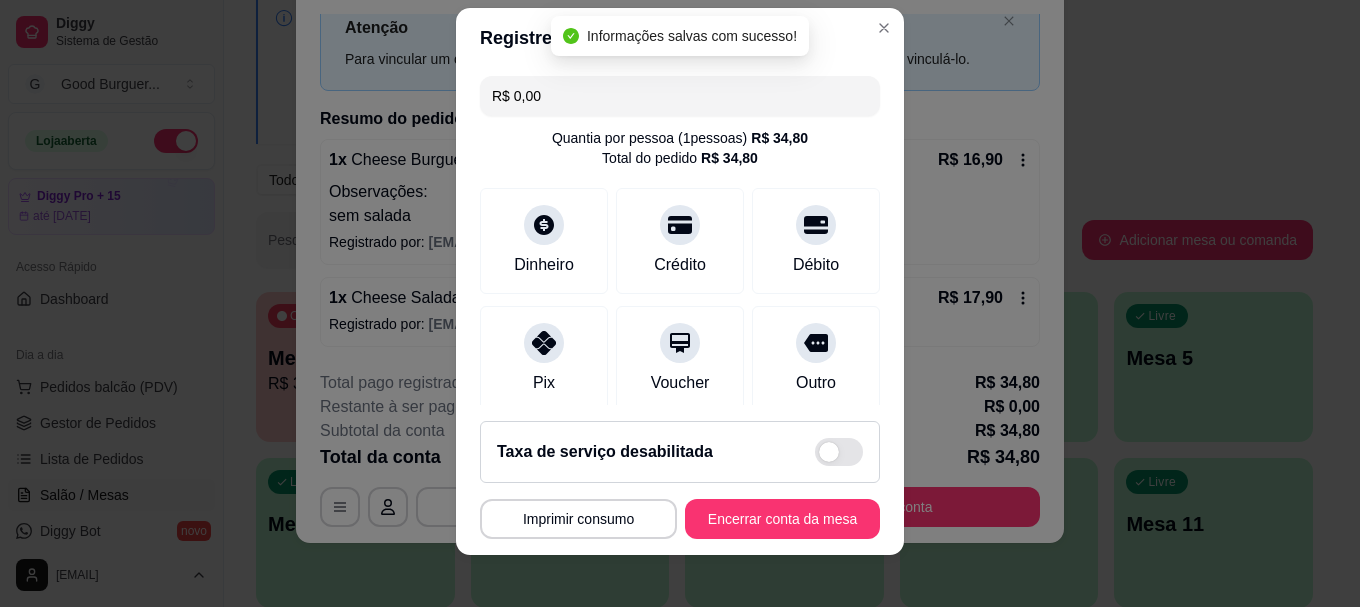 scroll, scrollTop: 34, scrollLeft: 0, axis: vertical 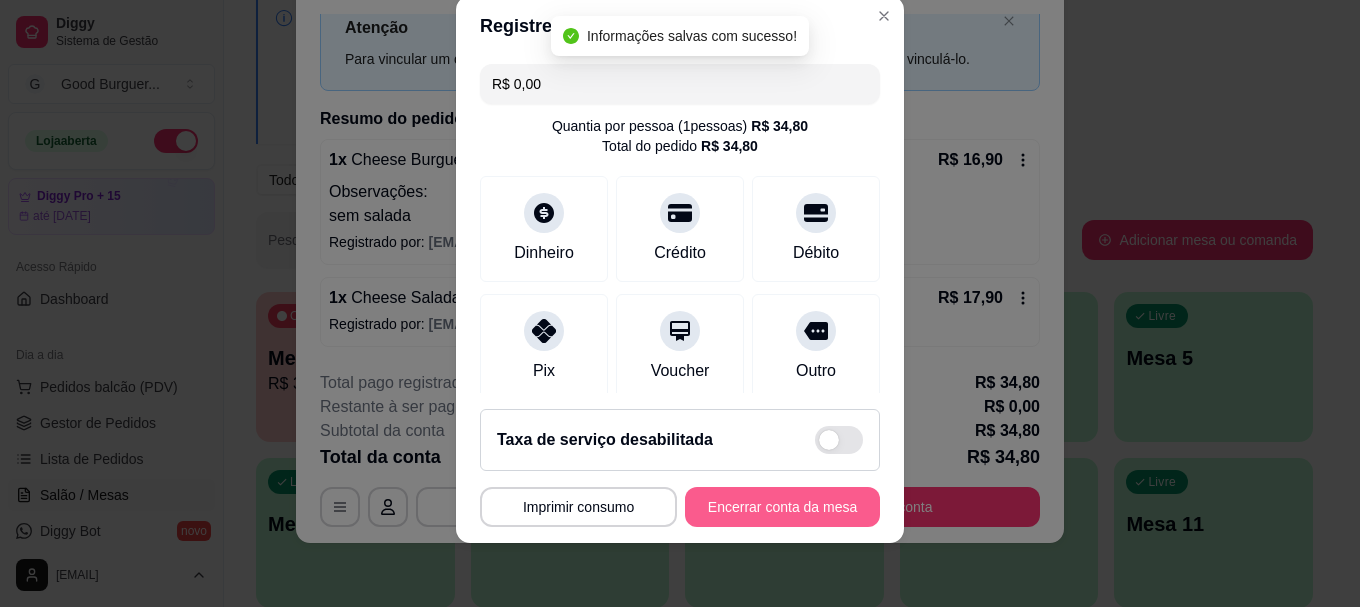 click on "Encerrar conta da mesa" at bounding box center [782, 507] 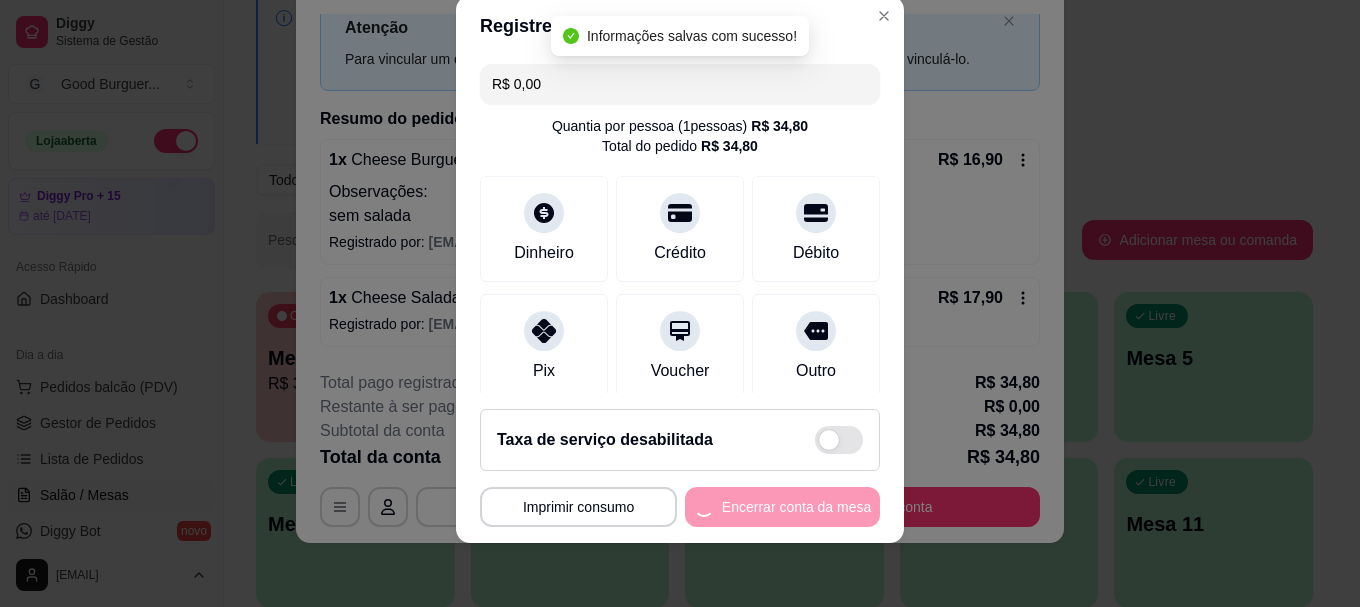 scroll, scrollTop: 0, scrollLeft: 0, axis: both 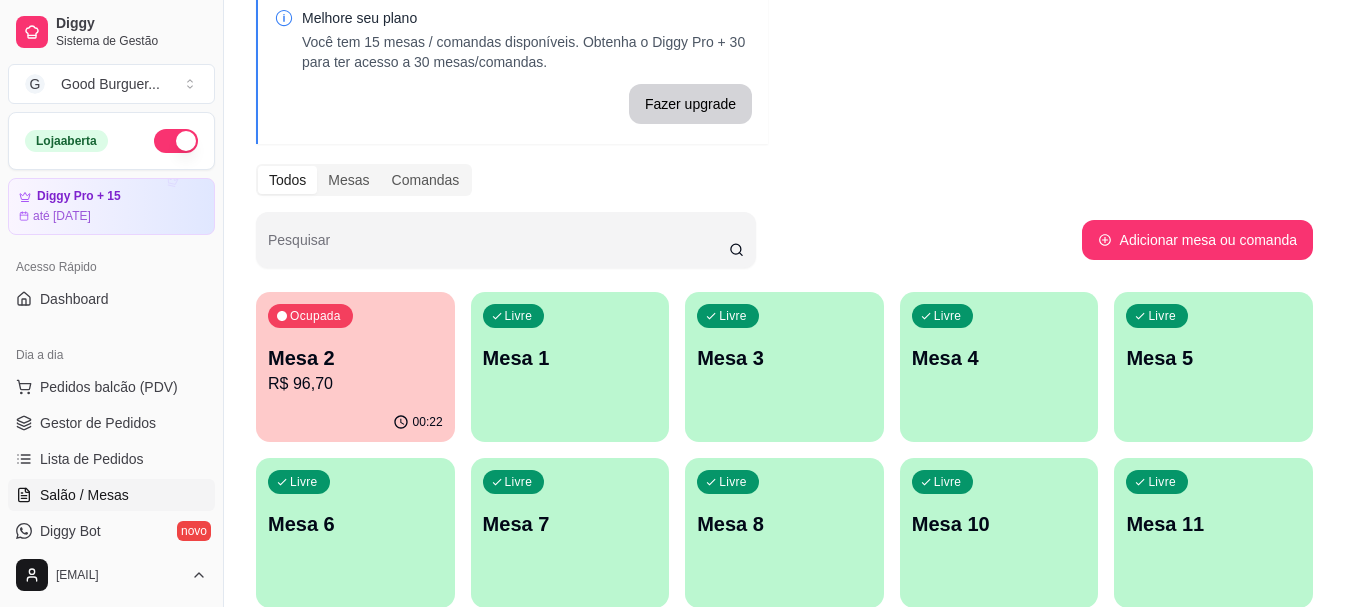 click on "Mesa 2" at bounding box center [355, 358] 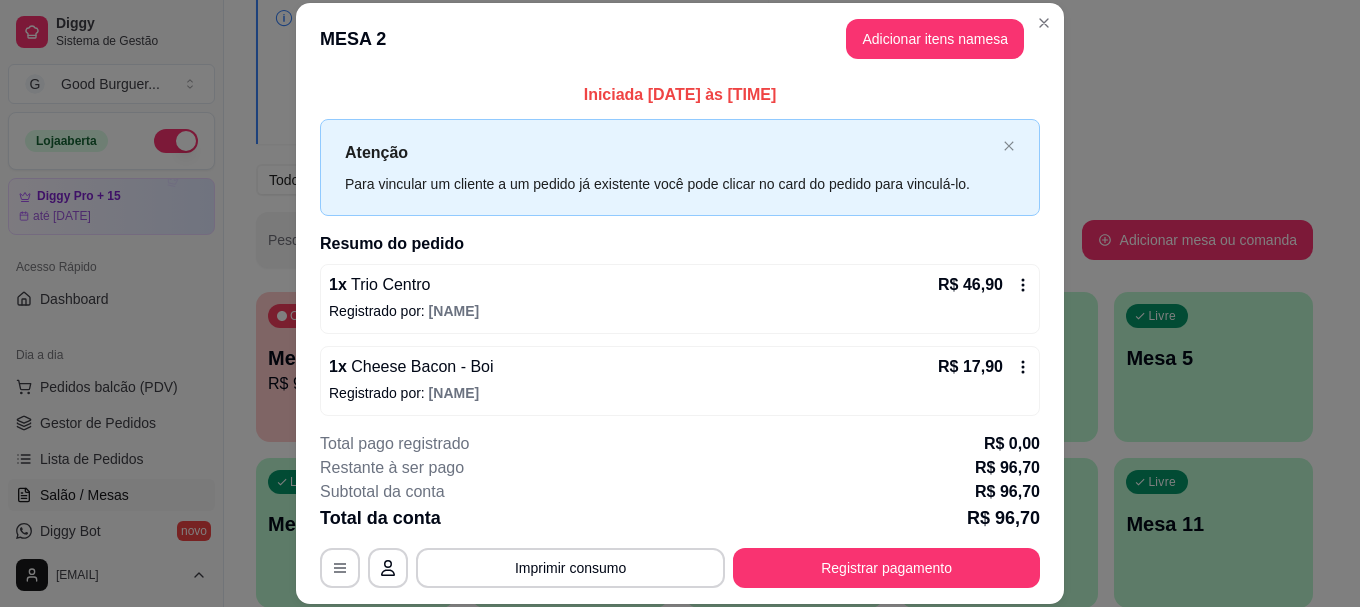 click on "Registrar pagamento" at bounding box center [886, 568] 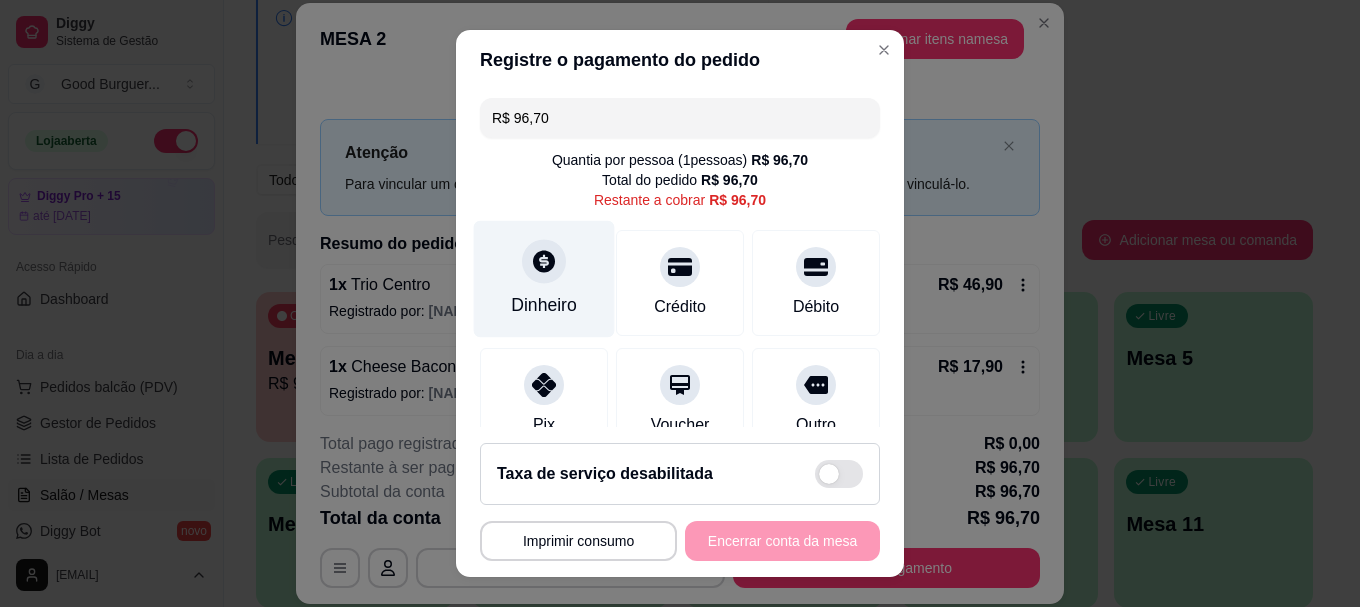 click on "Dinheiro" at bounding box center (544, 279) 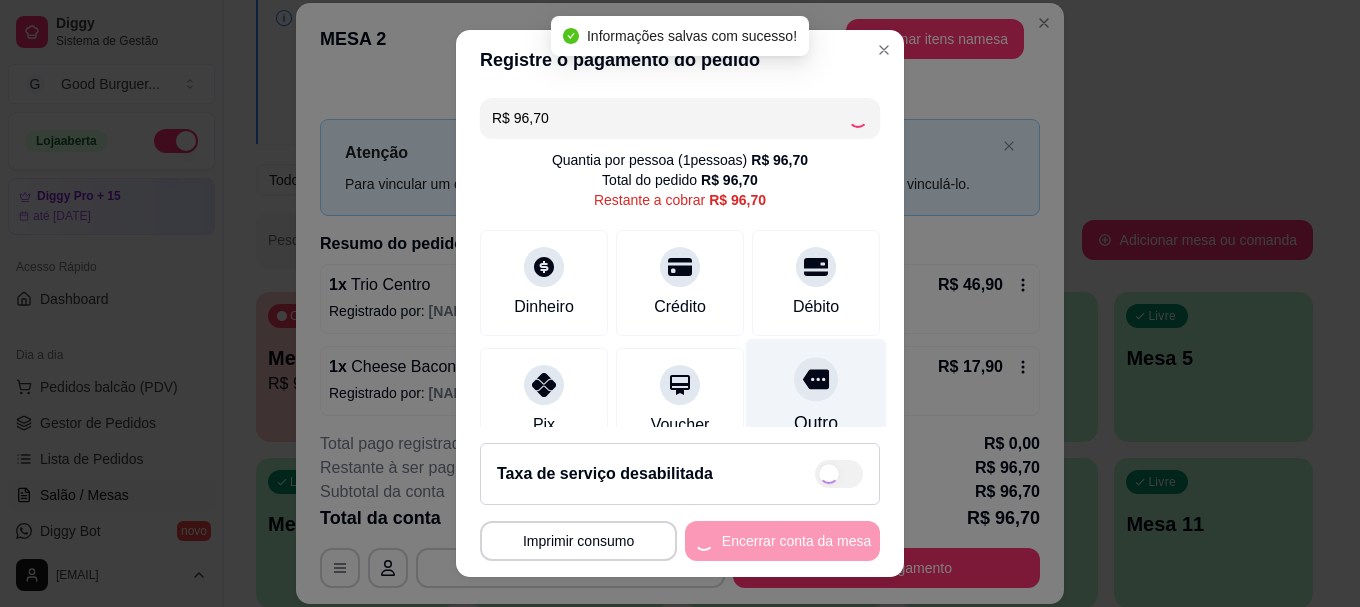 type on "R$ 0,00" 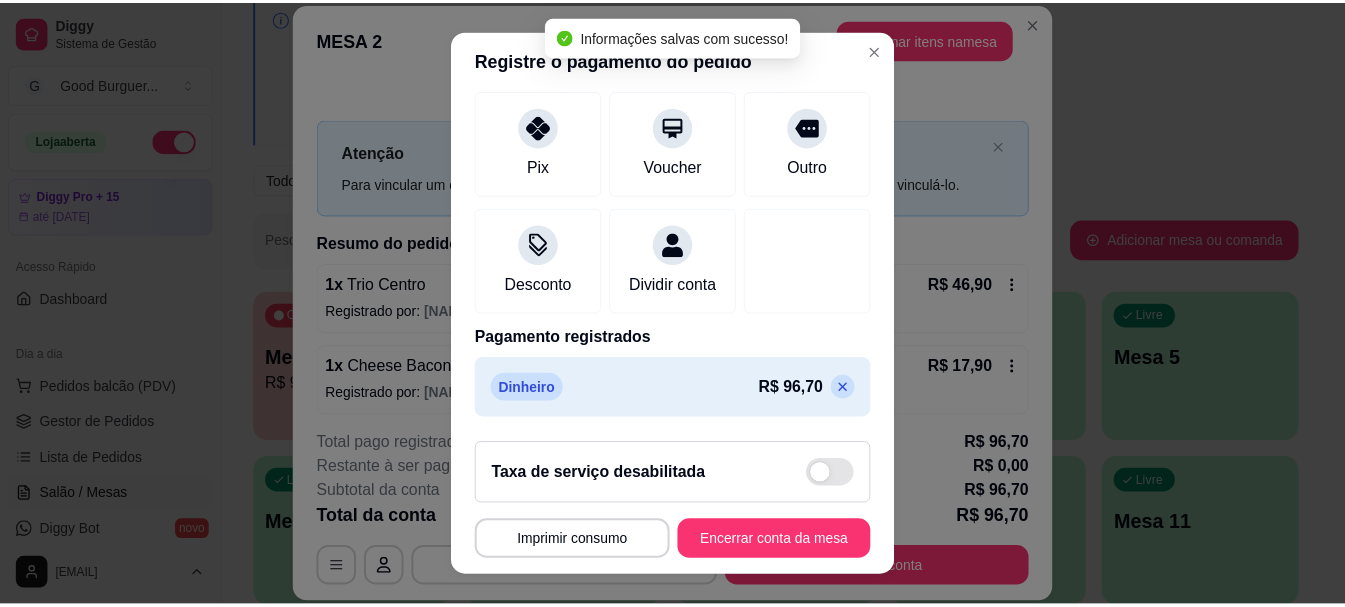 scroll, scrollTop: 261, scrollLeft: 0, axis: vertical 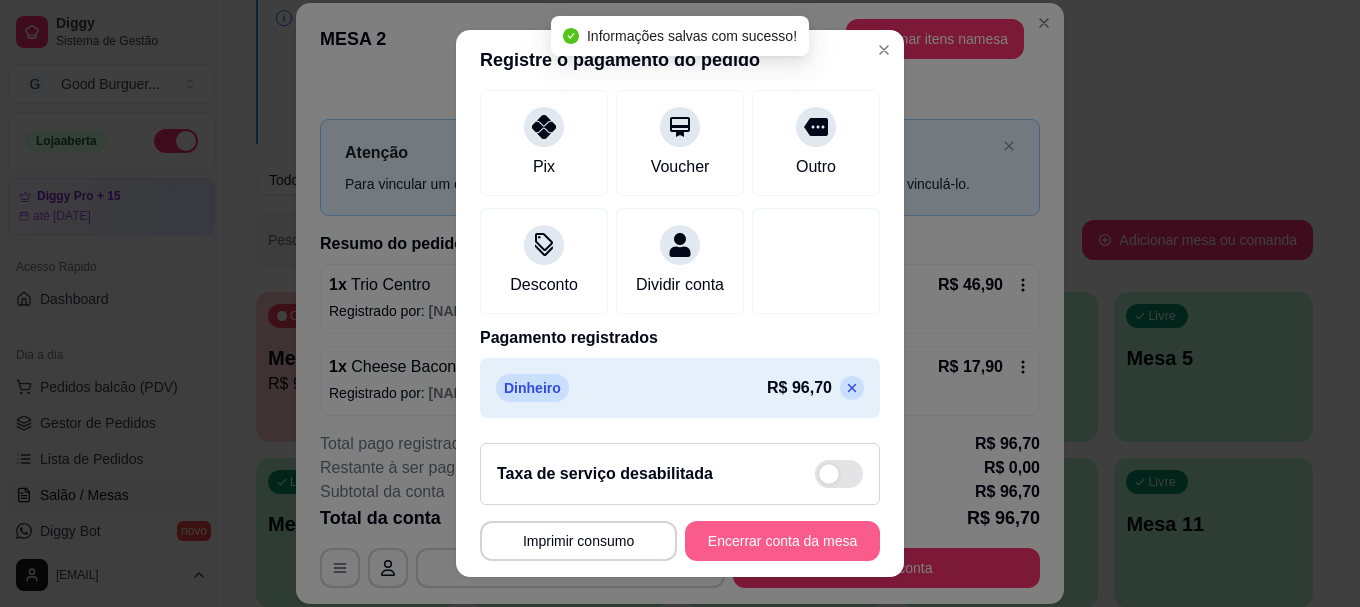 click on "Encerrar conta da mesa" at bounding box center (782, 541) 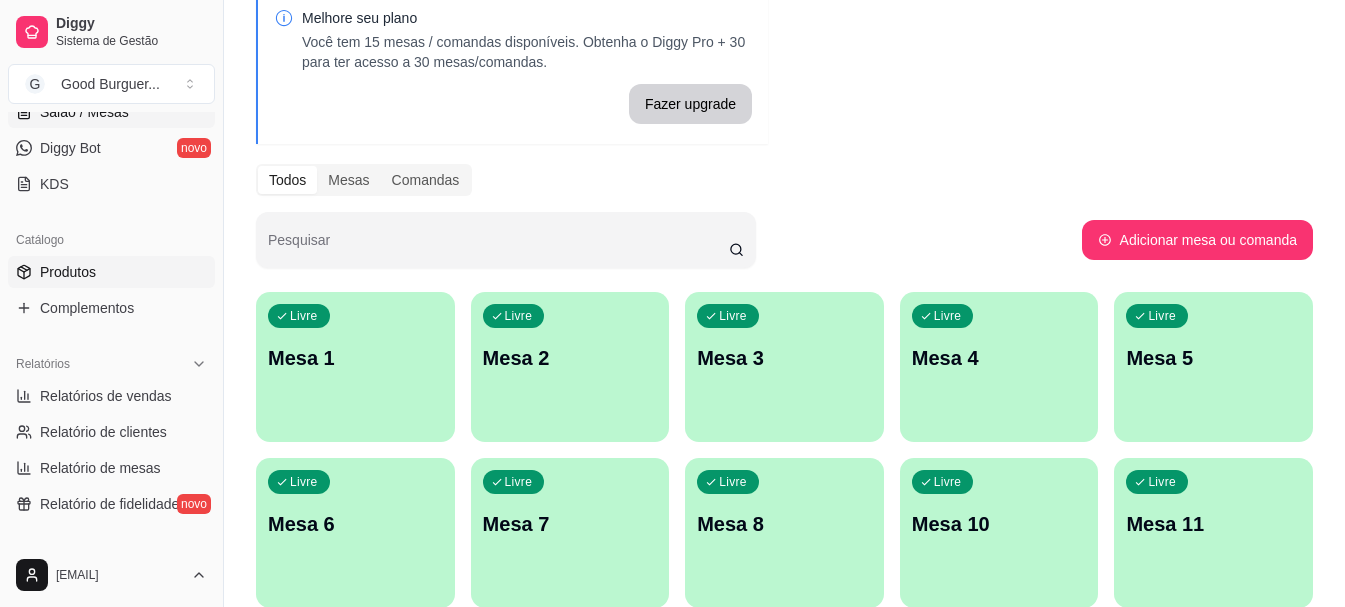 scroll, scrollTop: 400, scrollLeft: 0, axis: vertical 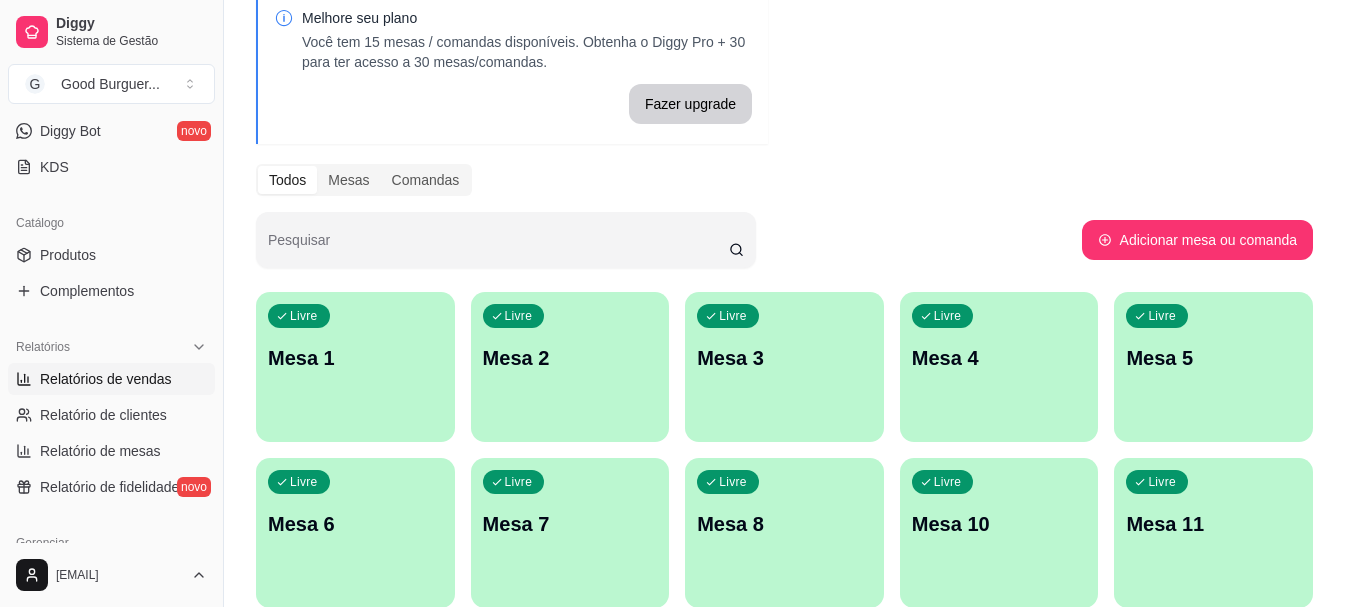 click on "Relatórios de vendas" at bounding box center (106, 379) 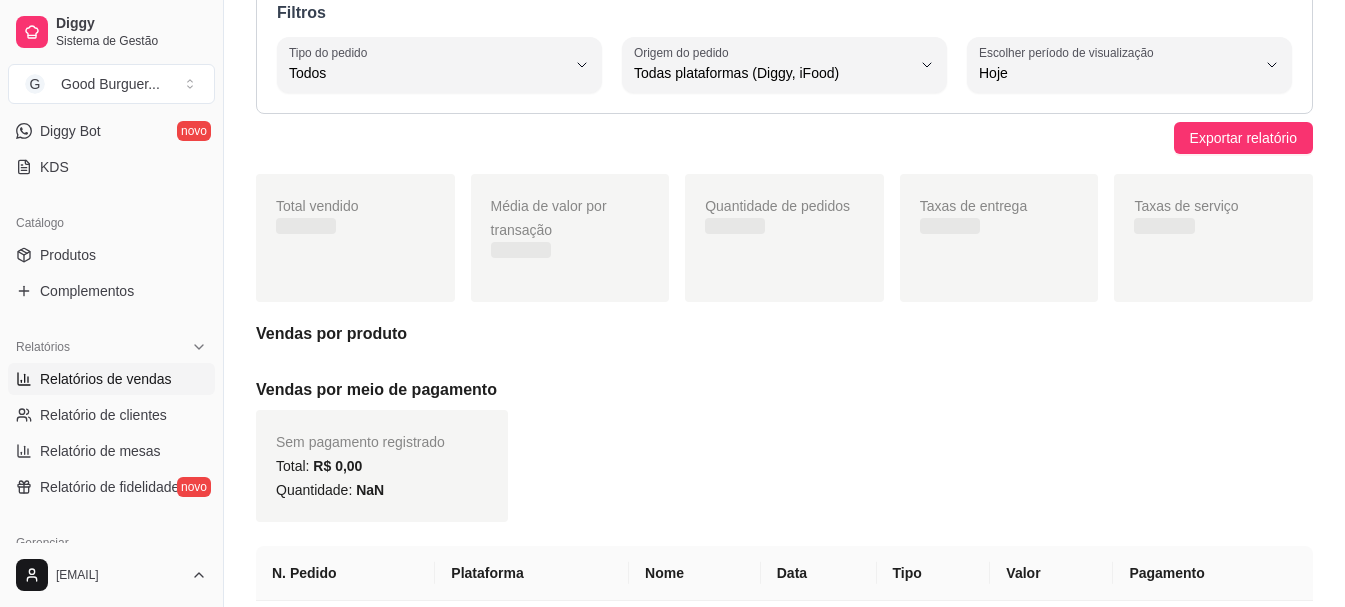 scroll, scrollTop: 0, scrollLeft: 0, axis: both 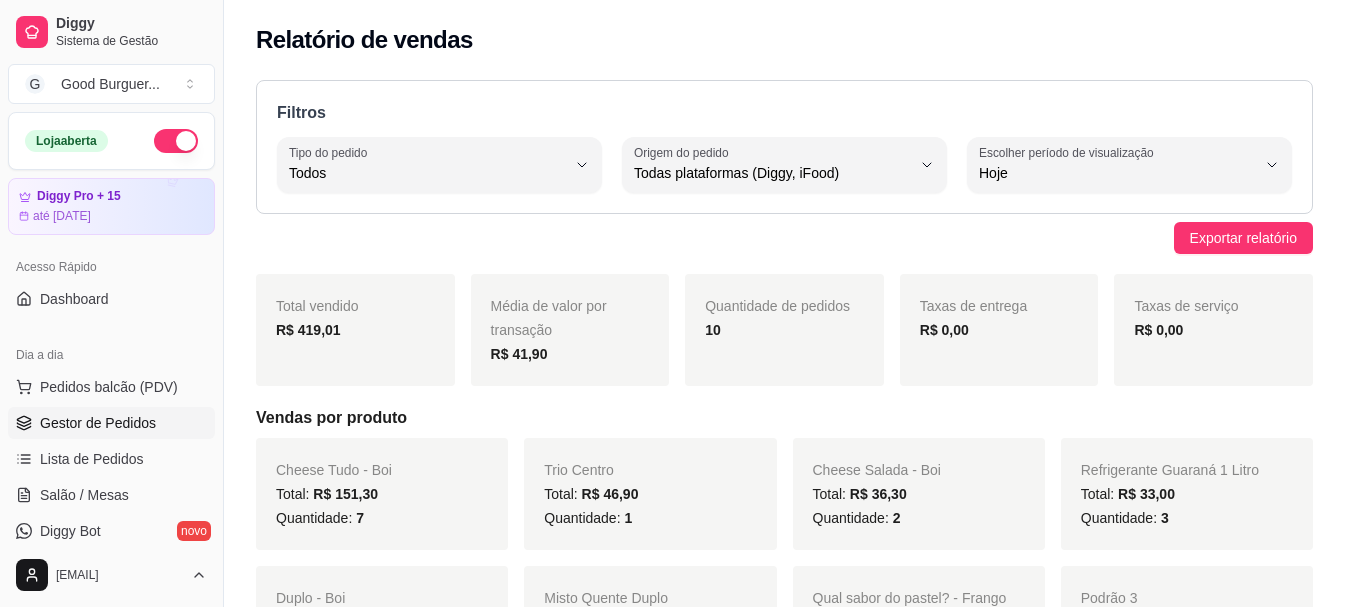 click on "Gestor de Pedidos" at bounding box center (111, 423) 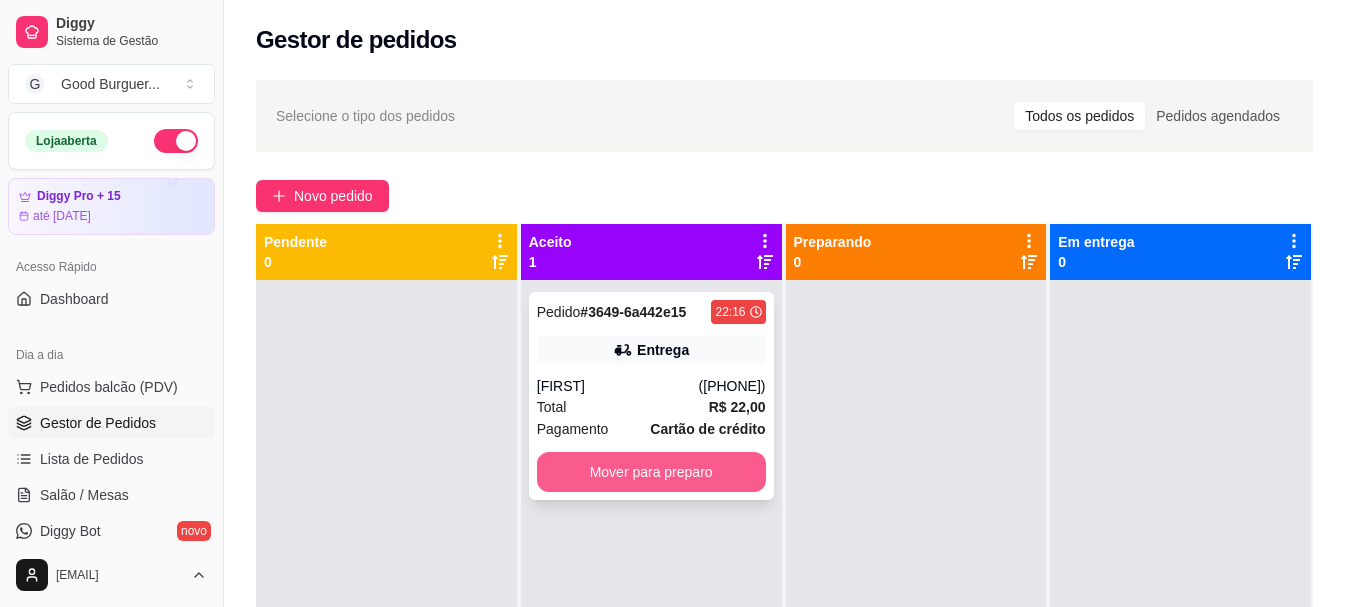 click on "Mover para preparo" at bounding box center [651, 472] 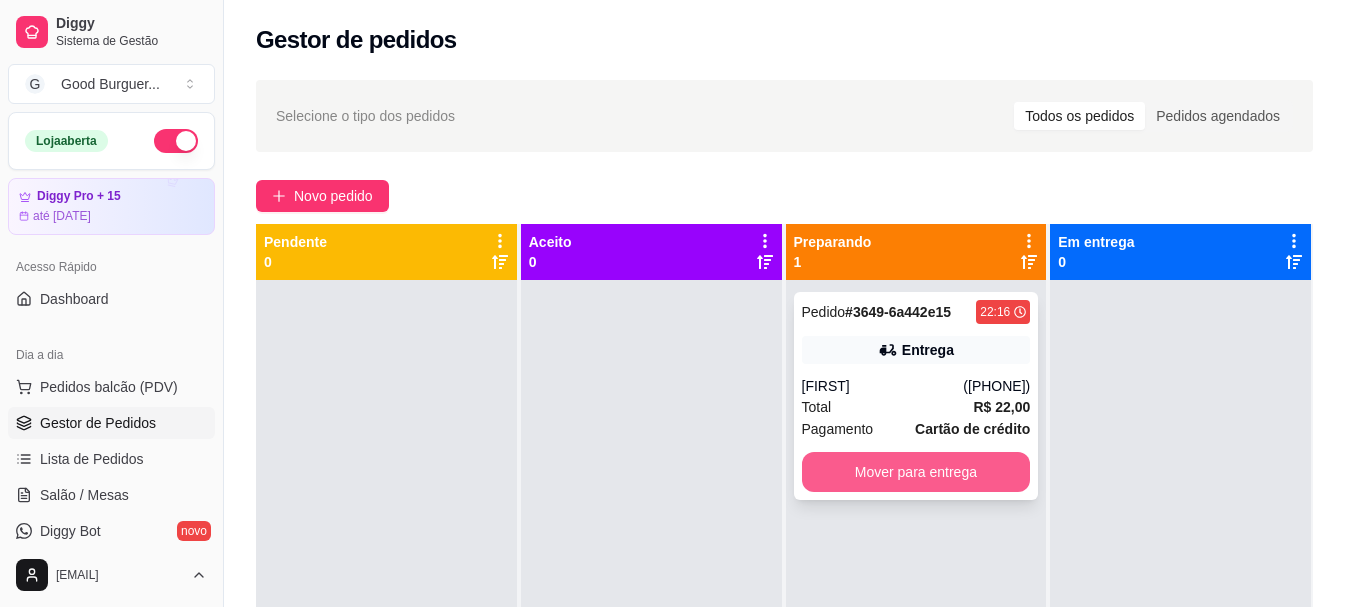 click on "Mover para entrega" at bounding box center [916, 472] 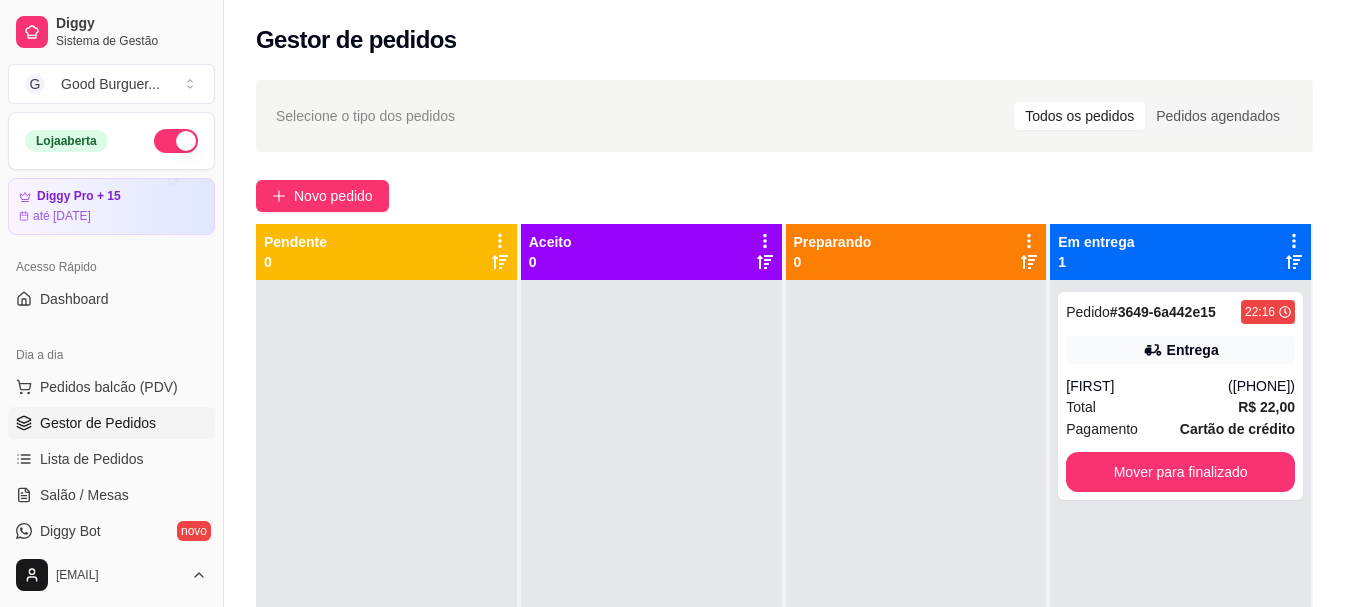 click at bounding box center [916, 583] 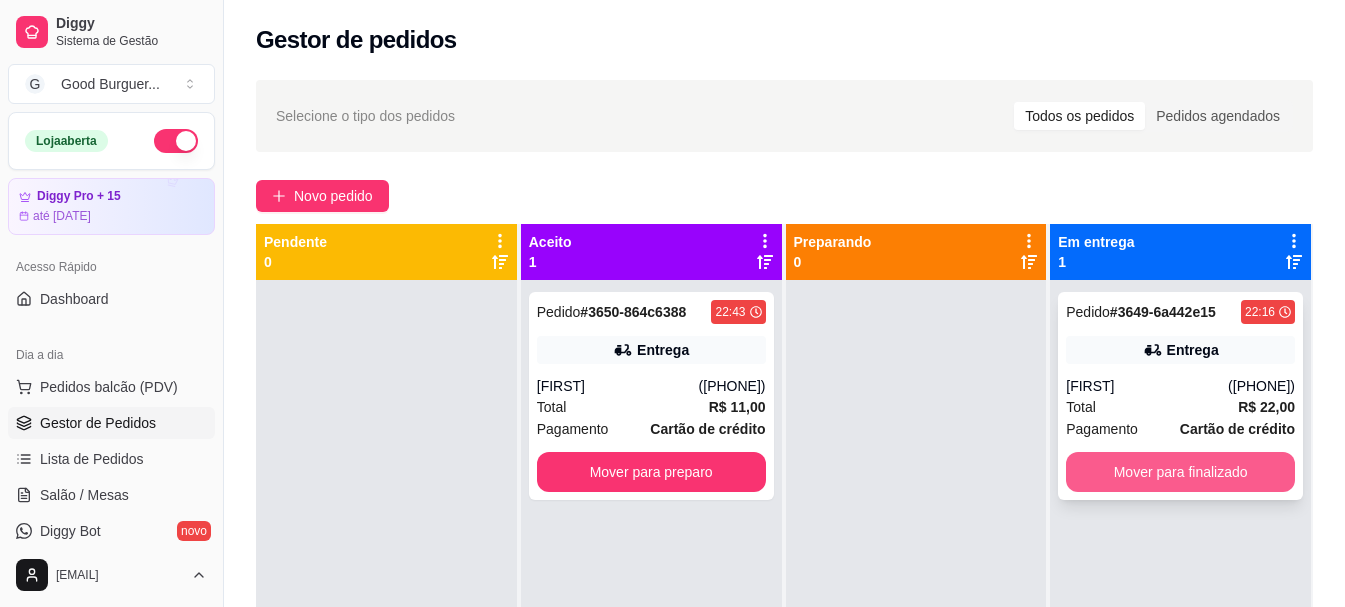 click on "Mover para finalizado" at bounding box center (1180, 472) 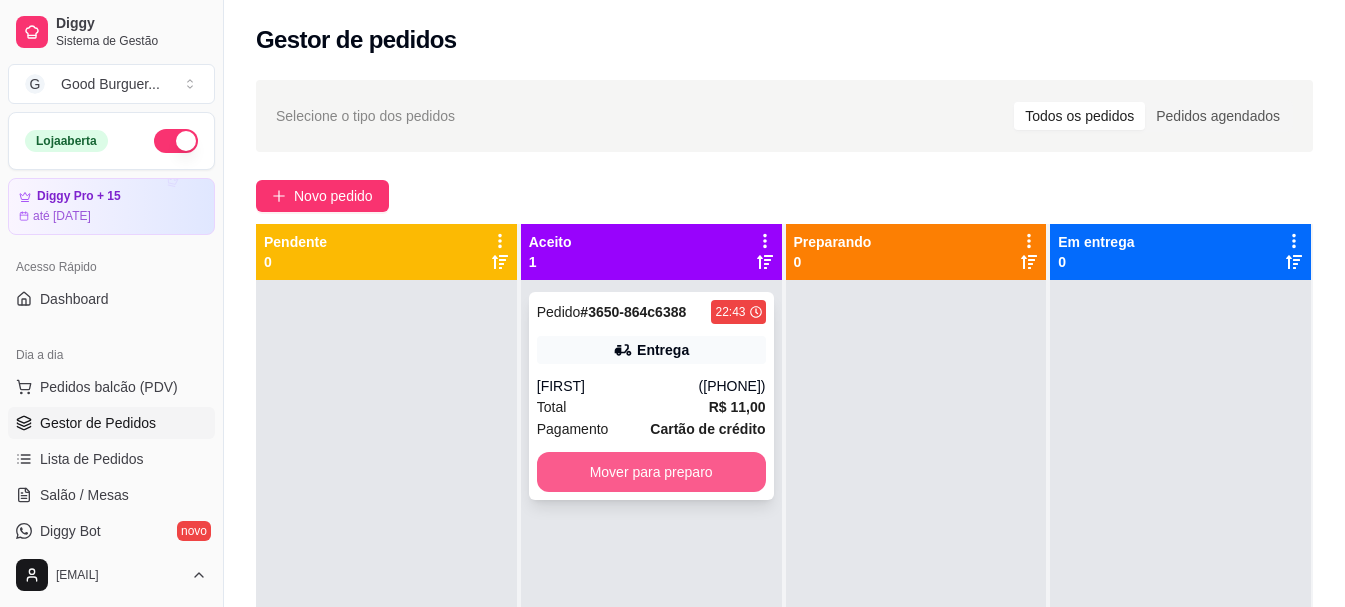 click on "Mover para preparo" at bounding box center [651, 472] 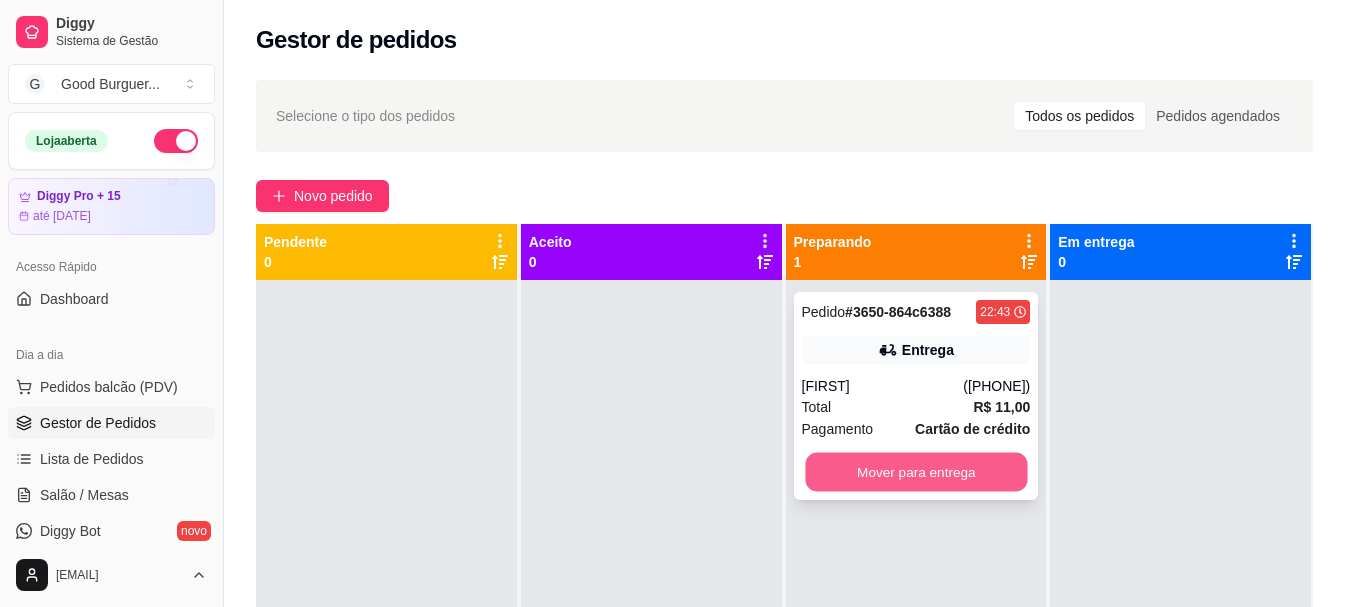 click on "Mover para entrega" at bounding box center (916, 472) 